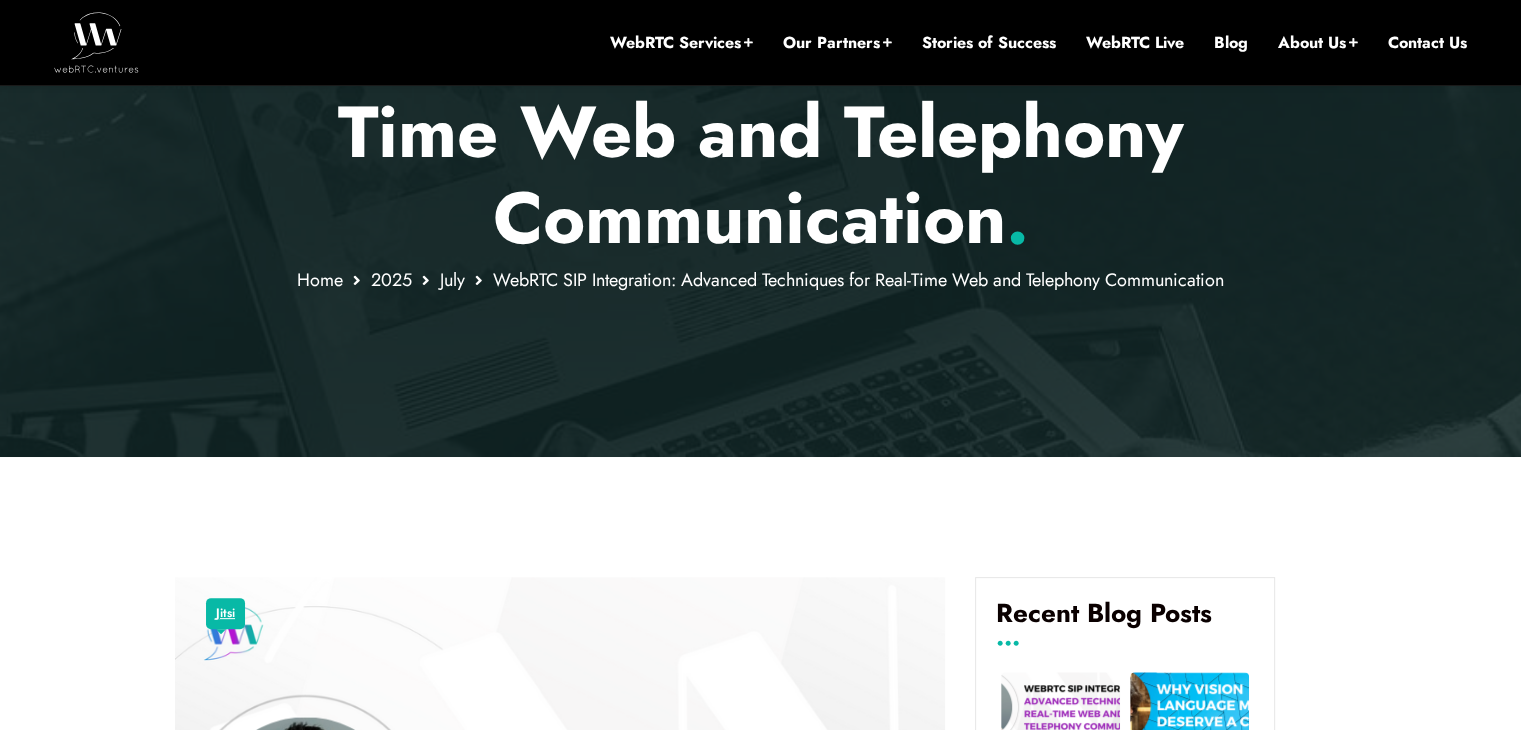 scroll, scrollTop: 568, scrollLeft: 0, axis: vertical 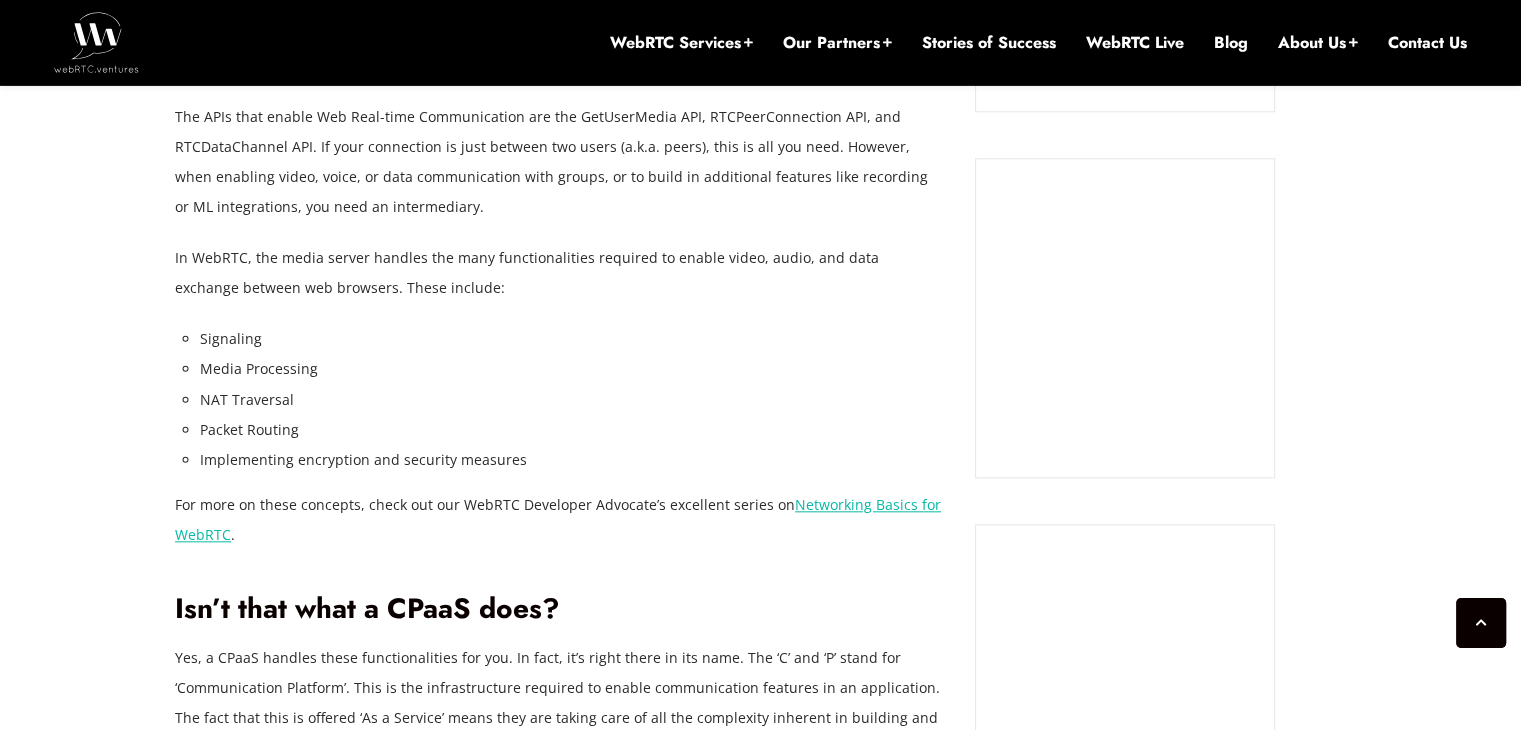 click on "Networking Basics for WebRTC" at bounding box center (558, 519) 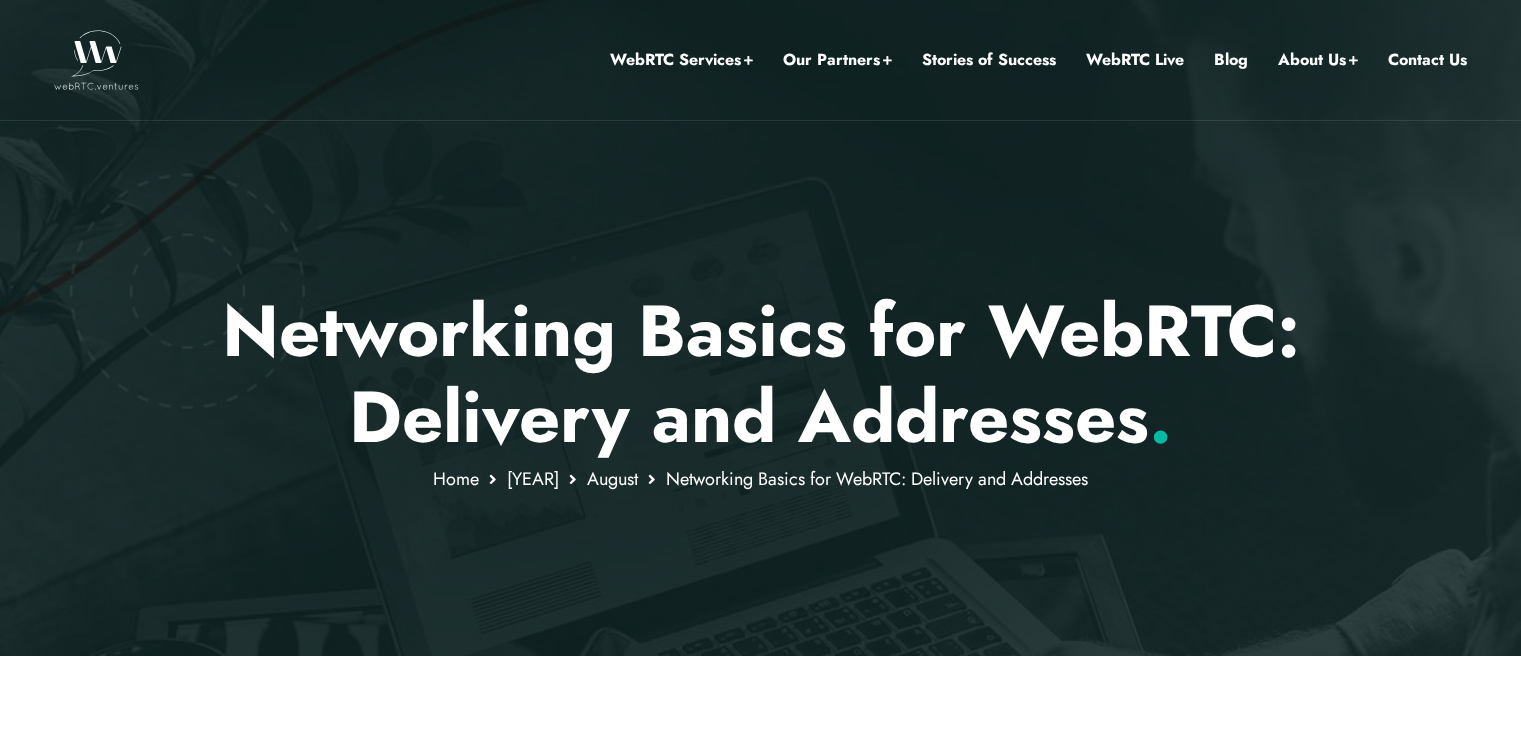 scroll, scrollTop: 0, scrollLeft: 0, axis: both 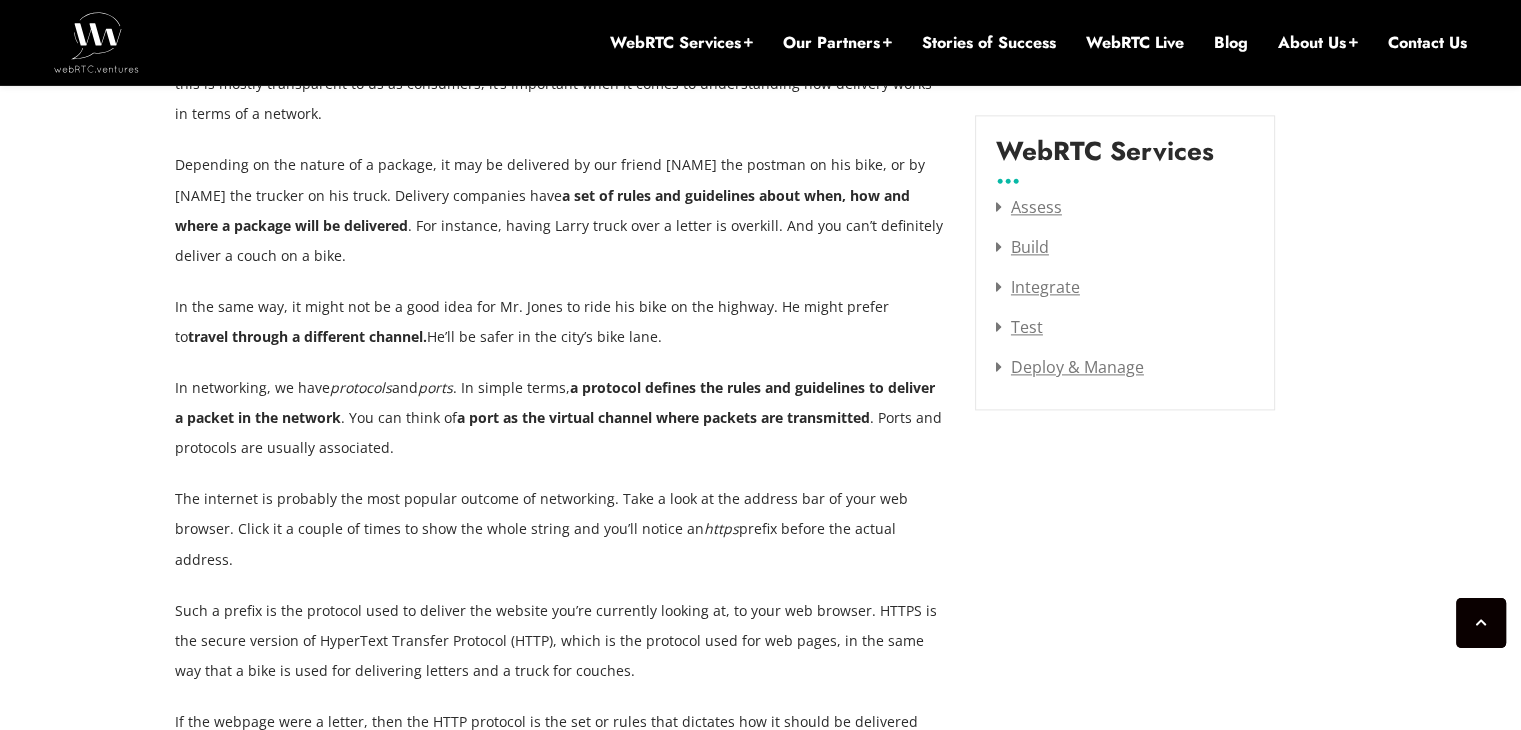 drag, startPoint x: 572, startPoint y: 382, endPoint x: 459, endPoint y: 405, distance: 115.316956 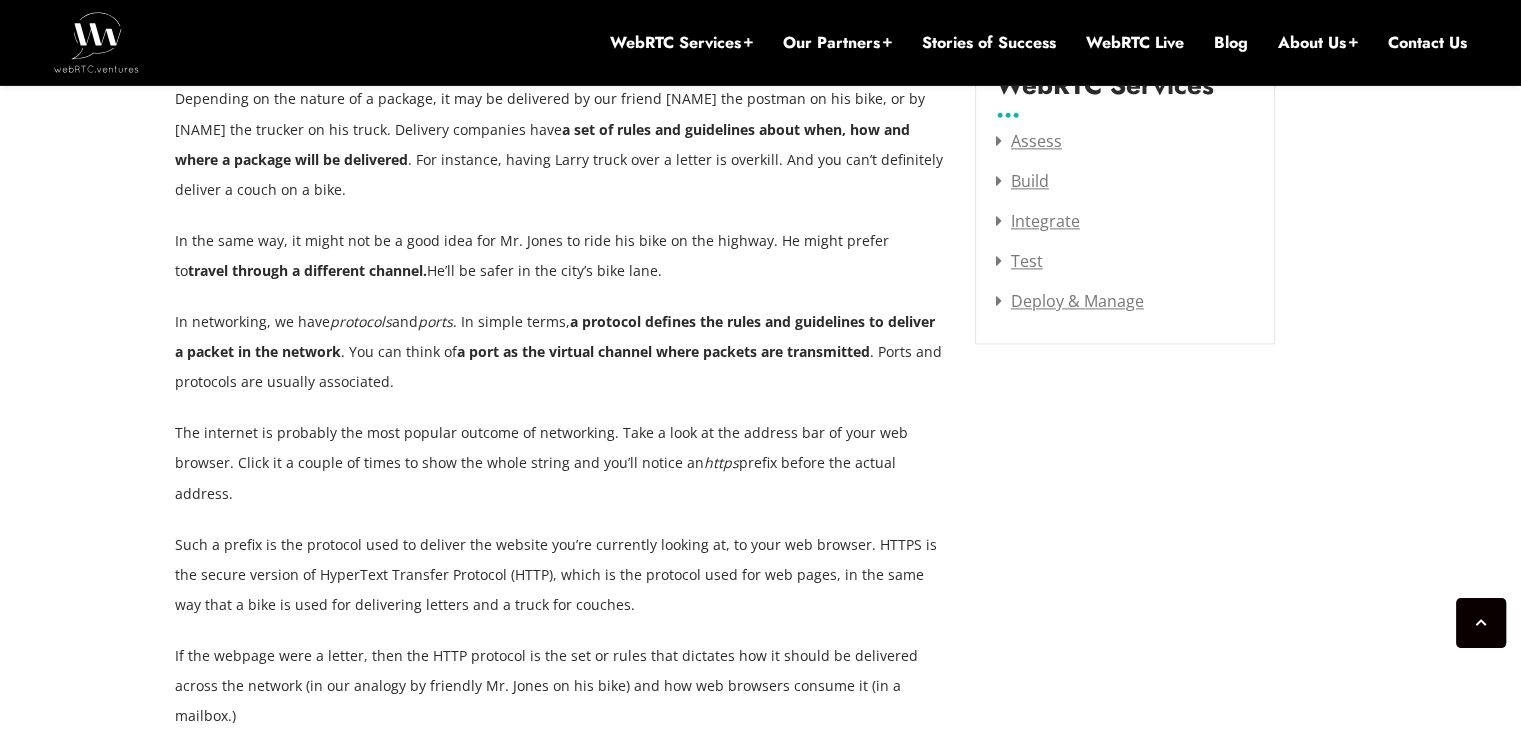scroll, scrollTop: 2691, scrollLeft: 0, axis: vertical 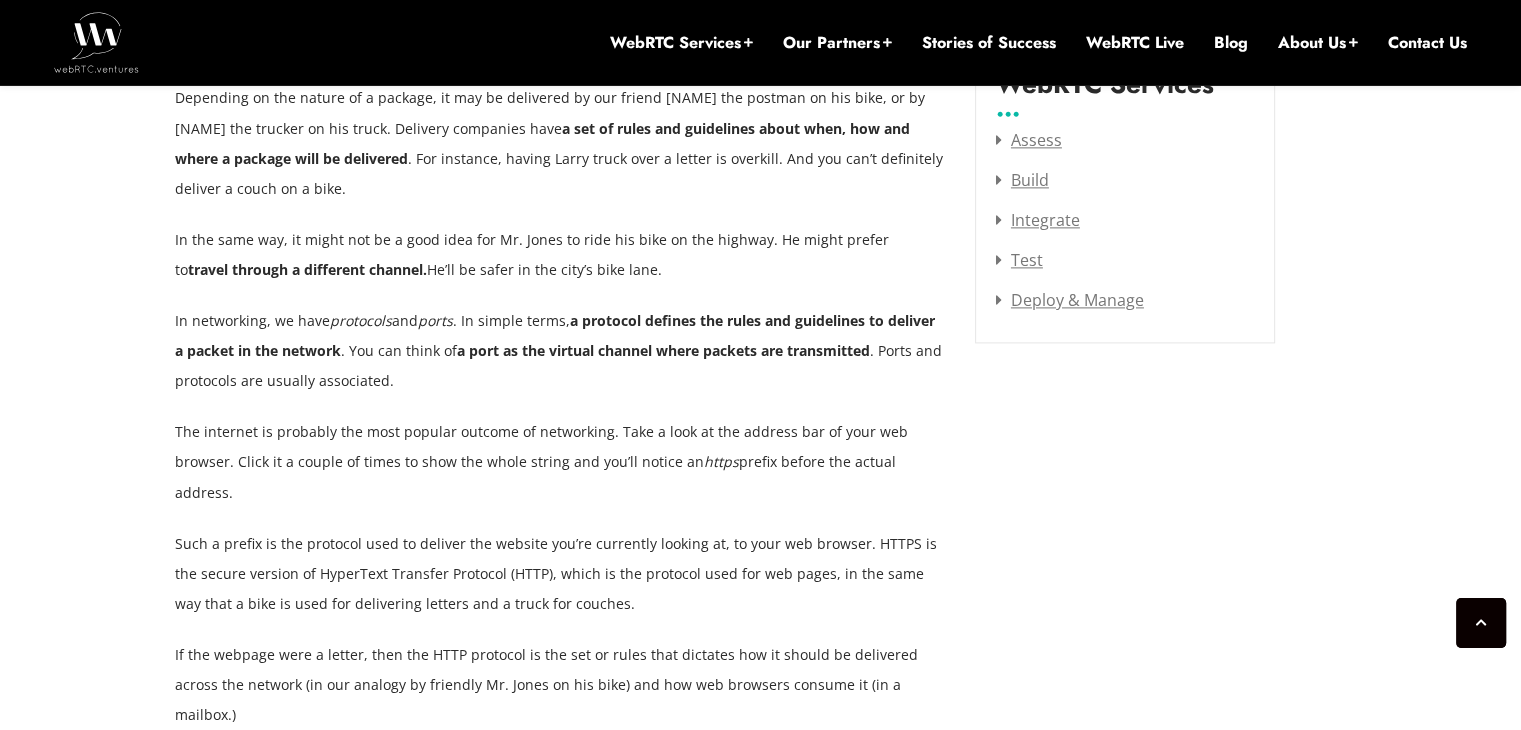 click on "In networking, we have  protocols  and  ports . In simple terms,  a protocol defines the rules and guidelines to deliver a packet in the network . You can think of  a port as the virtual channel where packets are transmitted . Ports and protocols are usually associated." at bounding box center (560, 351) 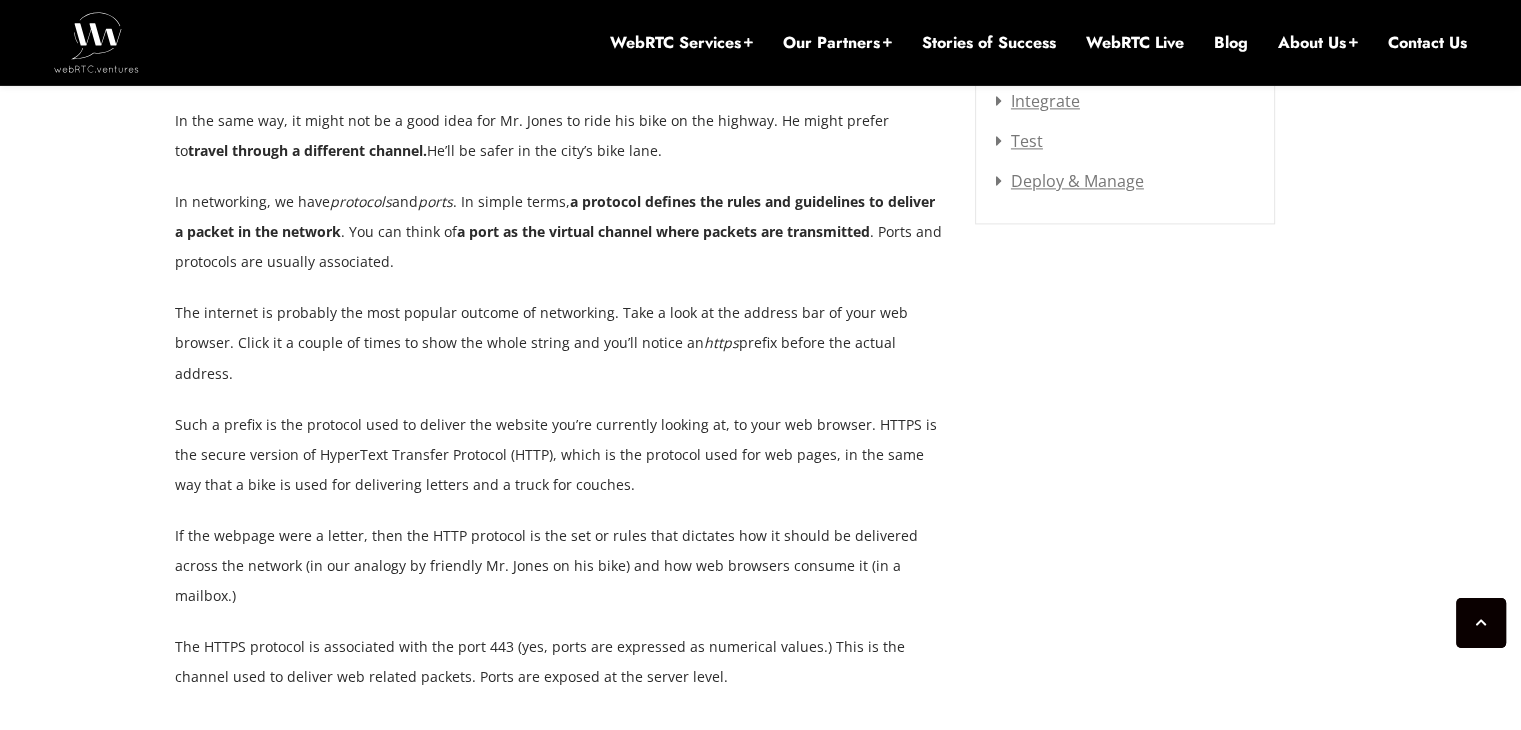 scroll, scrollTop: 2812, scrollLeft: 0, axis: vertical 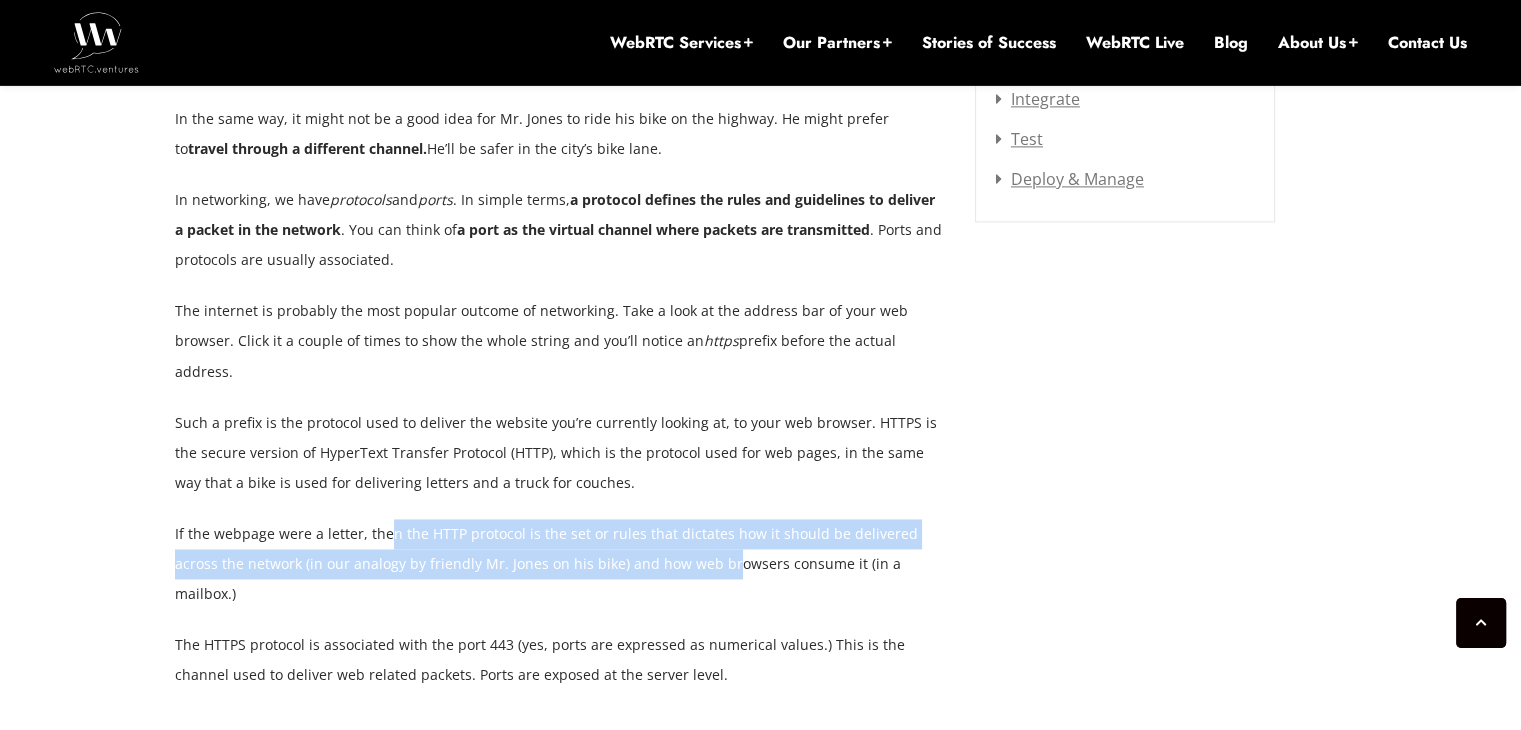 drag, startPoint x: 389, startPoint y: 503, endPoint x: 676, endPoint y: 529, distance: 288.1753 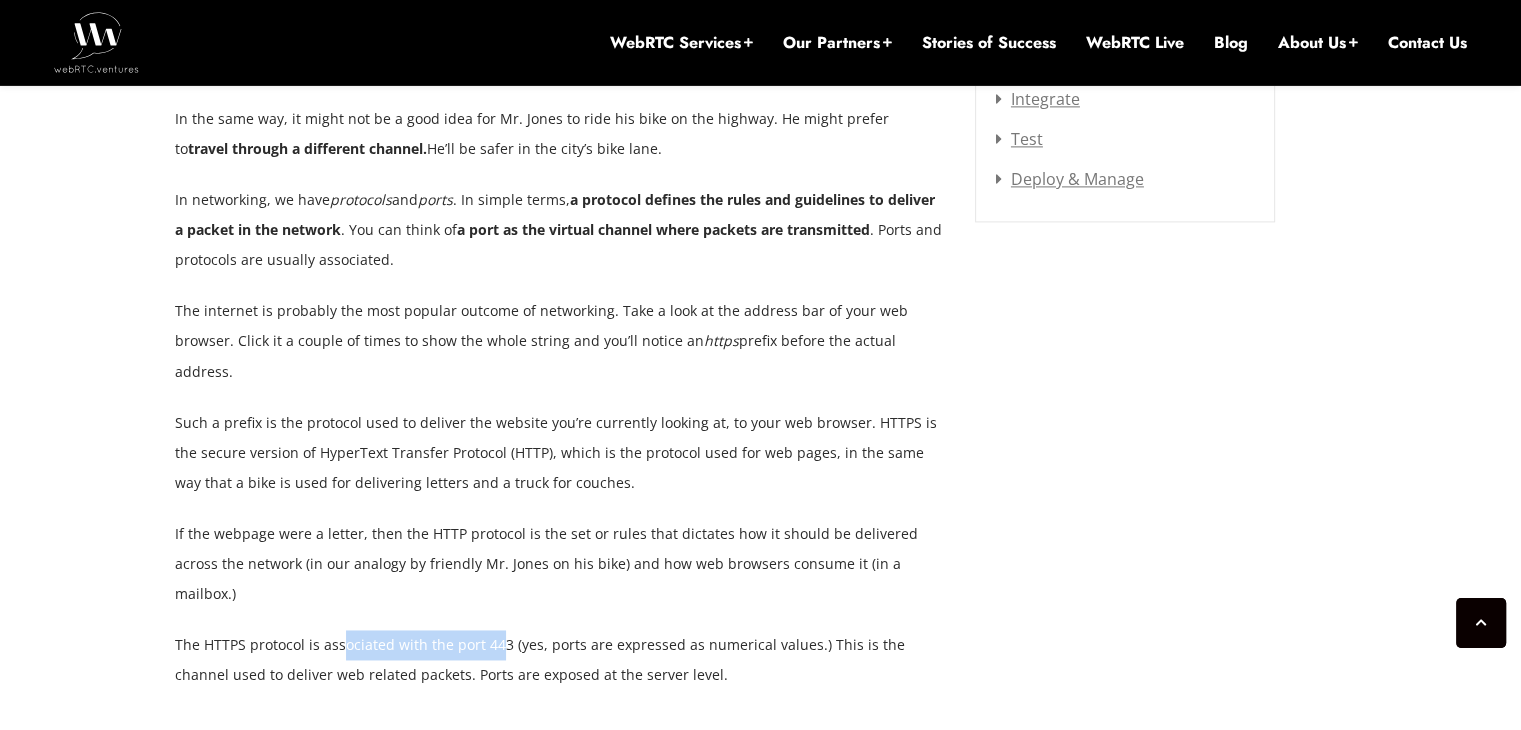 drag, startPoint x: 339, startPoint y: 578, endPoint x: 500, endPoint y: 589, distance: 161.37534 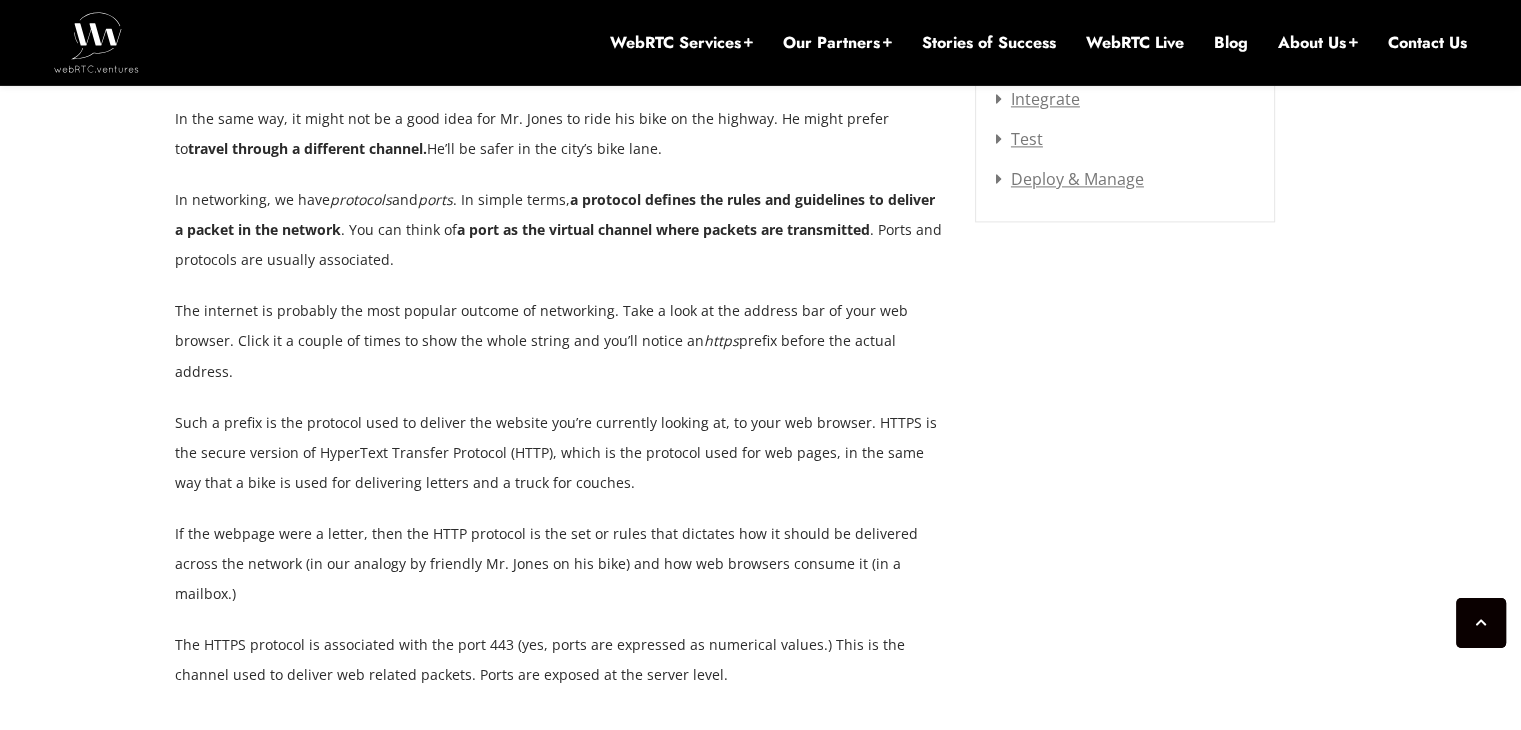 click on "The HTTPS protocol is associated with the port 443 (yes, ports are expressed as numerical values.) This is the channel used to deliver web related packets. Ports are exposed at the server level." at bounding box center [560, 660] 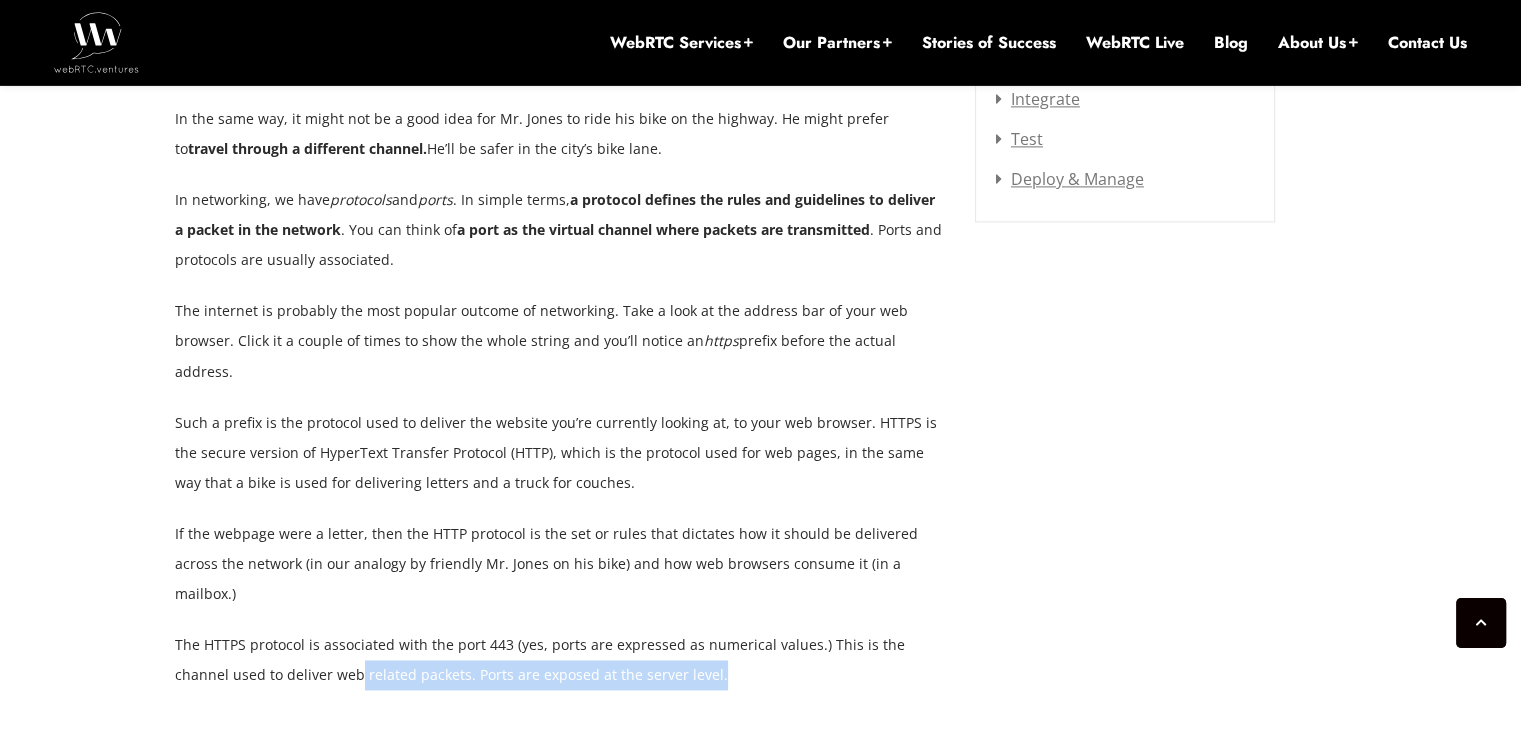 drag, startPoint x: 304, startPoint y: 608, endPoint x: 668, endPoint y: 621, distance: 364.23206 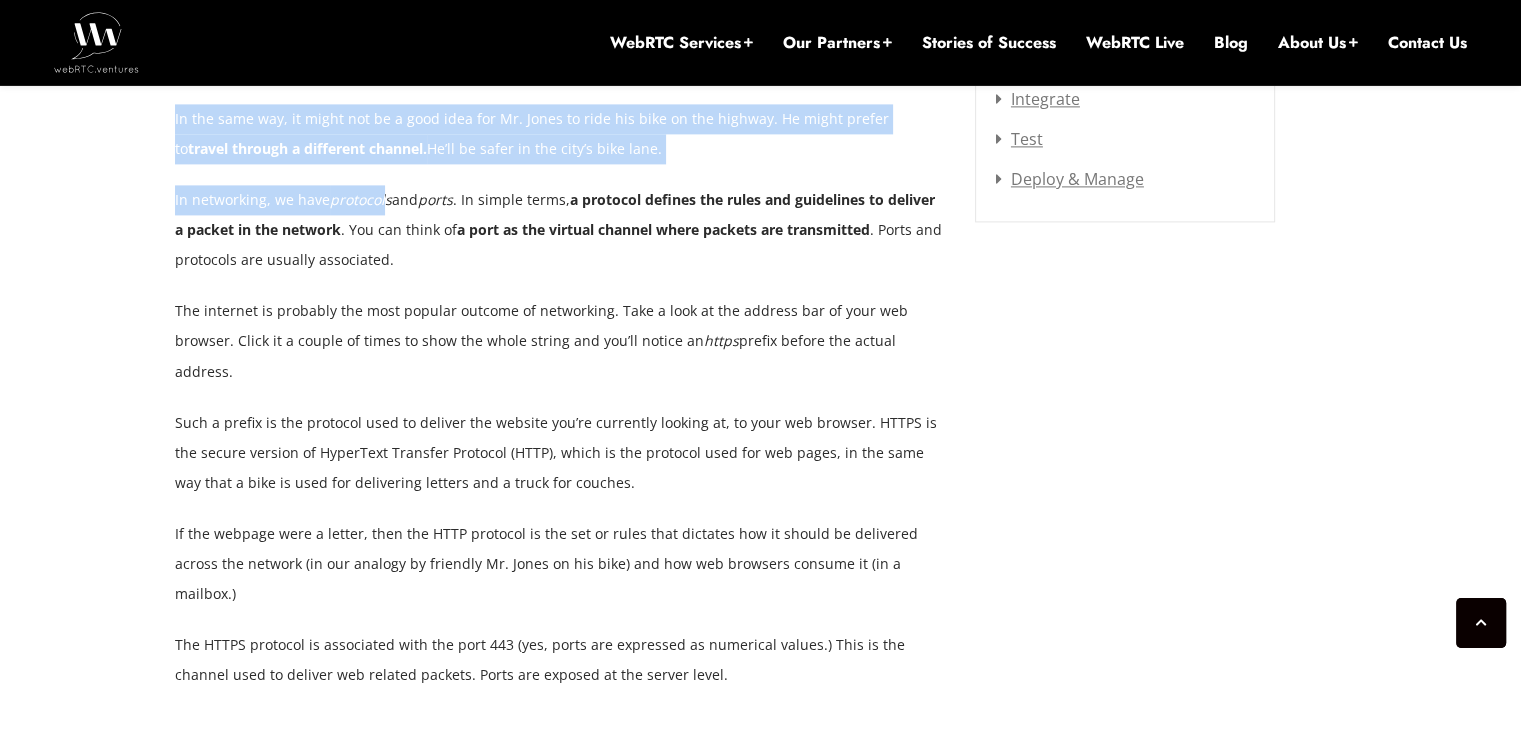 drag, startPoint x: 168, startPoint y: 193, endPoint x: 384, endPoint y: 199, distance: 216.08331 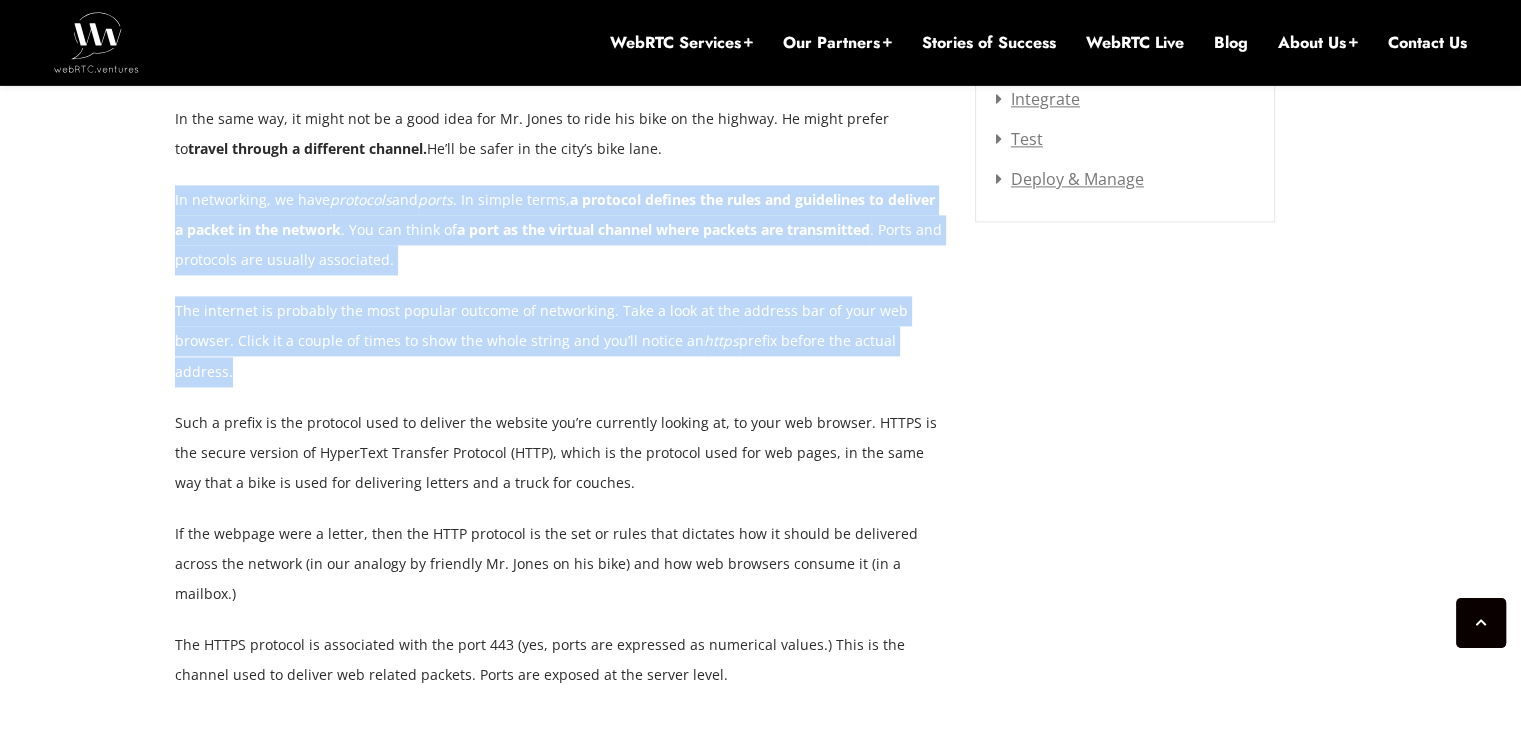 drag, startPoint x: 176, startPoint y: 196, endPoint x: 939, endPoint y: 338, distance: 776.10114 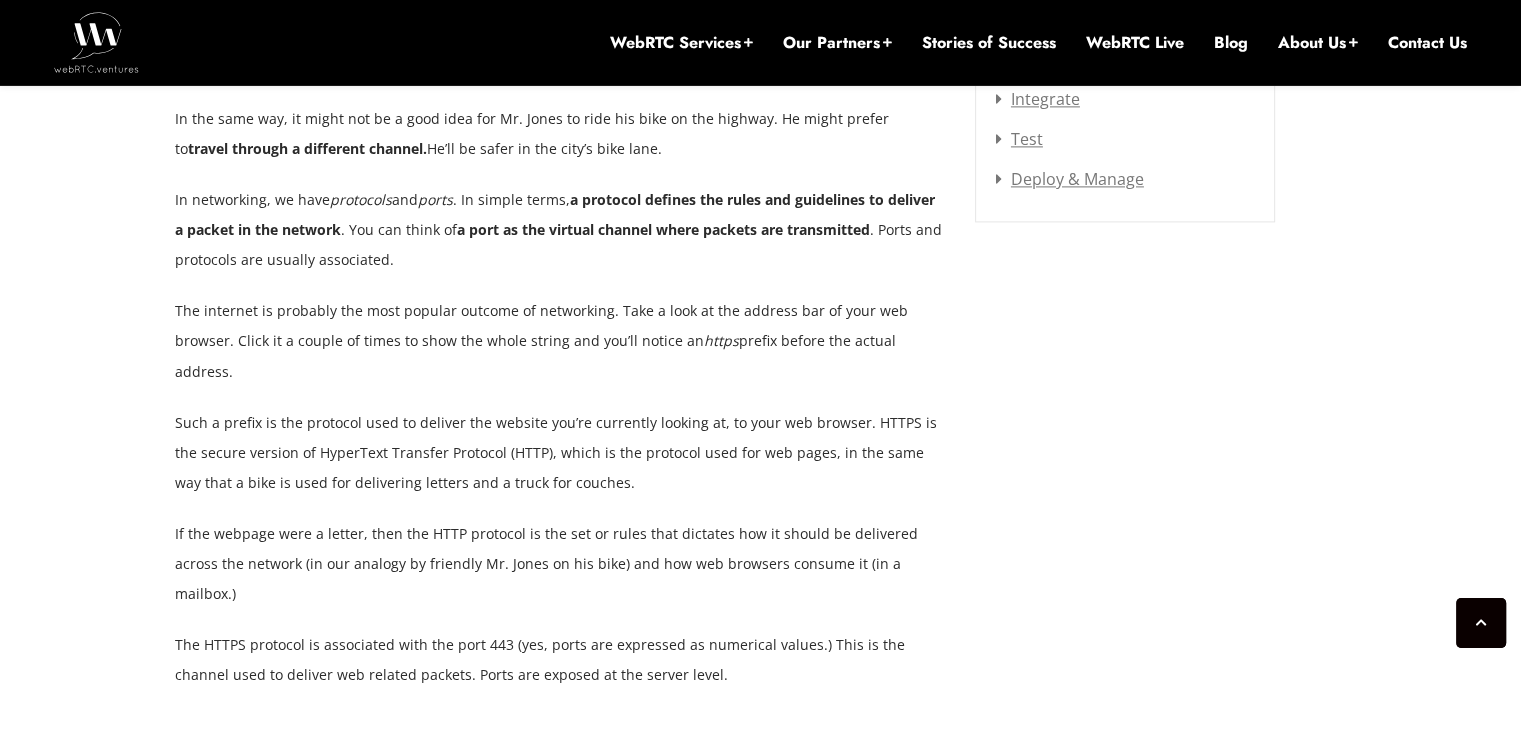 click on "Such a prefix is the protocol used to deliver the website you’re currently looking at, to your web browser. HTTPS is the secure version of HyperText Transfer Protocol (HTTP), which is the protocol used for web pages, in the same way that a bike is used for delivering letters and a truck for couches." at bounding box center (560, 453) 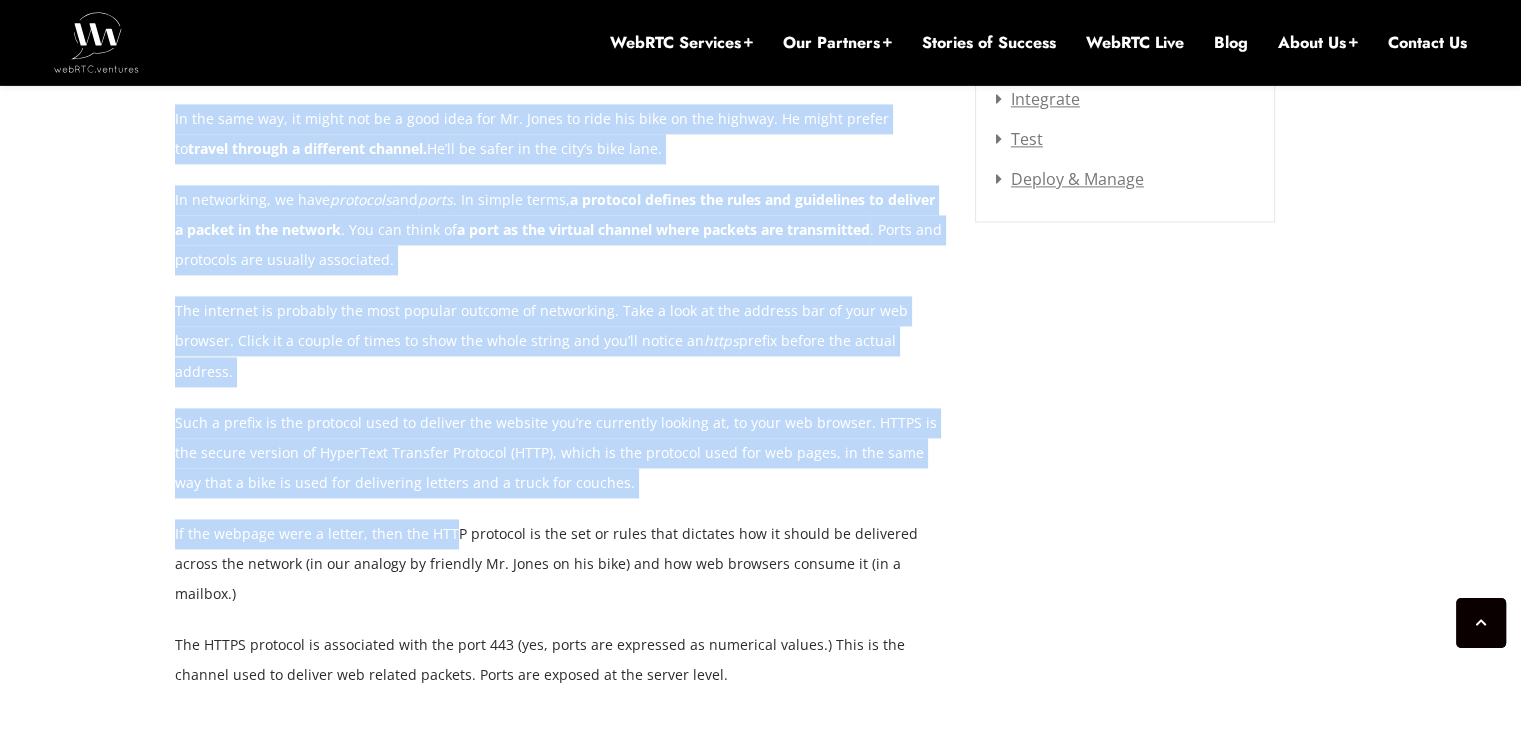 drag, startPoint x: 167, startPoint y: 504, endPoint x: 445, endPoint y: 506, distance: 278.0072 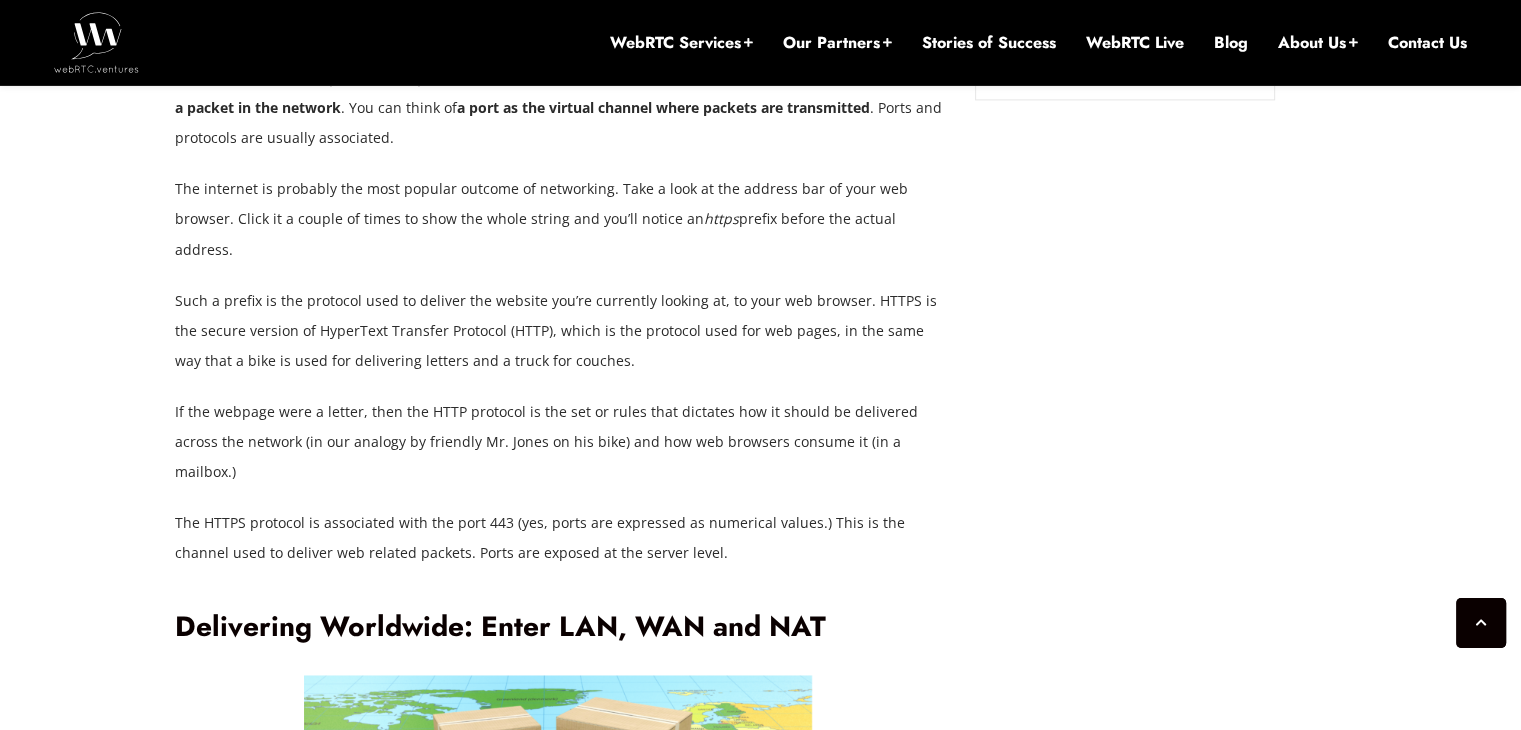 scroll, scrollTop: 2935, scrollLeft: 0, axis: vertical 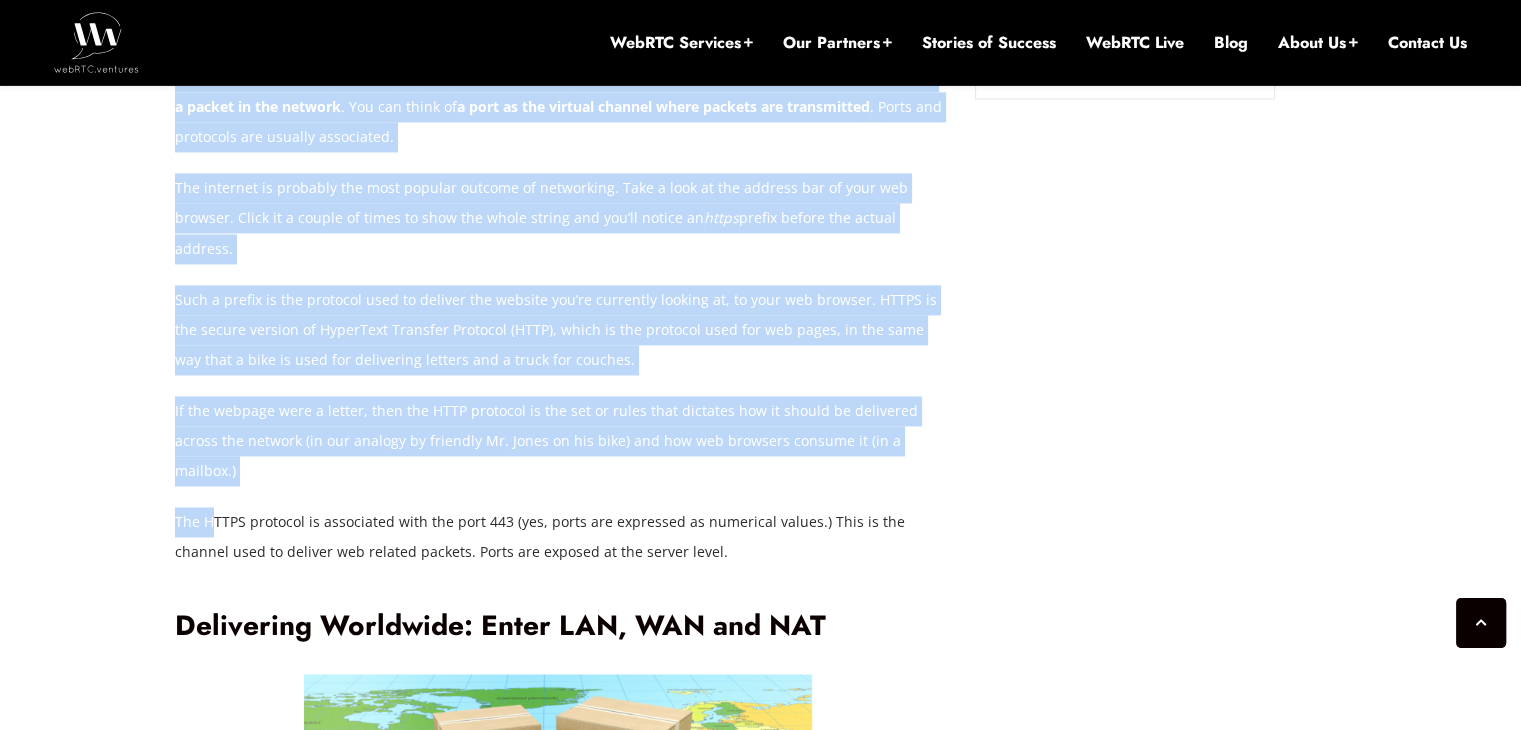 drag, startPoint x: 170, startPoint y: 462, endPoint x: 215, endPoint y: 457, distance: 45.276924 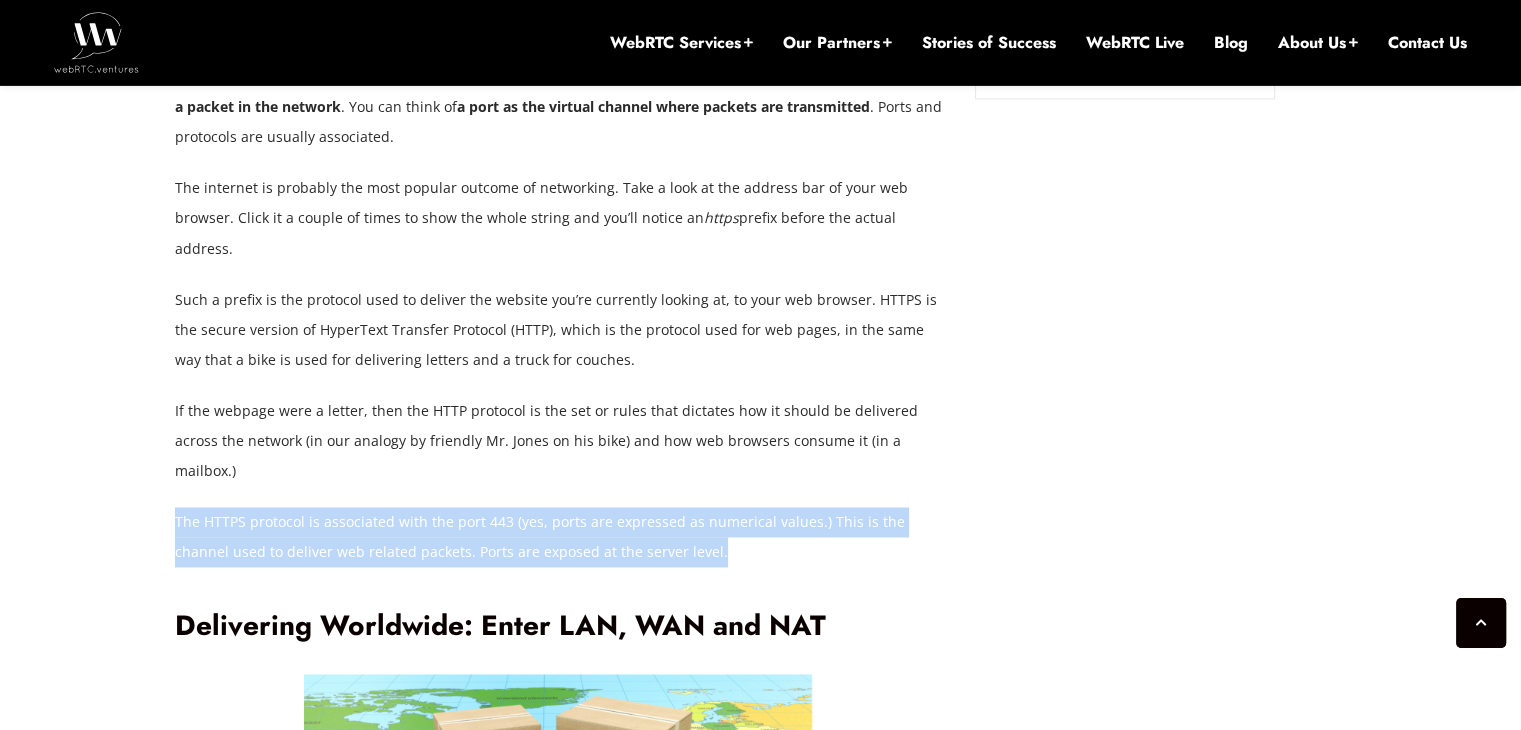 drag, startPoint x: 176, startPoint y: 465, endPoint x: 701, endPoint y: 496, distance: 525.9144 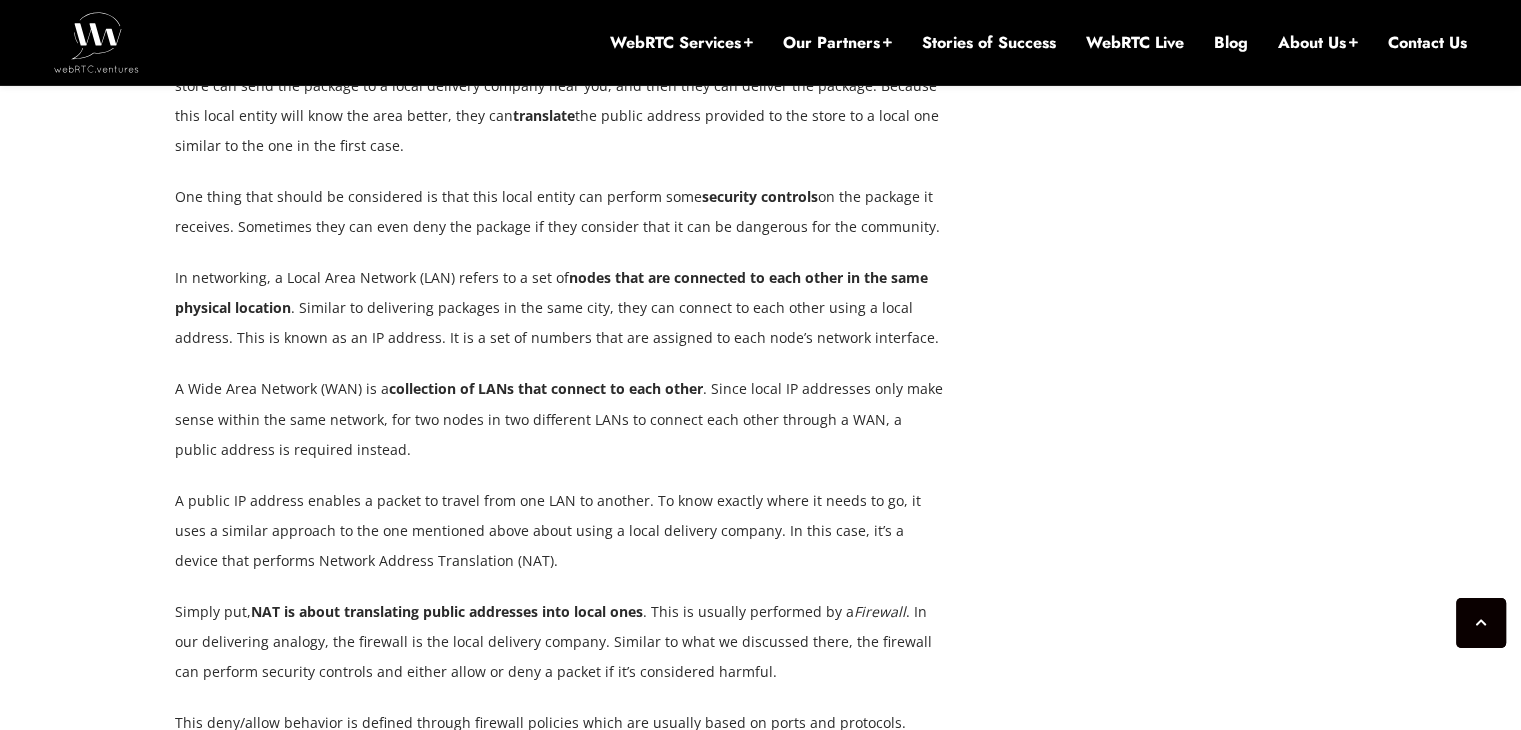 scroll, scrollTop: 4179, scrollLeft: 0, axis: vertical 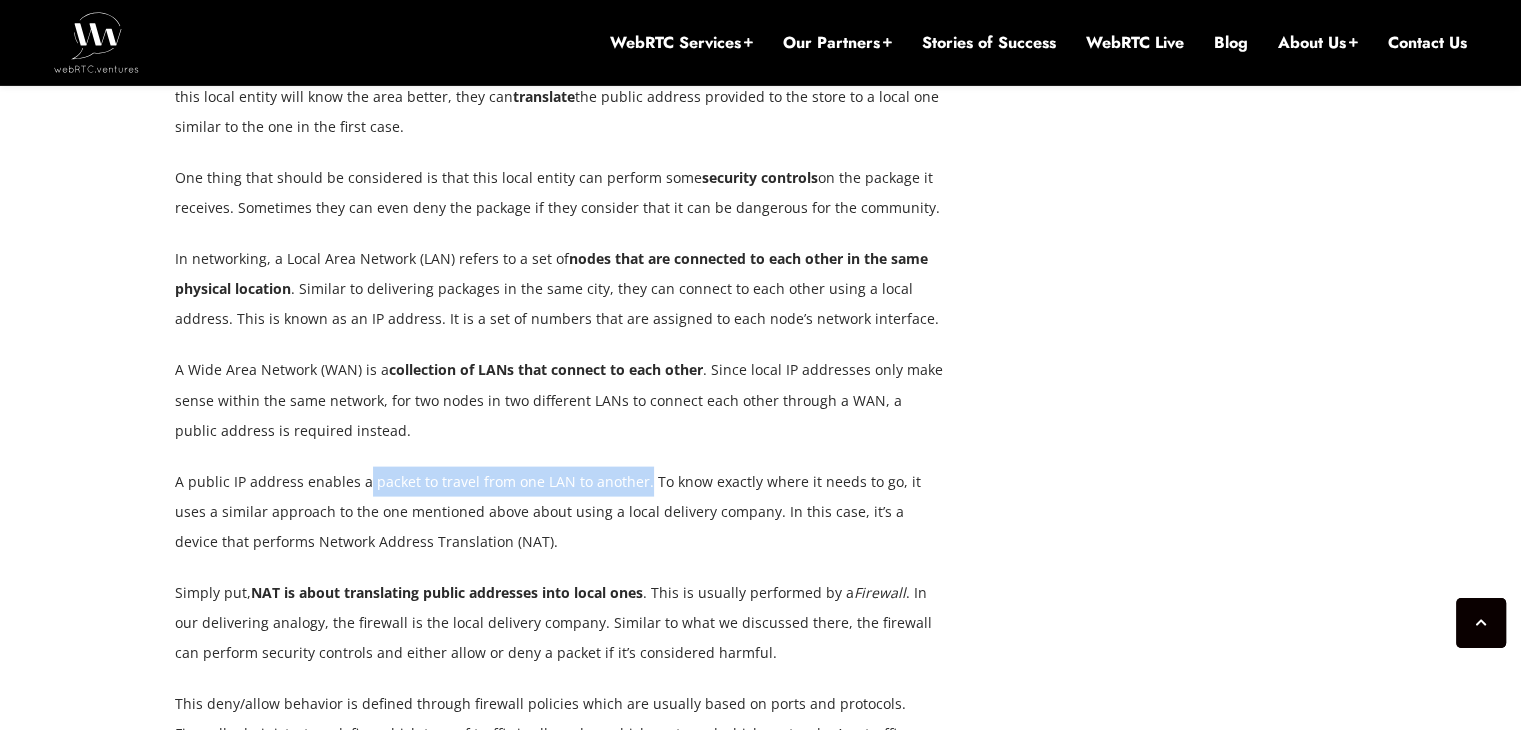 drag, startPoint x: 364, startPoint y: 427, endPoint x: 640, endPoint y: 405, distance: 276.87543 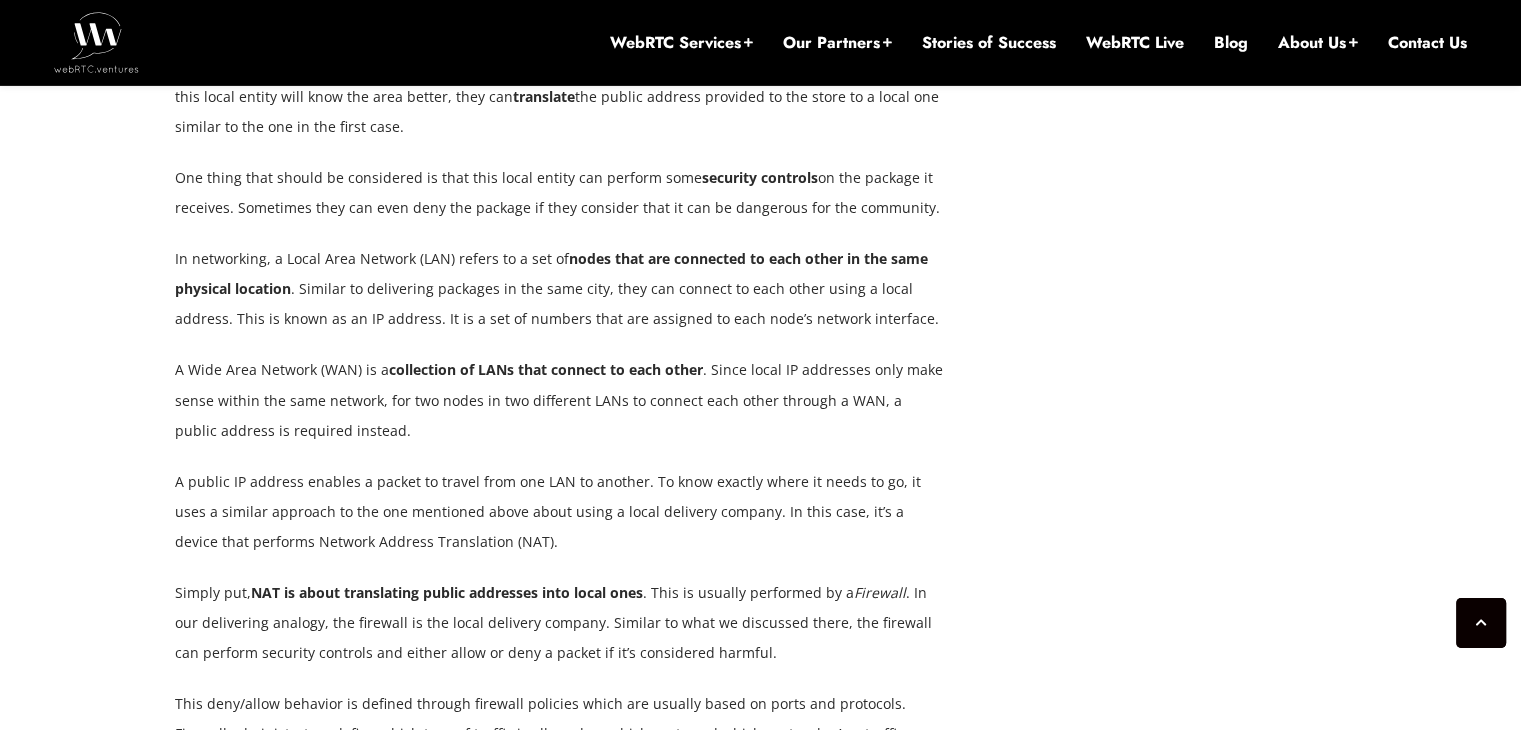 click on "A public IP address enables a packet to travel from one LAN to another. To know exactly where it needs to go, it uses a similar approach to the one mentioned above about using a local delivery company. In this case, it’s a device that performs Network Address Translation (NAT)." at bounding box center (560, 512) 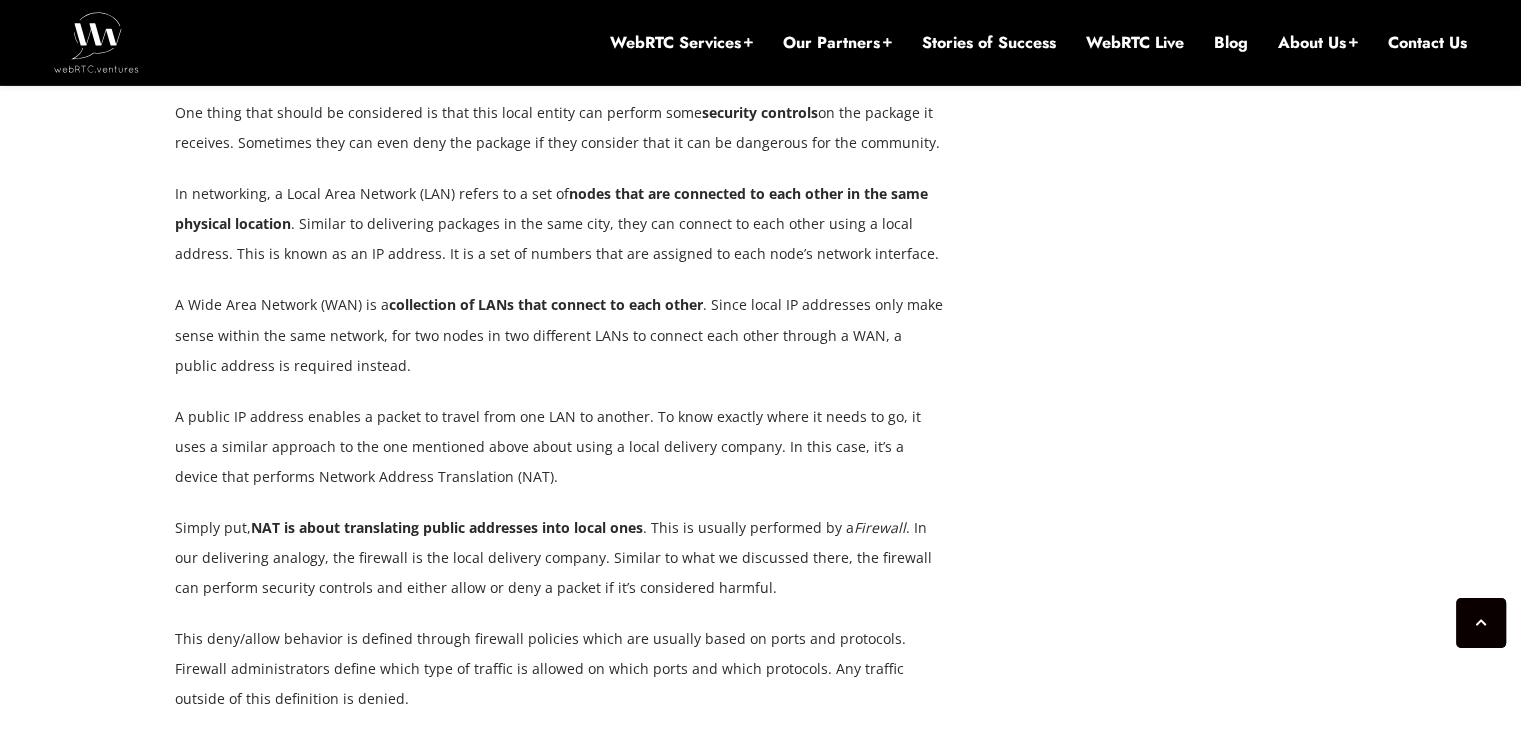 scroll, scrollTop: 4246, scrollLeft: 0, axis: vertical 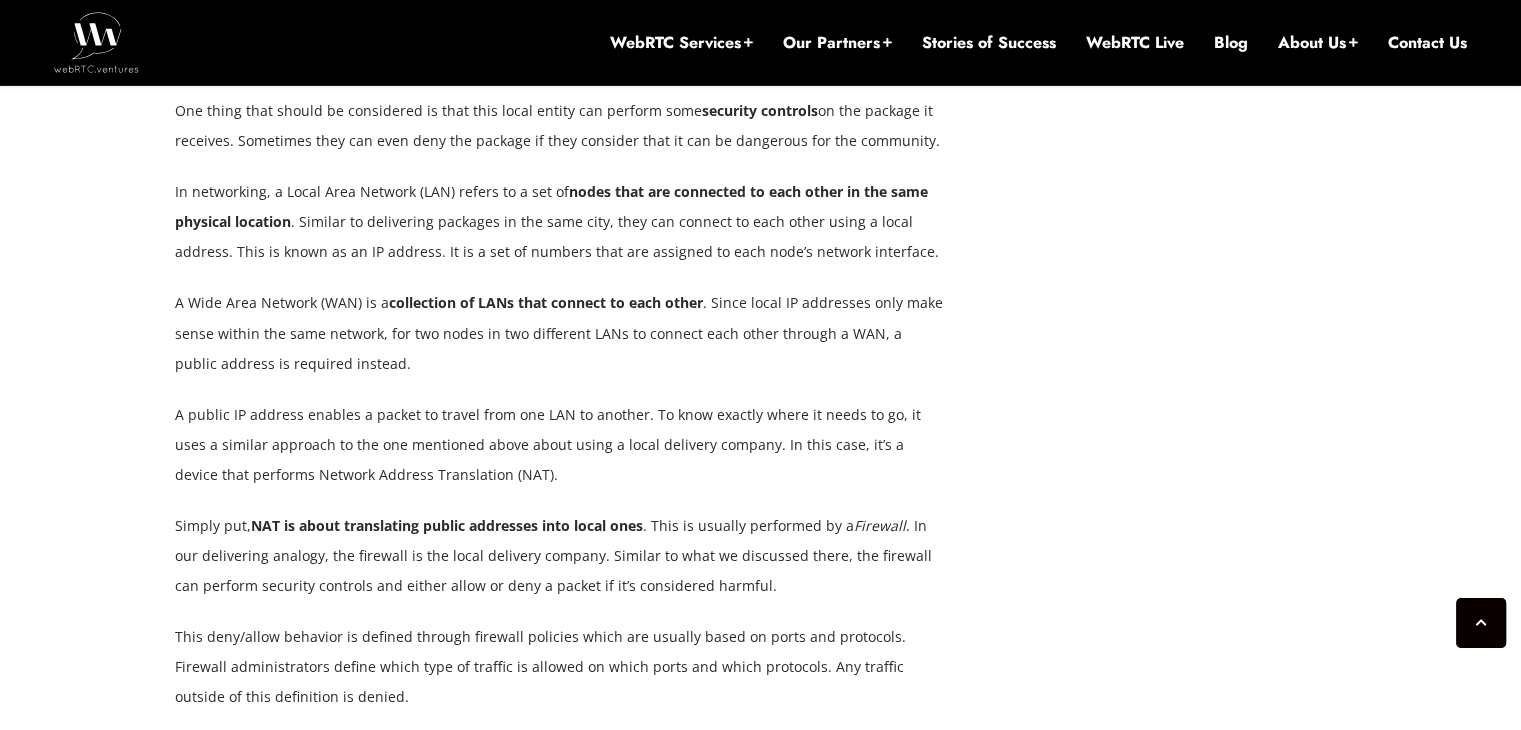 click on "August 26, 2022
Hector Zelaya Comments Off  on Networking Basics for WebRTC: Delivery and Addresses
A crucial part of WebRTC is exchanging media streams (and arbitrary data) between two or more nodes. How do we transport such data? This is where networking becomes crucial. While this post doesn’t pretend to be an extensive lesson about networking, we will look at some of the basic knowledge for understanding communication flow on WebRTC projects.
Your Online Purchase Just Came In: Introducing The Delivery “Network”
E-commerce and delivery platforms are a norm in today’s lifestyle. You can get almost anything you can think of right to your front door with just a couple of clicks (and a credit card). This is thanks to a complex delivery system that is behind the scenes taking care of planning, routing and finally delivering your package.
One of the core features of a network is that  it provides the ability to  deliver" at bounding box center (760, 159) 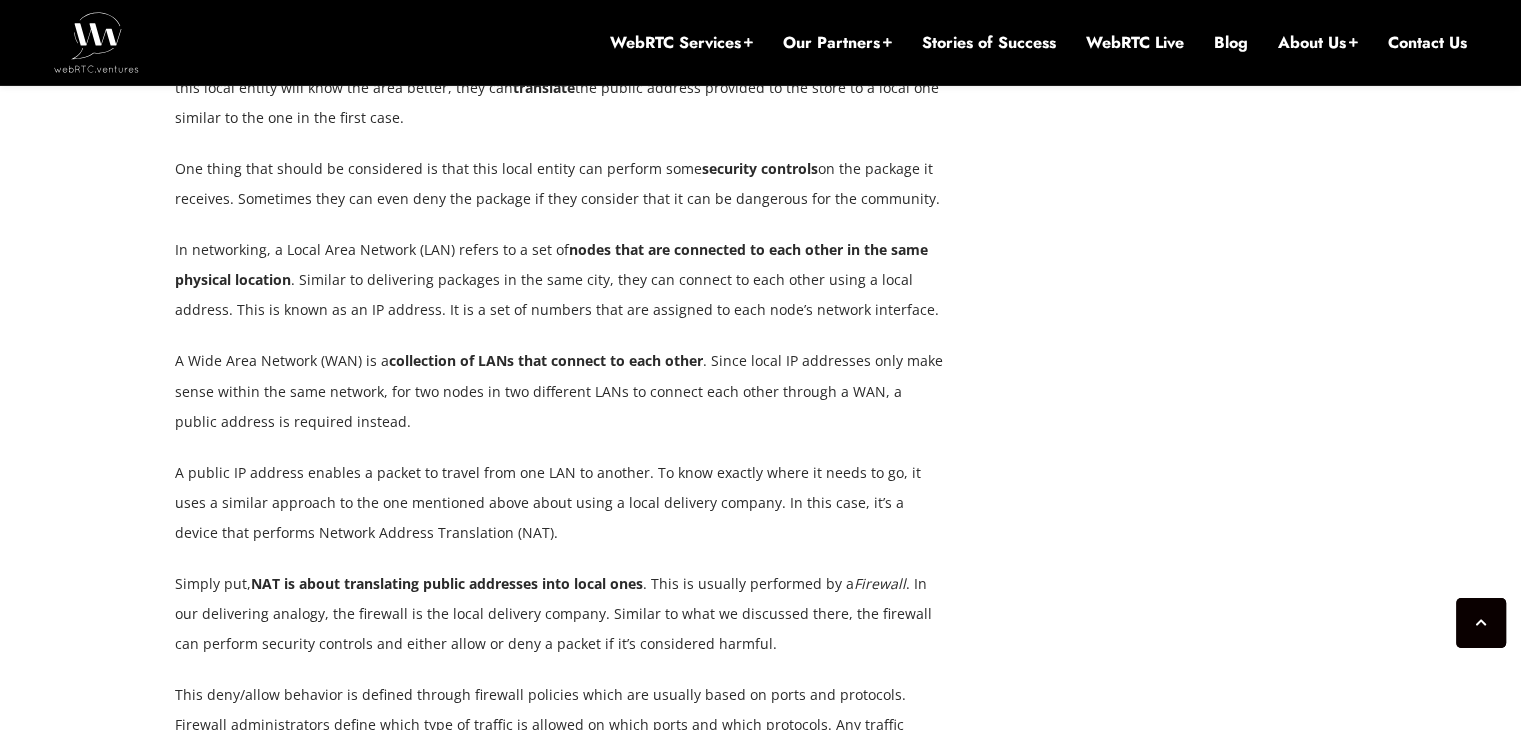 scroll, scrollTop: 4187, scrollLeft: 0, axis: vertical 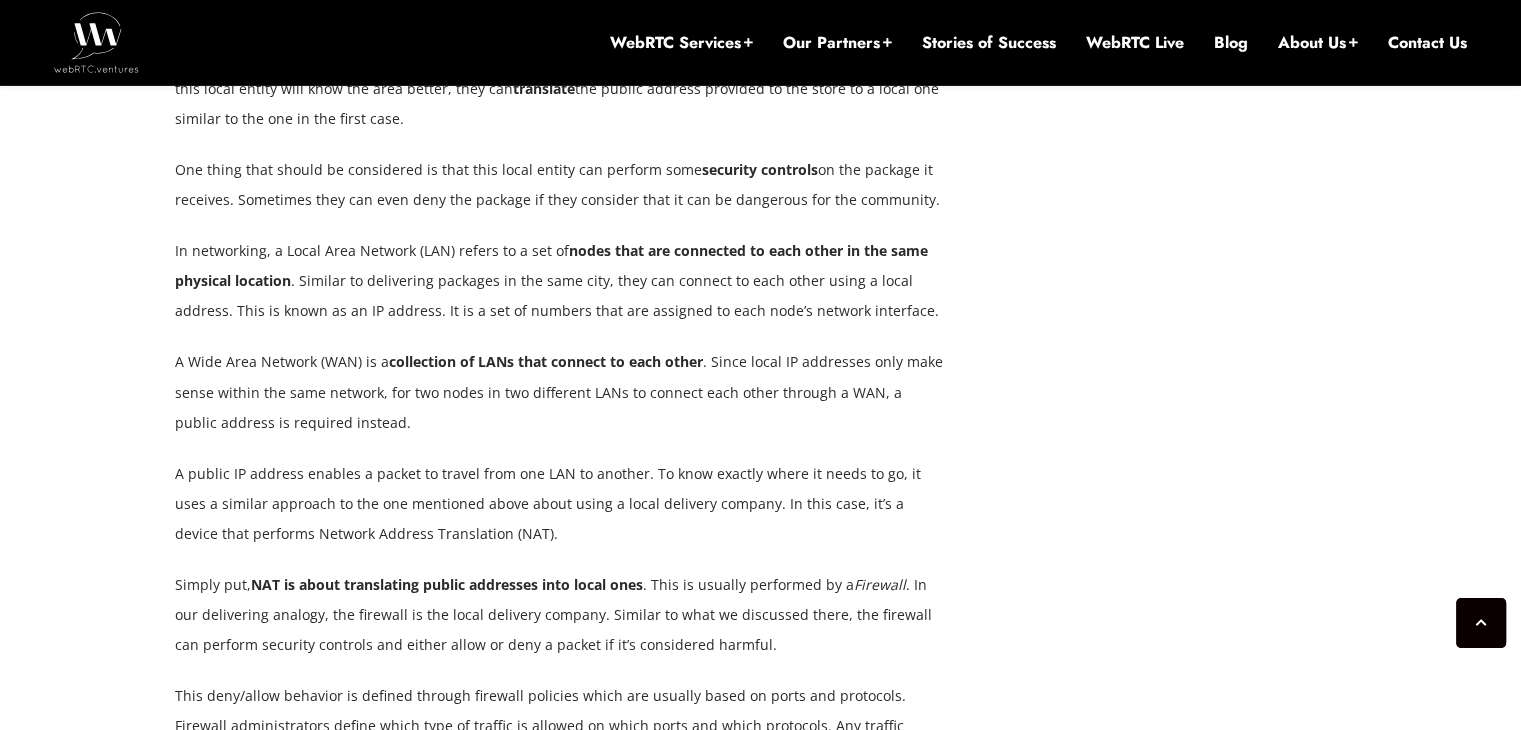 click on "August 26, 2022
Hector Zelaya Comments Off  on Networking Basics for WebRTC: Delivery and Addresses
A crucial part of WebRTC is exchanging media streams (and arbitrary data) between two or more nodes. How do we transport such data? This is where networking becomes crucial. While this post doesn’t pretend to be an extensive lesson about networking, we will look at some of the basic knowledge for understanding communication flow on WebRTC projects.
Your Online Purchase Just Came In: Introducing The Delivery “Network”
E-commerce and delivery platforms are a norm in today’s lifestyle. You can get almost anything you can think of right to your front door with just a couple of clicks (and a credit card). This is thanks to a complex delivery system that is behind the scenes taking care of planning, routing and finally delivering your package.
One of the core features of a network is that  it provides the ability to  deliver" at bounding box center (760, 218) 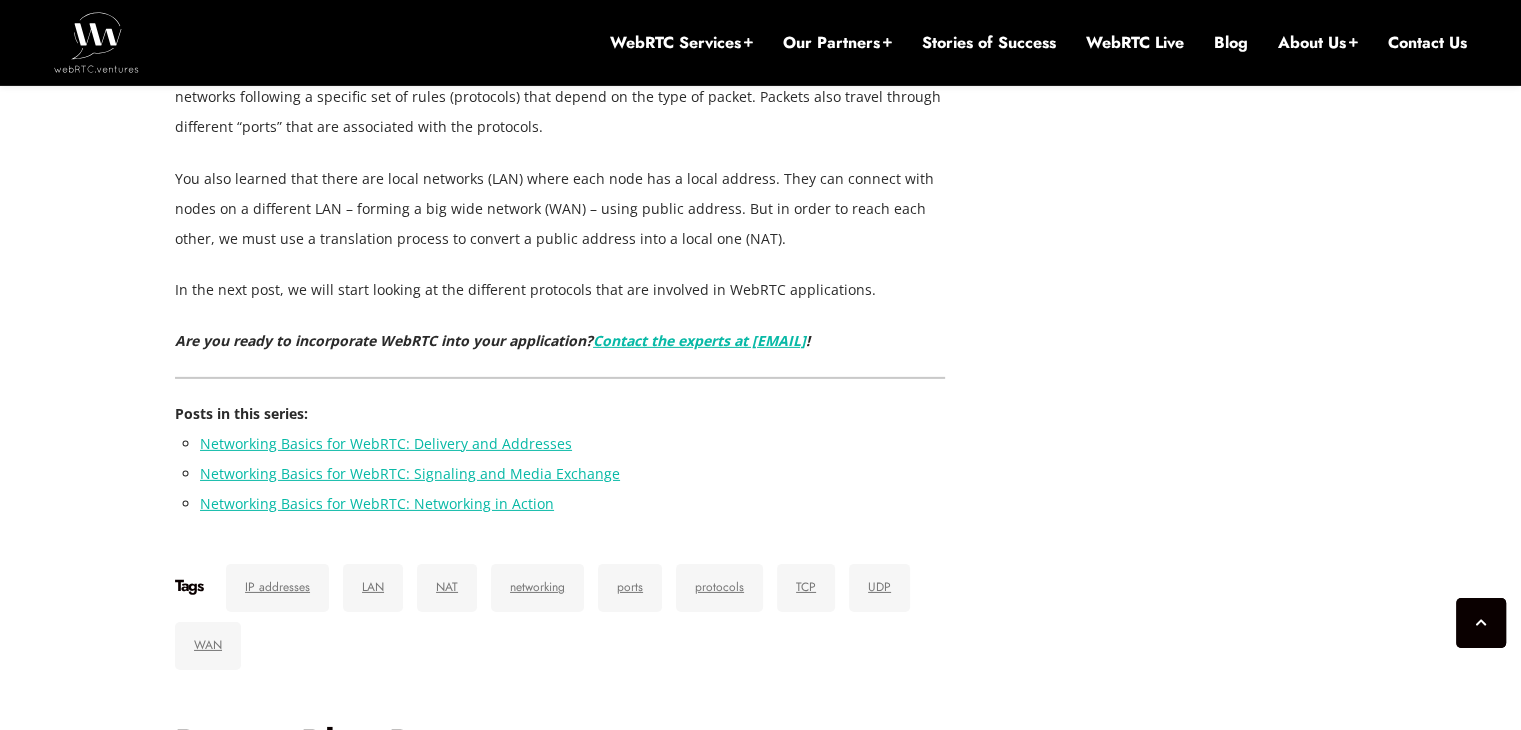 scroll, scrollTop: 6343, scrollLeft: 0, axis: vertical 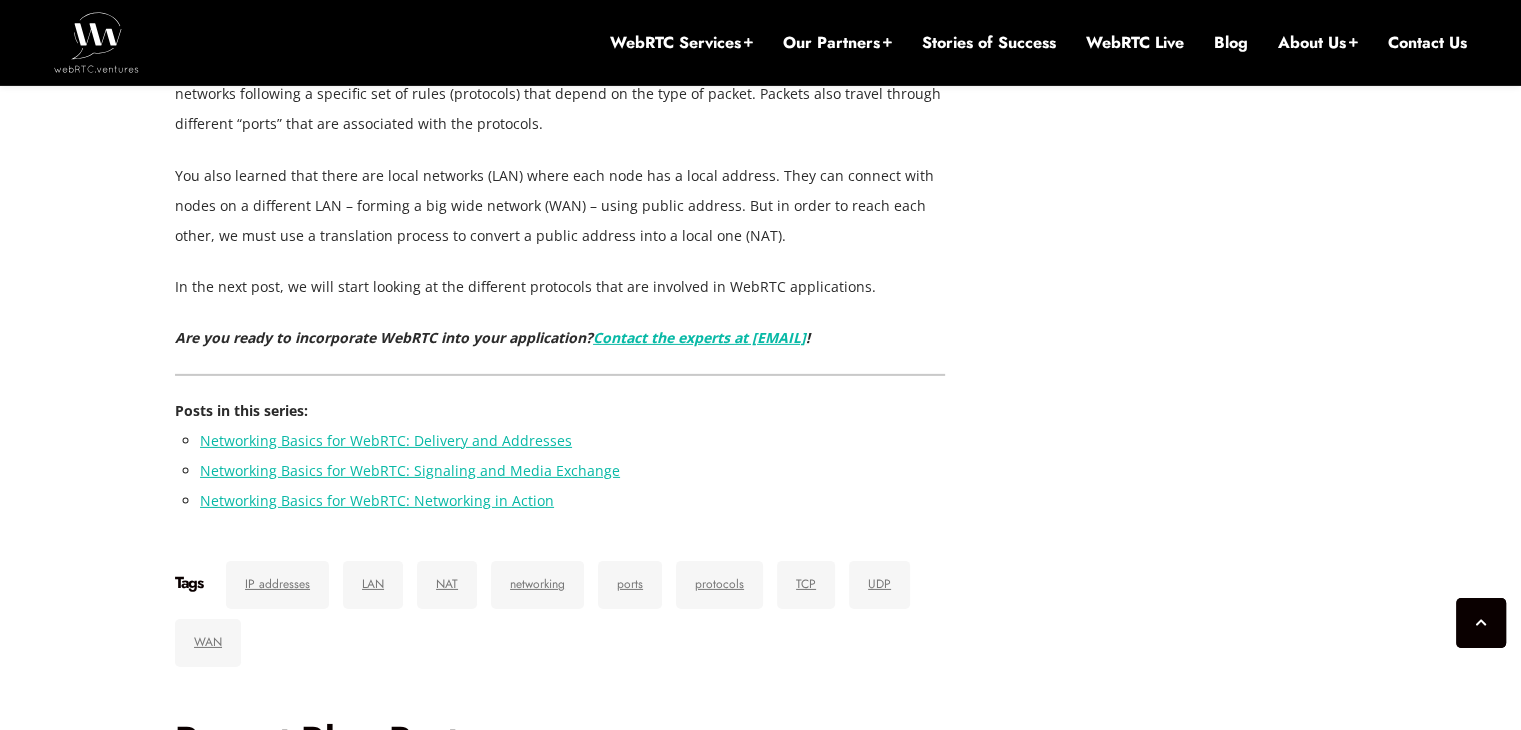 click on "Networking Basics for WebRTC: Signaling and Media Exchange" at bounding box center [410, 470] 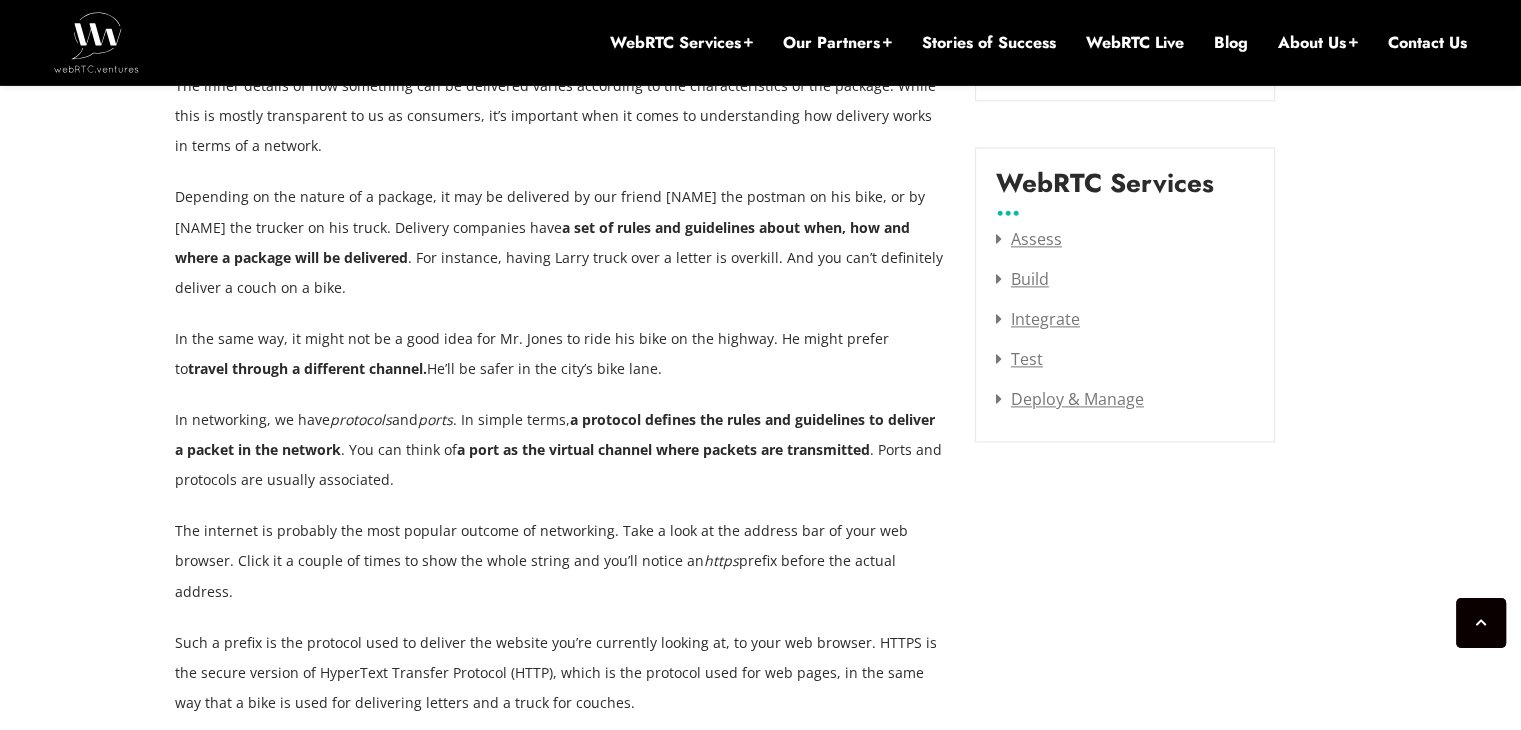 scroll, scrollTop: 2592, scrollLeft: 0, axis: vertical 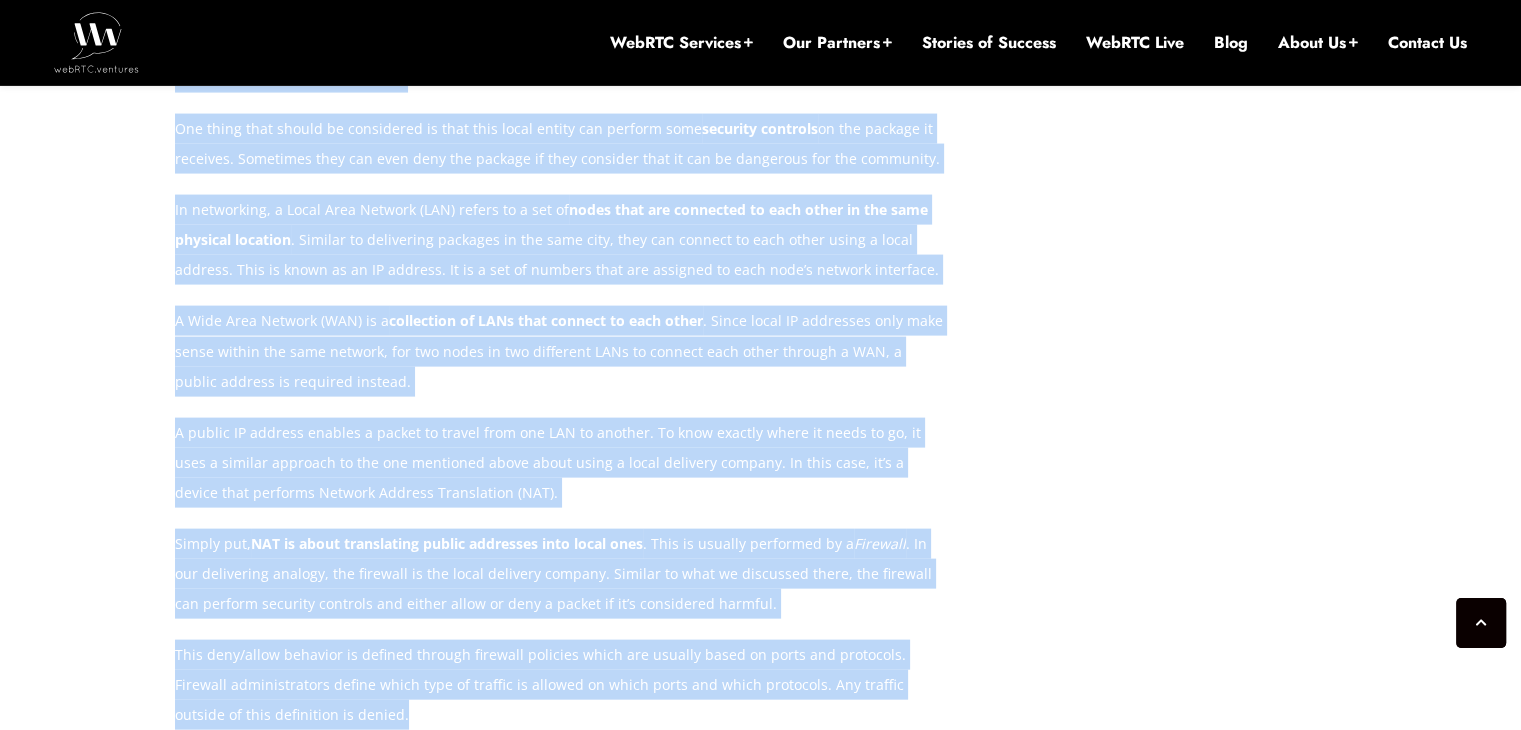 drag, startPoint x: 173, startPoint y: 149, endPoint x: 439, endPoint y: 665, distance: 580.52734 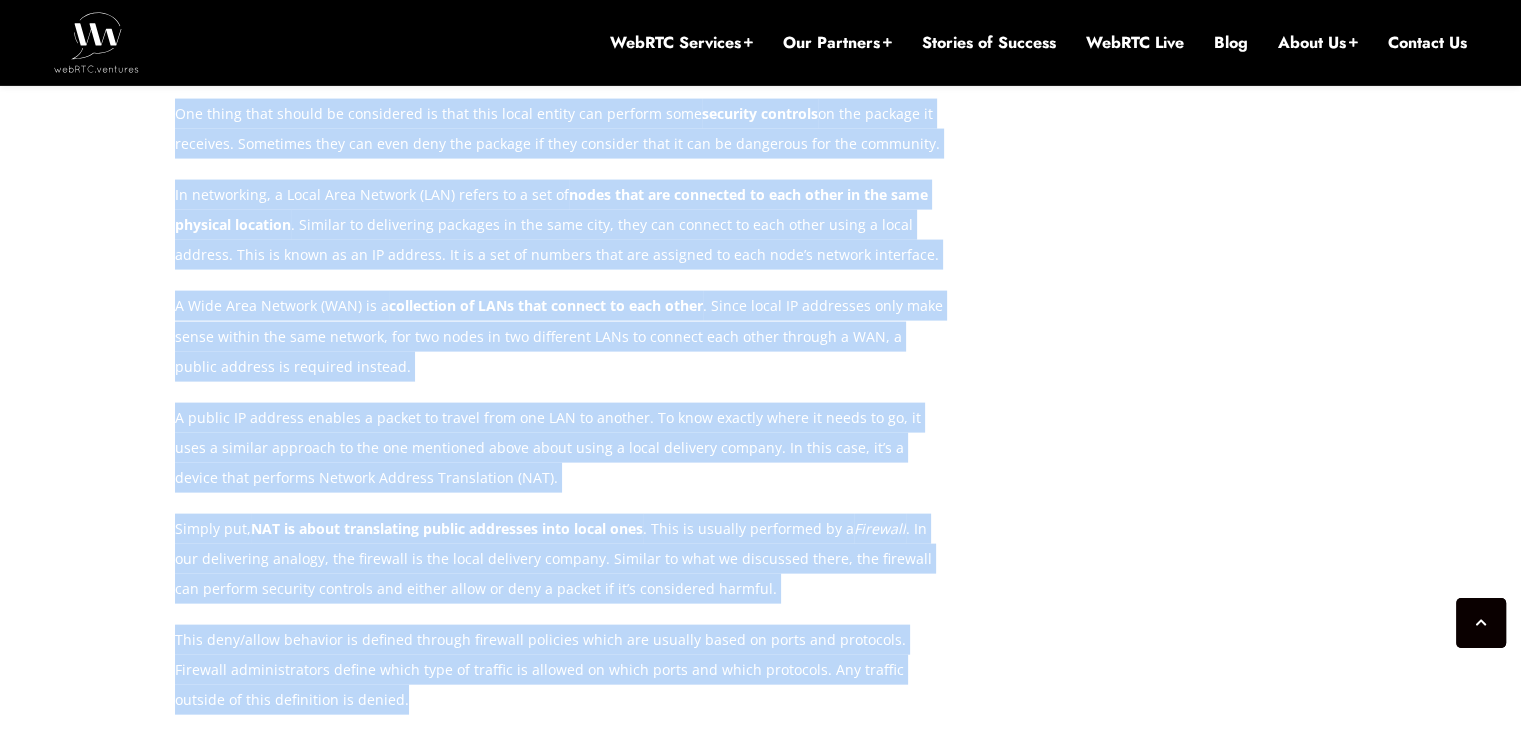 scroll, scrollTop: 4250, scrollLeft: 0, axis: vertical 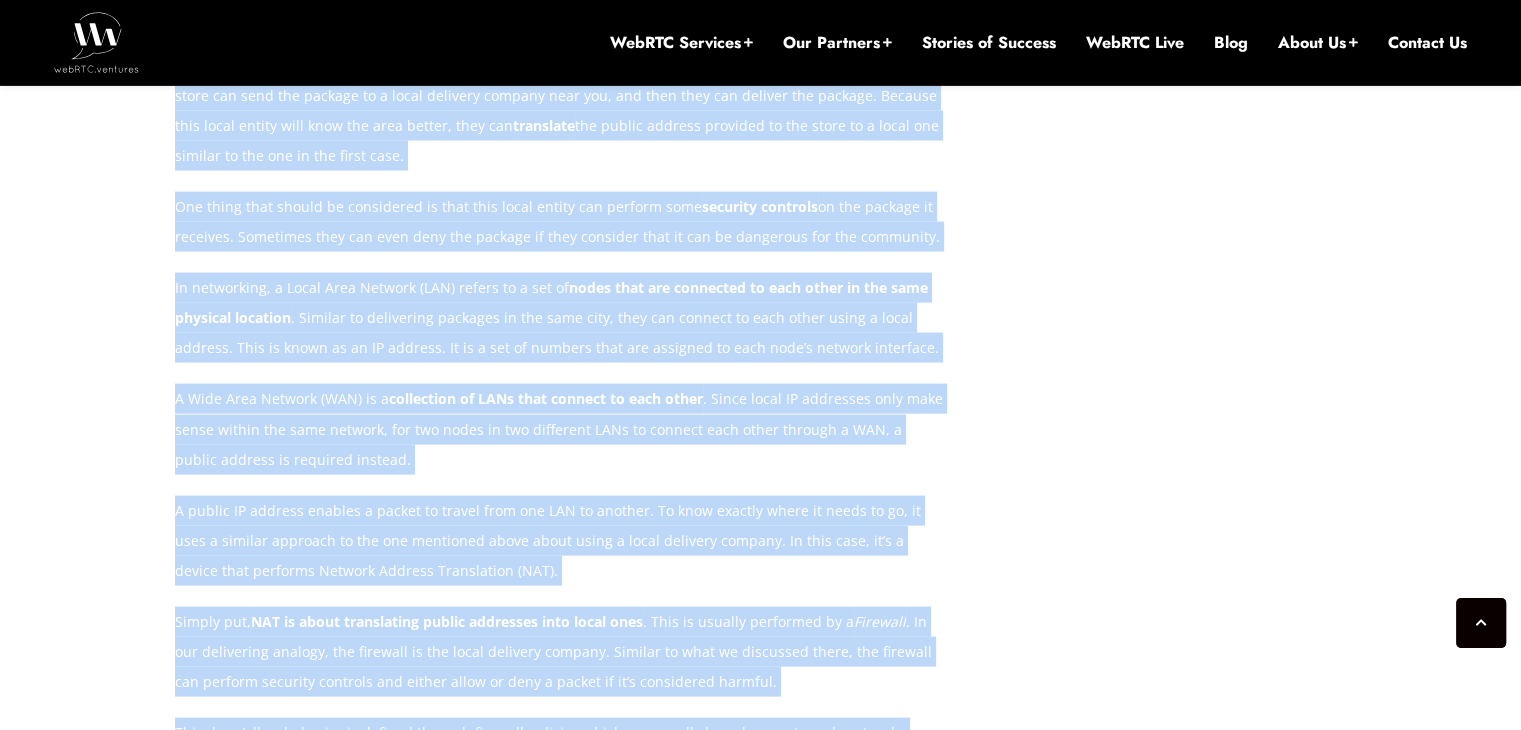 click on "A Wide Area Network (WAN) is a  collection of LANs that connect to each other . Since local IP addresses only make sense within the same network, for two nodes in two different LANs to connect each other through a WAN, a public address is required instead." at bounding box center [560, 429] 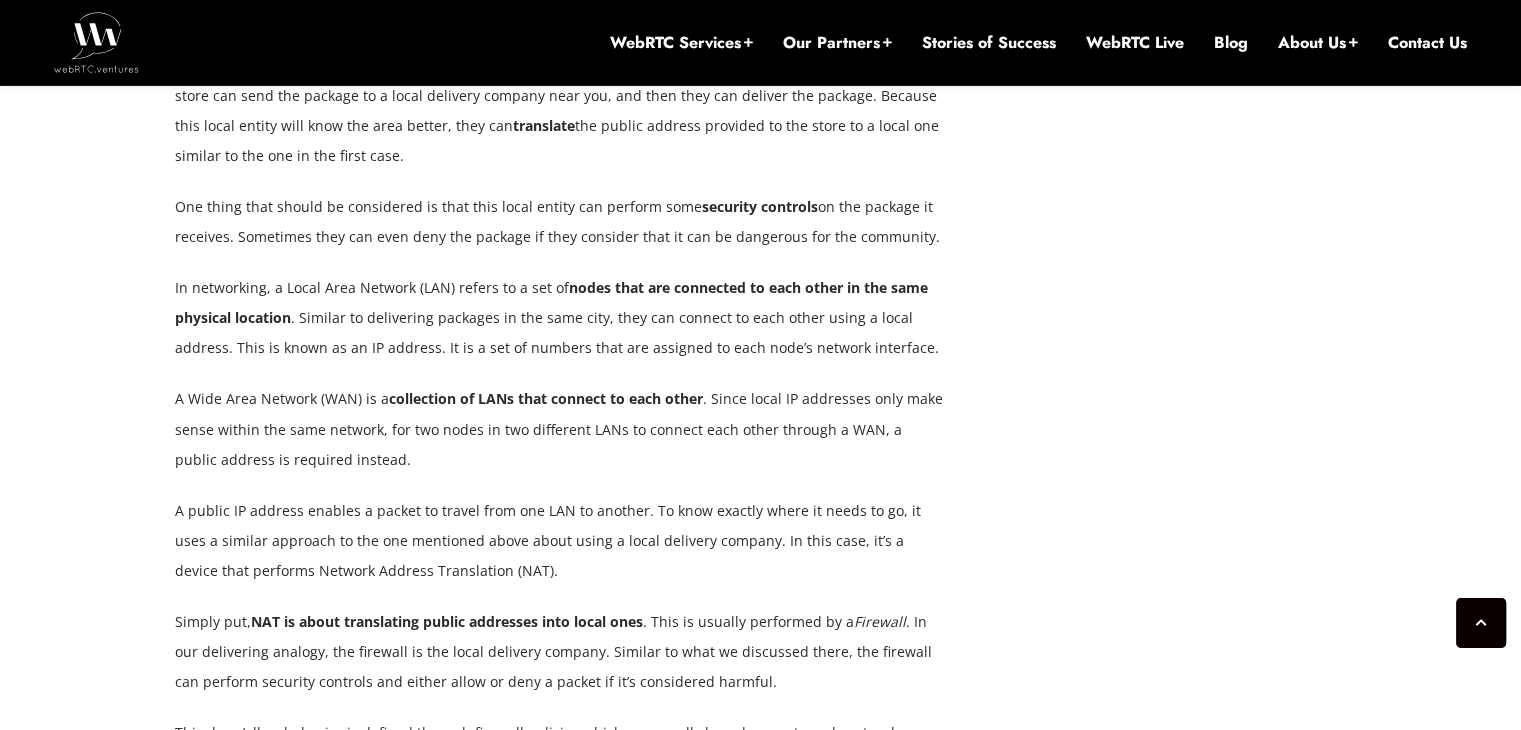 scroll, scrollTop: 4231, scrollLeft: 0, axis: vertical 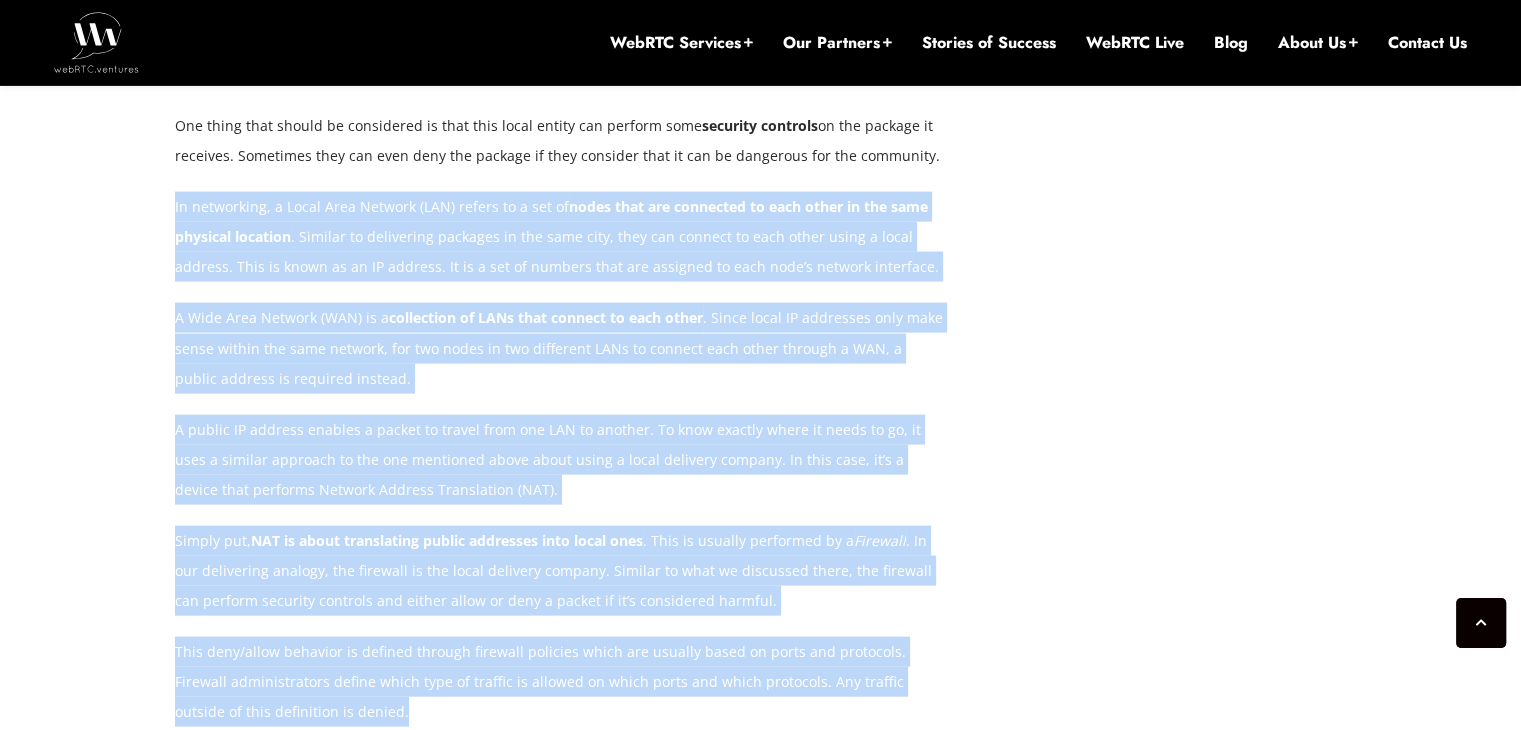 drag, startPoint x: 176, startPoint y: 147, endPoint x: 308, endPoint y: 651, distance: 520.999 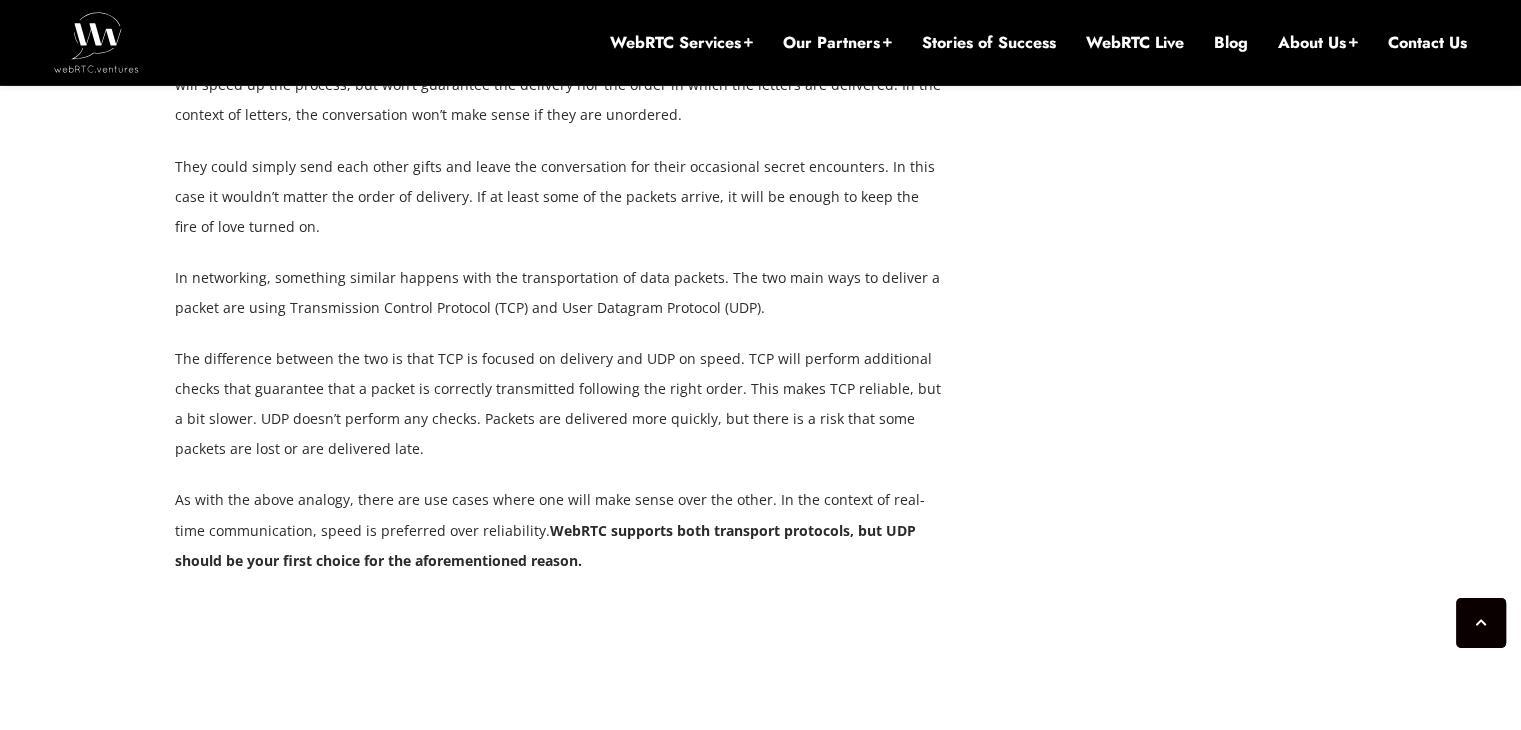 scroll, scrollTop: 5572, scrollLeft: 0, axis: vertical 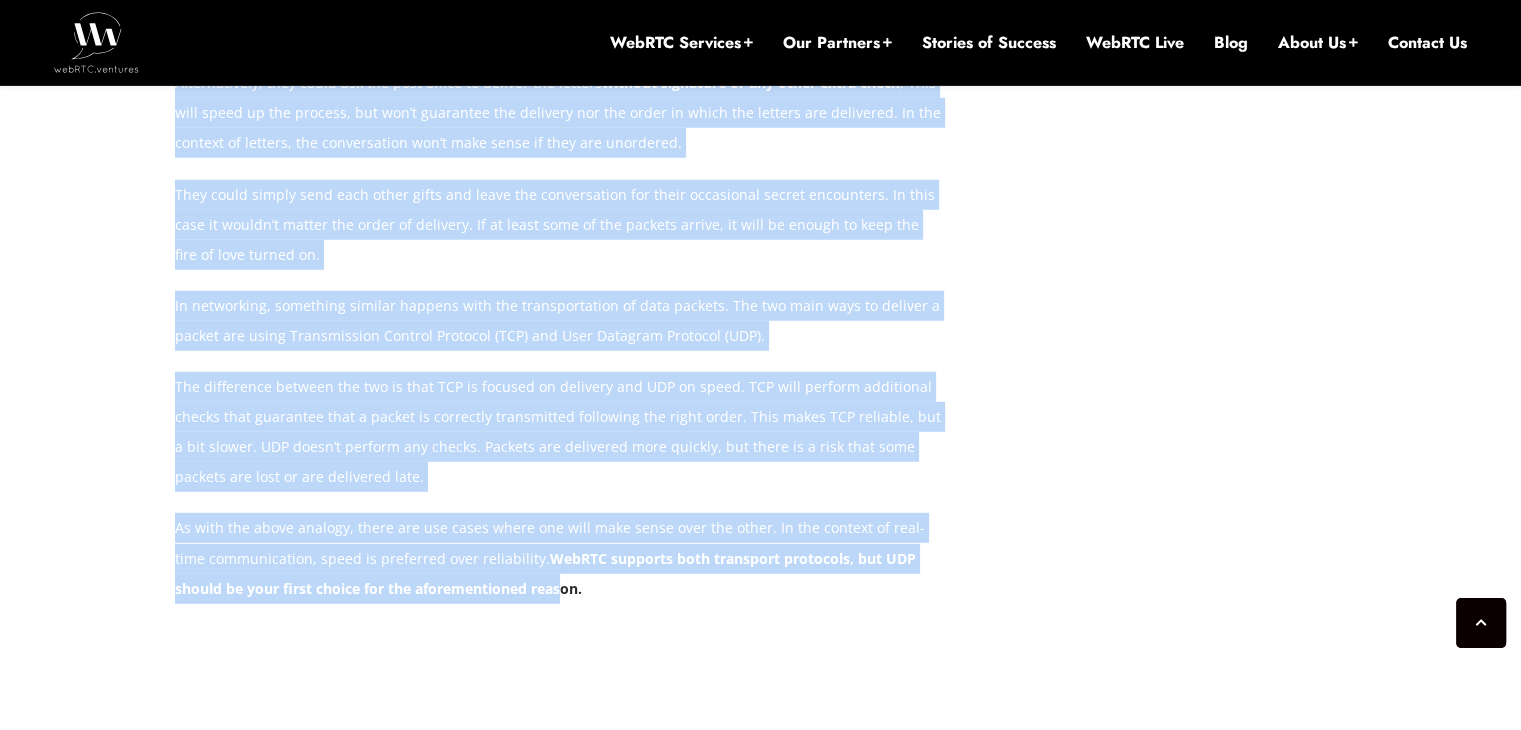 drag, startPoint x: 168, startPoint y: 248, endPoint x: 492, endPoint y: 521, distance: 423.6803 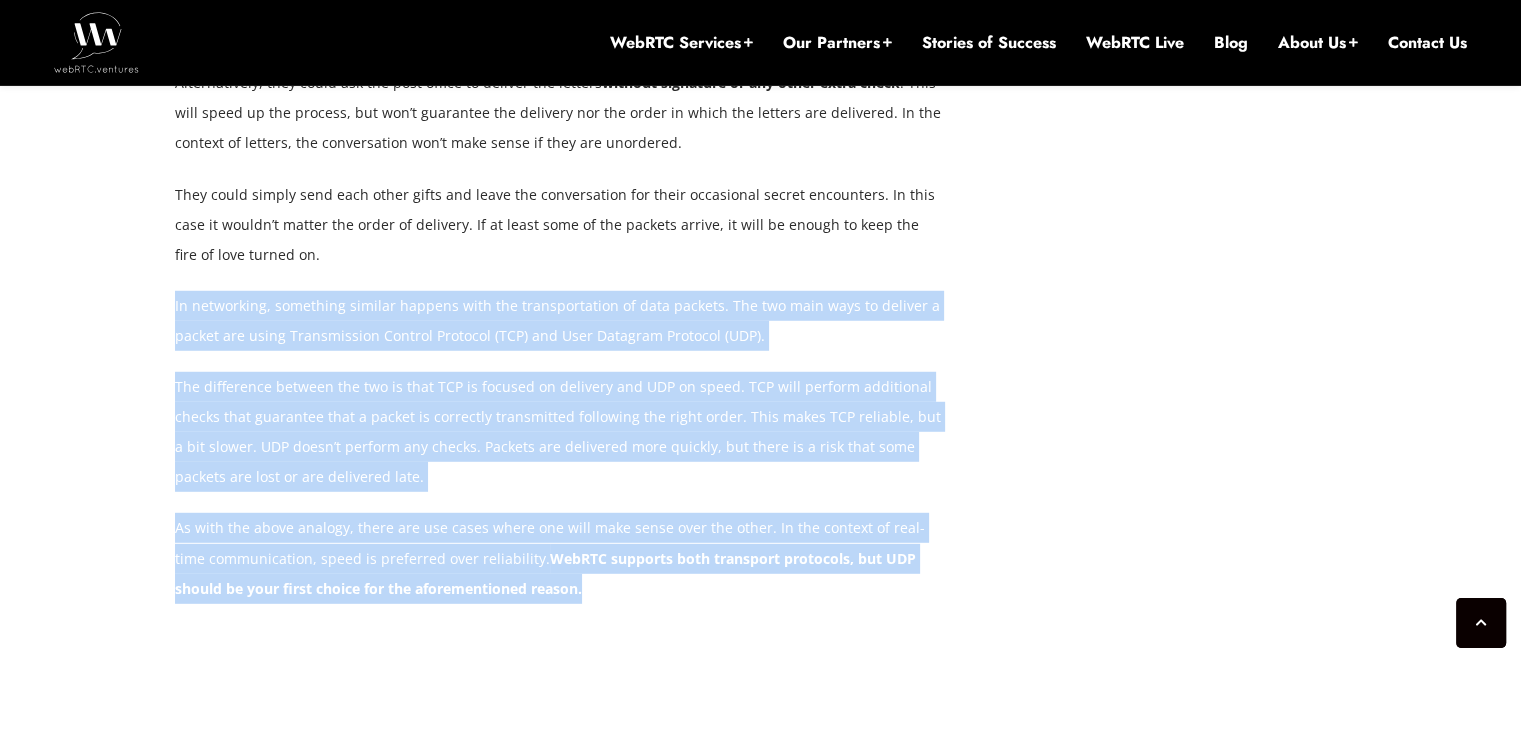 drag, startPoint x: 176, startPoint y: 241, endPoint x: 528, endPoint y: 533, distance: 457.34888 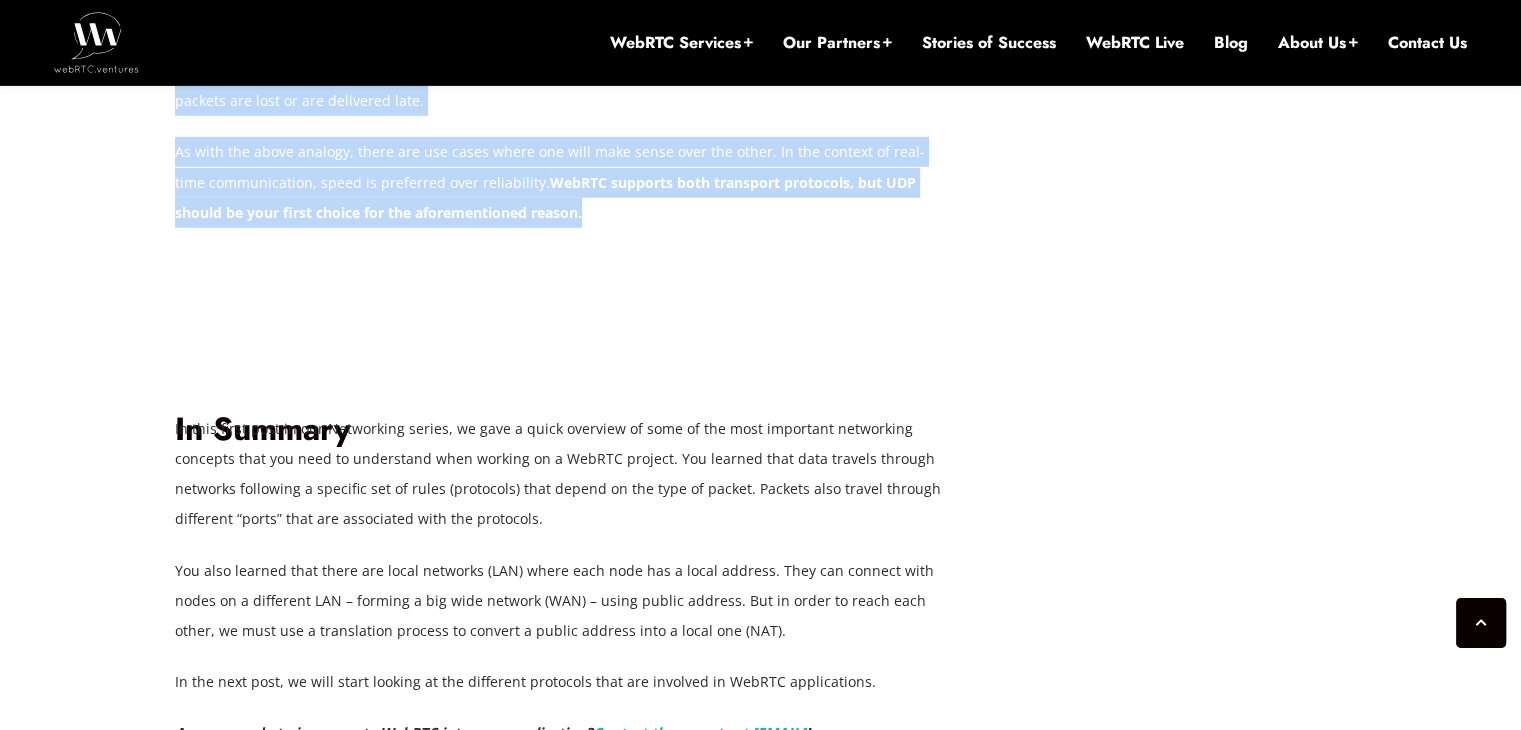 scroll, scrollTop: 6096, scrollLeft: 0, axis: vertical 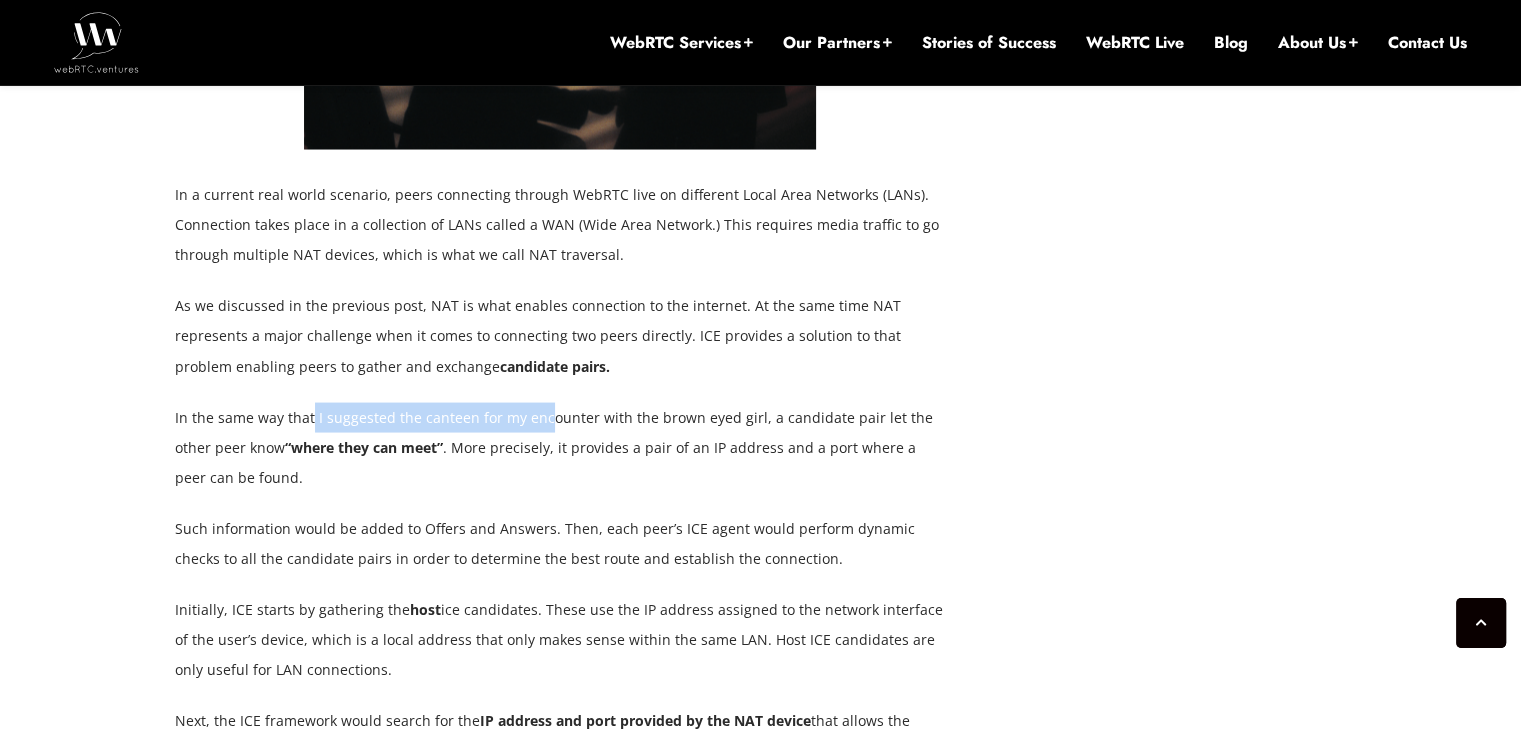 drag, startPoint x: 311, startPoint y: 409, endPoint x: 542, endPoint y: 392, distance: 231.6247 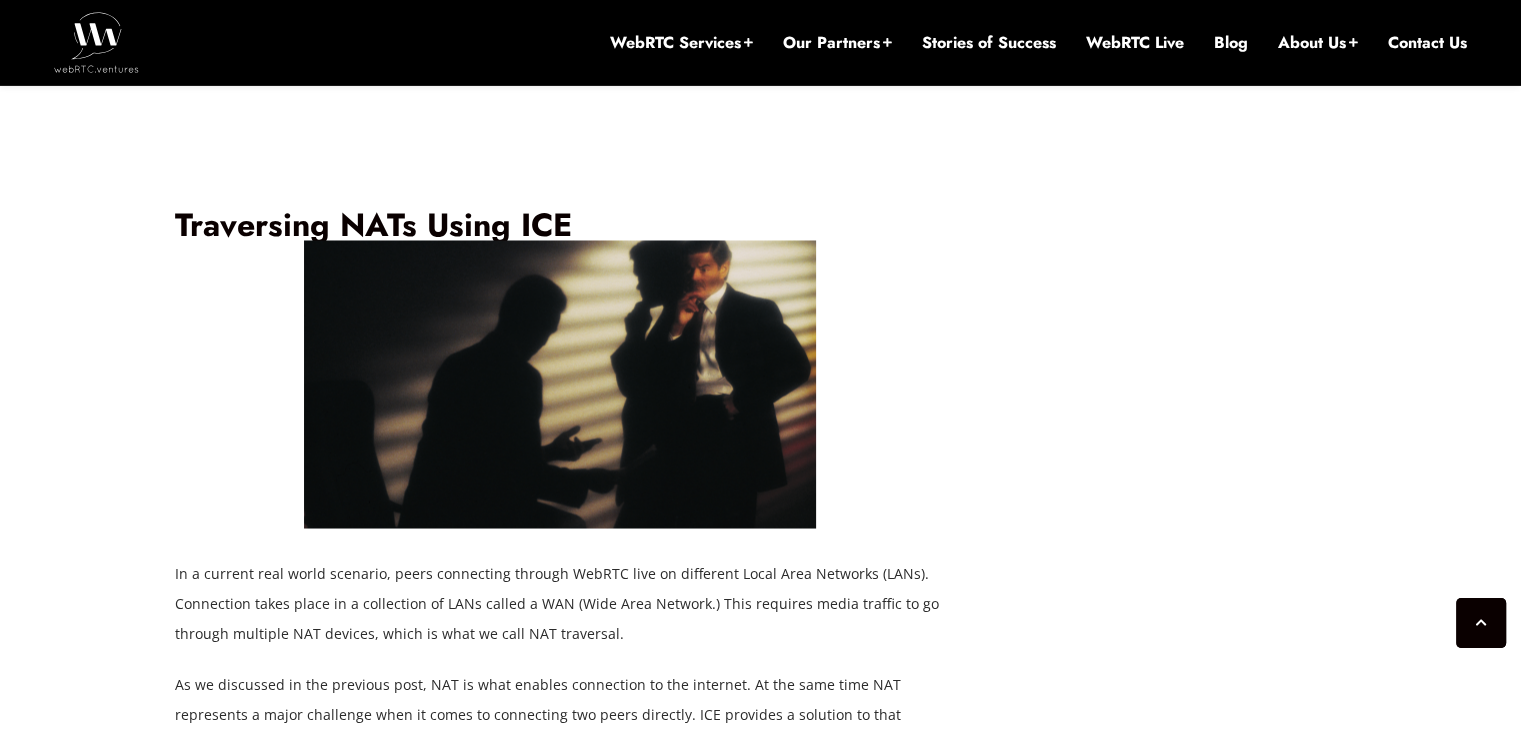 scroll, scrollTop: 3460, scrollLeft: 0, axis: vertical 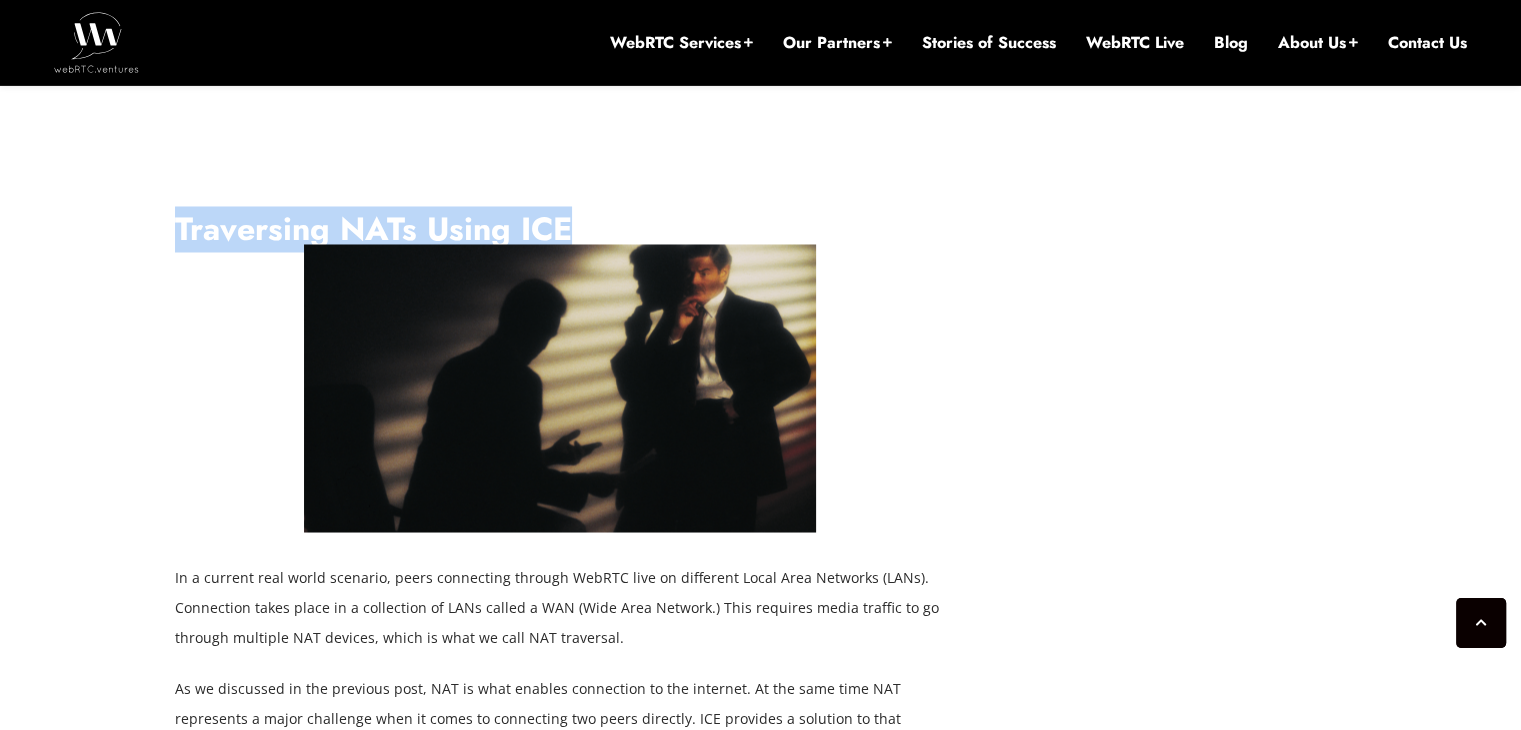 drag, startPoint x: 570, startPoint y: 226, endPoint x: 168, endPoint y: 213, distance: 402.21014 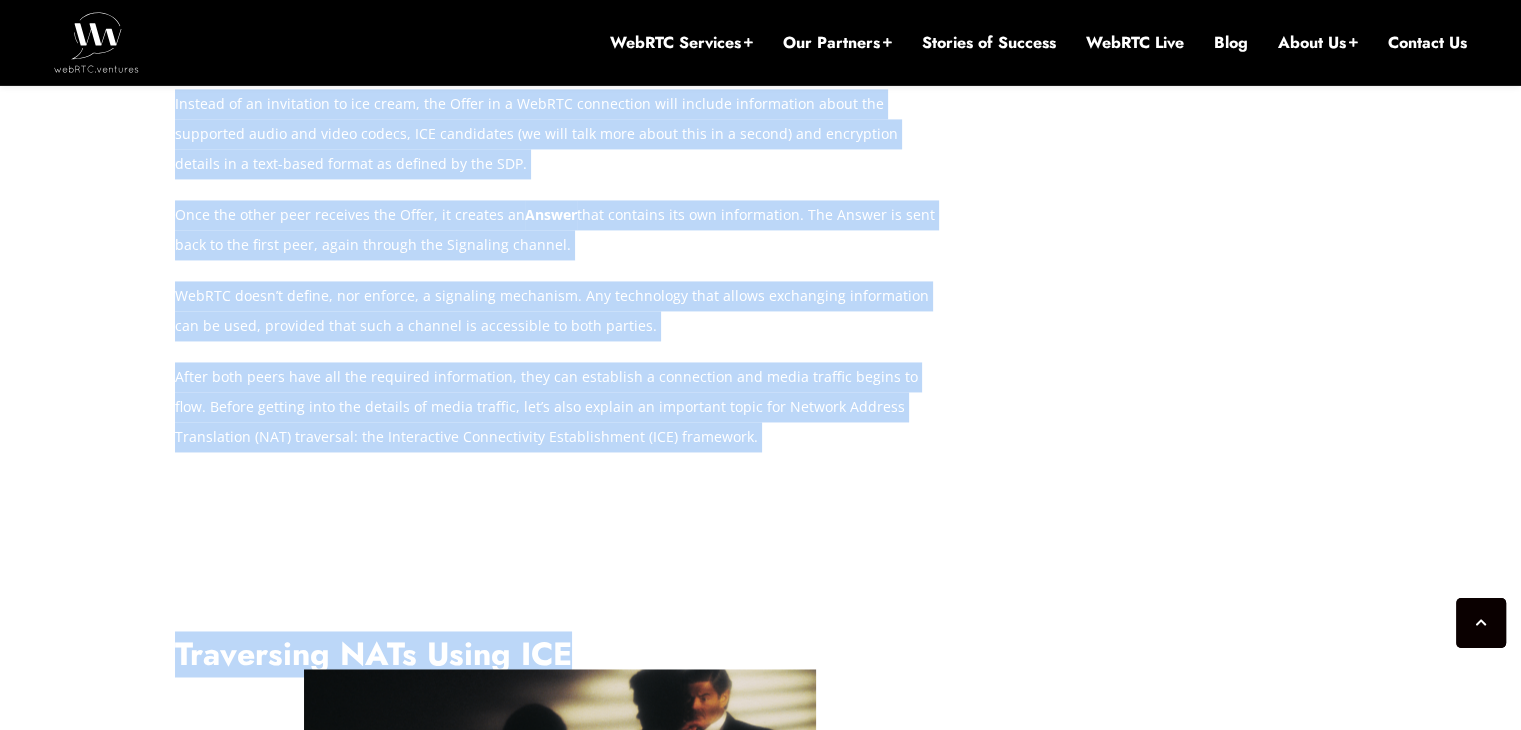 scroll, scrollTop: 3034, scrollLeft: 0, axis: vertical 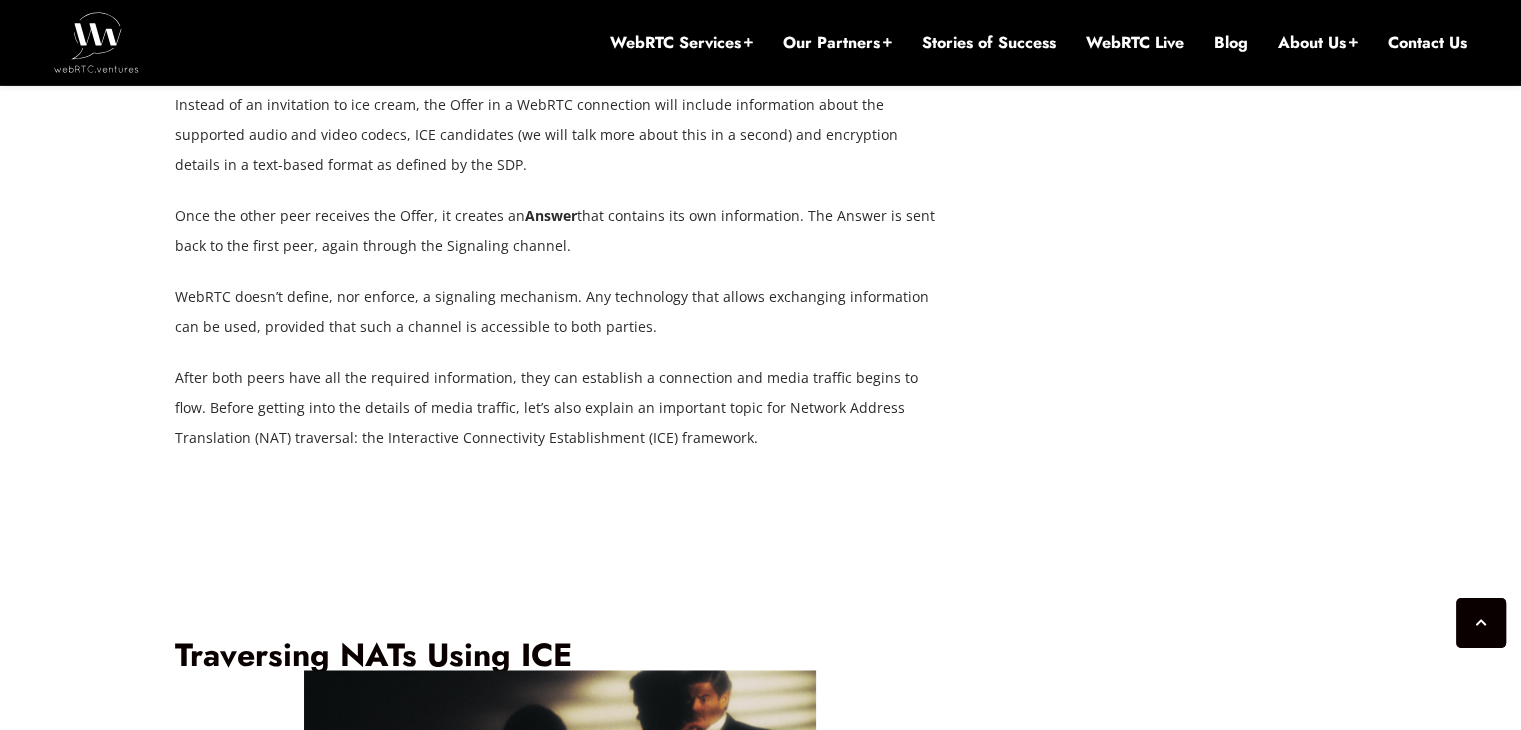 click on "September 14, 2022
Hector Zelaya Comments Off  on Networking Basics for WebRTC: Signaling and Media Exchange￼
In the first post of this series,  Networking Basics for WebRTC: Delivery and Addresses , we introduced networking protocols and ports, learned about LANs, WANs and NAT, and explained the difference between TCP and UDP. Today, we will talk about two key moments in WebRTC traffic: signaling and media exchange.
Memories of Young Love: Signaling
When I was young, before all the social media and instant messaging revolution (I’m getting old, I know) the infallible method to talk with that  brown eyed girl  I liked was  exchanging notes . This  usually happened  through our mutual friend  Sigmund.
“Tell her I can  offer  her ice cream,” I would tell Sigmund while also passing a note where I suggested the canteen as the  candidate  for our encounter. After some time he was back with her  answer
negotiation" at bounding box center (760, 1474) 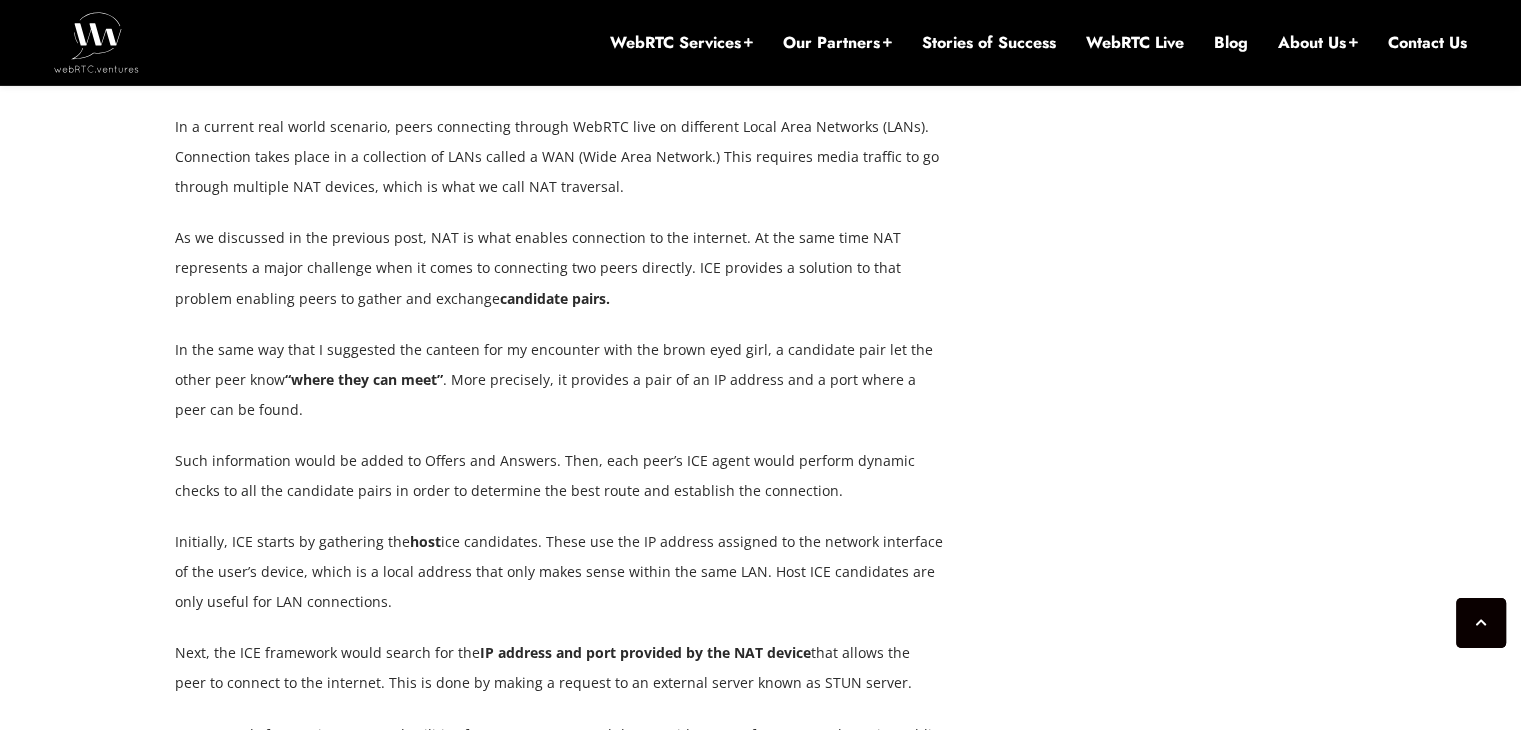 scroll, scrollTop: 3911, scrollLeft: 0, axis: vertical 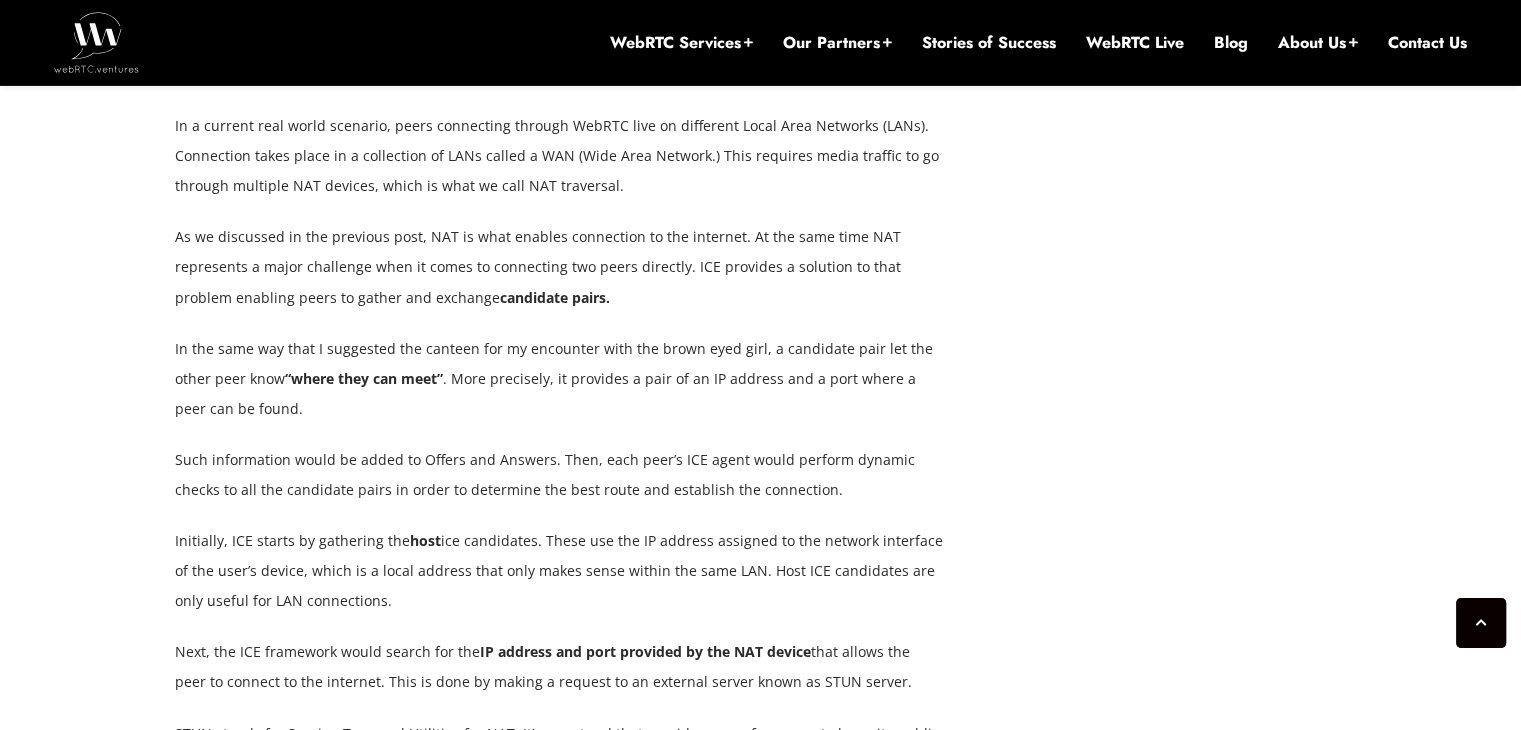 click on "September 14, 2022
Hector Zelaya Comments Off  on Networking Basics for WebRTC: Signaling and Media Exchange￼
In the first post of this series,  Networking Basics for WebRTC: Delivery and Addresses , we introduced networking protocols and ports, learned about LANs, WANs and NAT, and explained the difference between TCP and UDP. Today, we will talk about two key moments in WebRTC traffic: signaling and media exchange.
Memories of Young Love: Signaling
When I was young, before all the social media and instant messaging revolution (I’m getting old, I know) the infallible method to talk with that  brown eyed girl  I liked was  exchanging notes . This  usually happened  through our mutual friend  Sigmund.
“Tell her I can  offer  her ice cream,” I would tell Sigmund while also passing a note where I suggested the canteen as the  candidate  for our encounter. After some time he was back with her  answer
And after that brief" at bounding box center [760, 597] 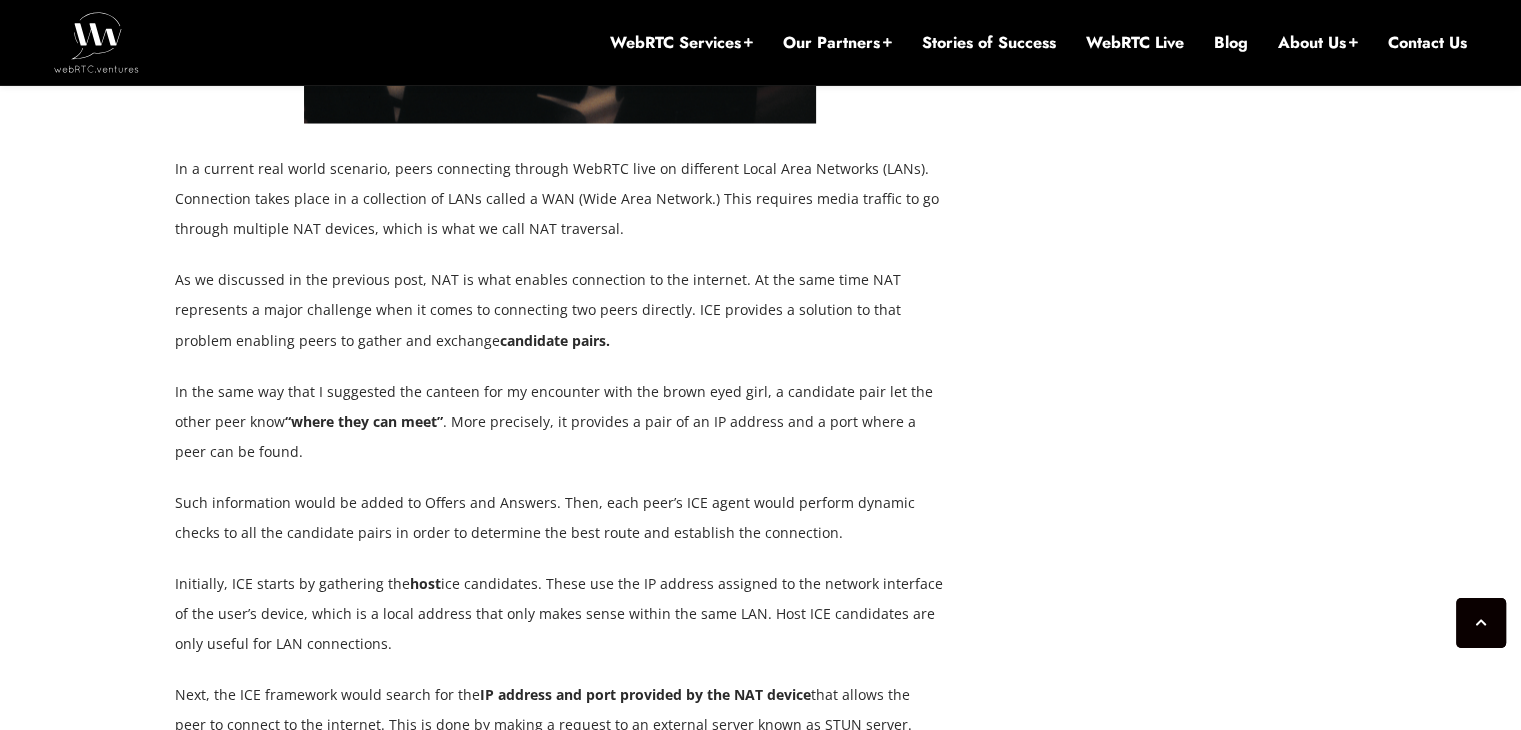 scroll, scrollTop: 3868, scrollLeft: 0, axis: vertical 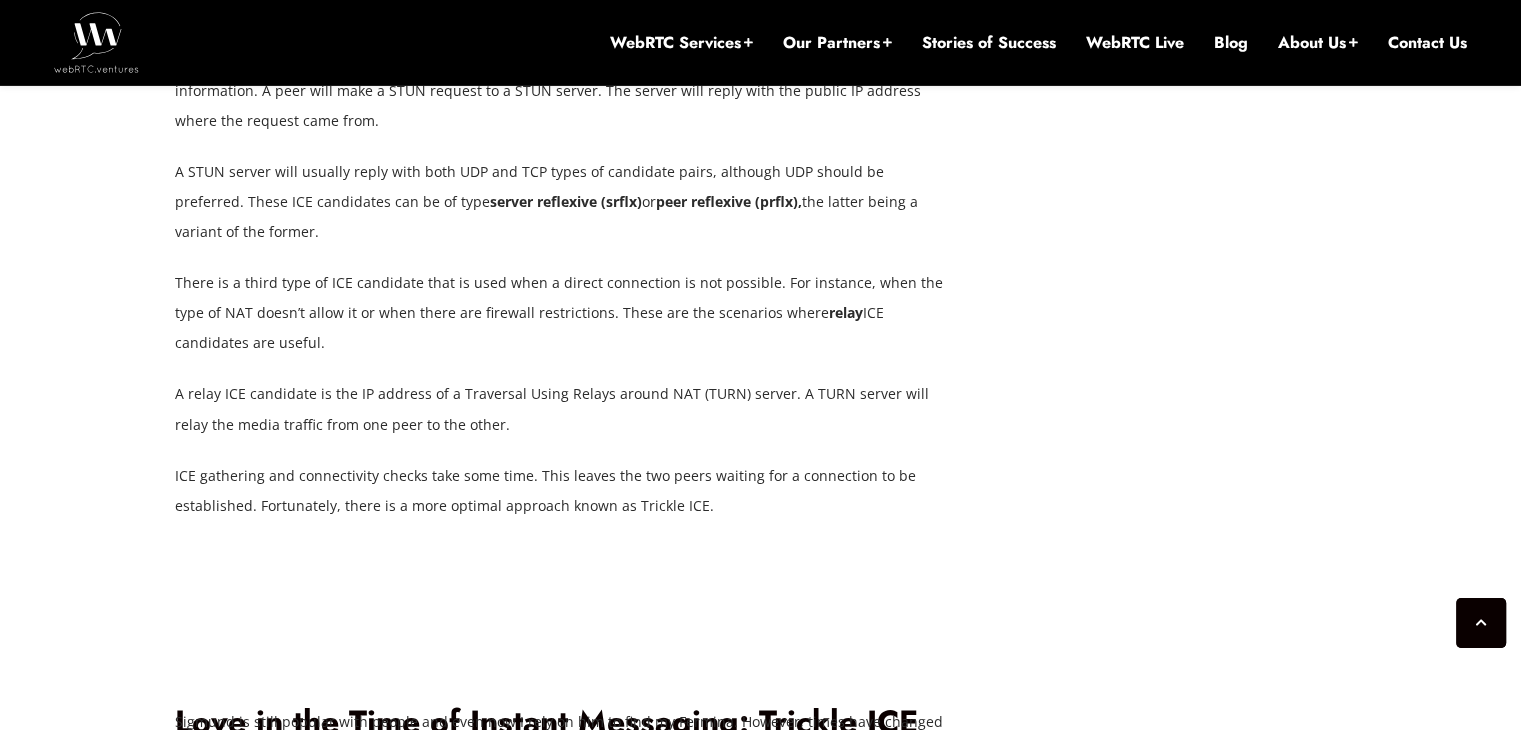 drag, startPoint x: 170, startPoint y: 170, endPoint x: 716, endPoint y: 496, distance: 635.9182 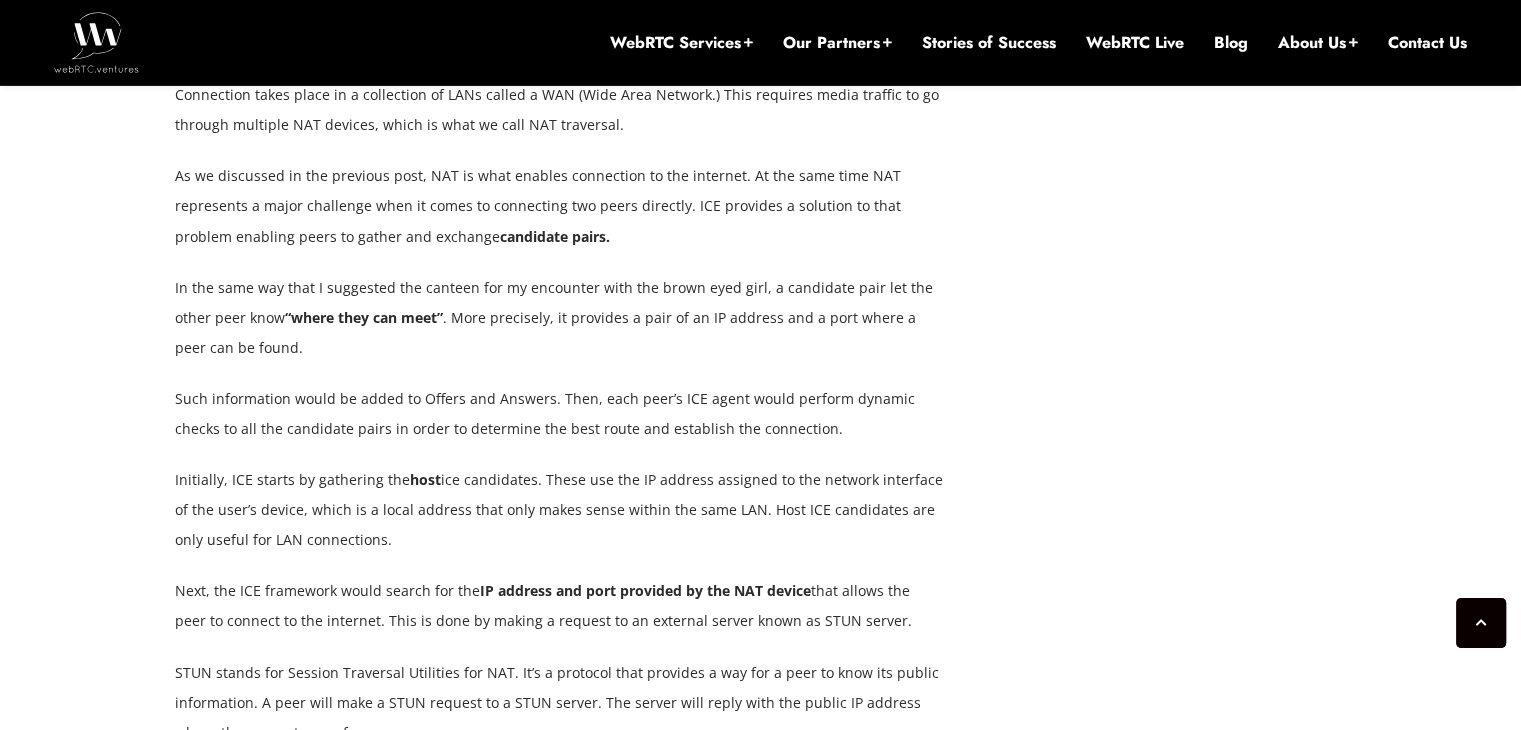 click on "In the first post of this series,  Networking Basics for WebRTC: Delivery and Addresses , we introduced networking protocols and ports, learned about LANs, WANs and NAT, and explained the difference between TCP and UDP. Today, we will talk about two key moments in WebRTC traffic: signaling and media exchange.
Memories of Young Love: Signaling
When I was young, before all the social media and instant messaging revolution (I’m getting old, I know) the infallible method to talk with that  brown eyed girl  I liked was  exchanging notes . This  usually happened  through our mutual friend  Sigmund.
“Tell her I can  offer  her ice cream,” I would tell Sigmund while also passing a note where I suggested the canteen as the  candidate  for our encounter. After some time he was back with her  answer : “You’re lucky, I really love ice cream.”
And after that brief  negotiation
Offer and Answer Mechanisms
negotiation through a “mutual friend.”" at bounding box center (560, 294) 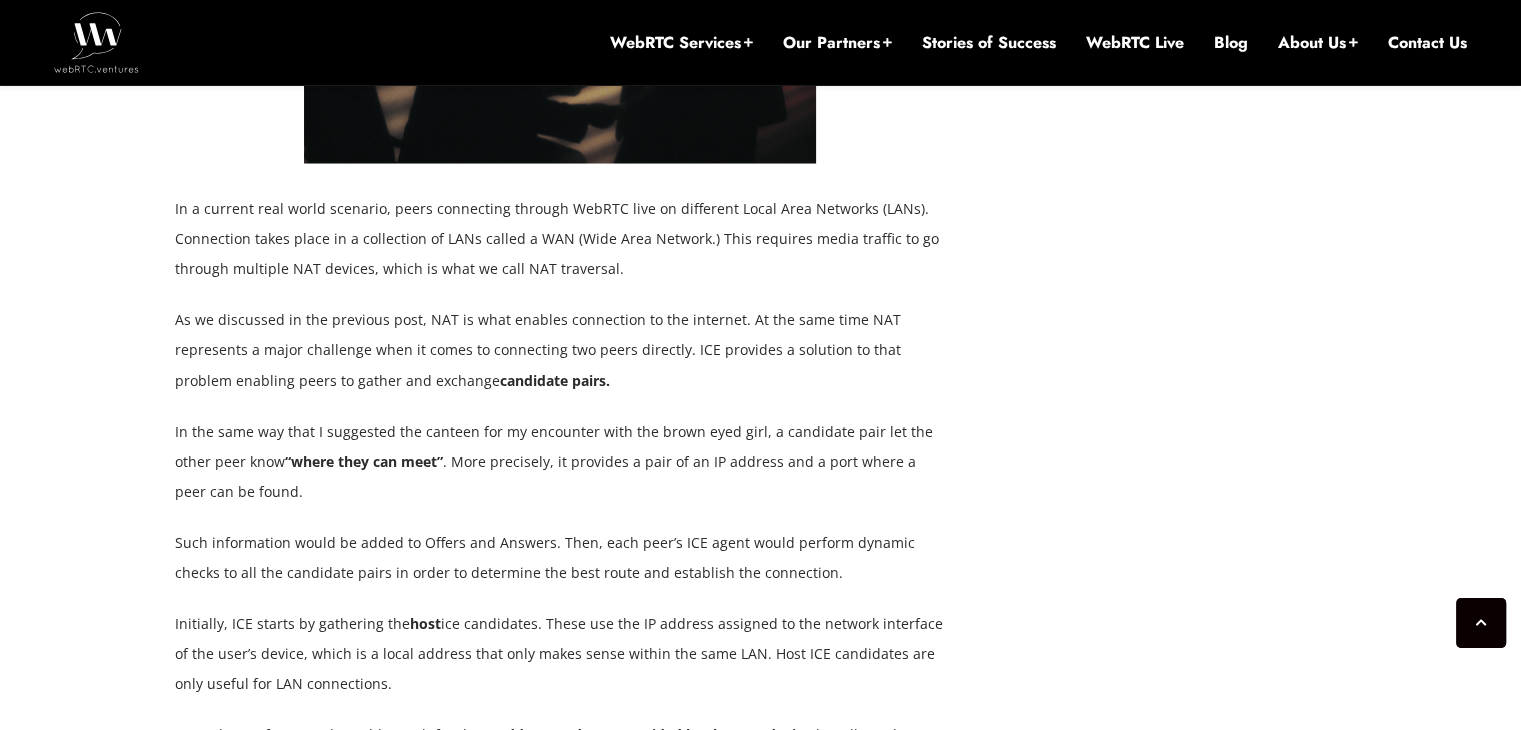 scroll, scrollTop: 3826, scrollLeft: 0, axis: vertical 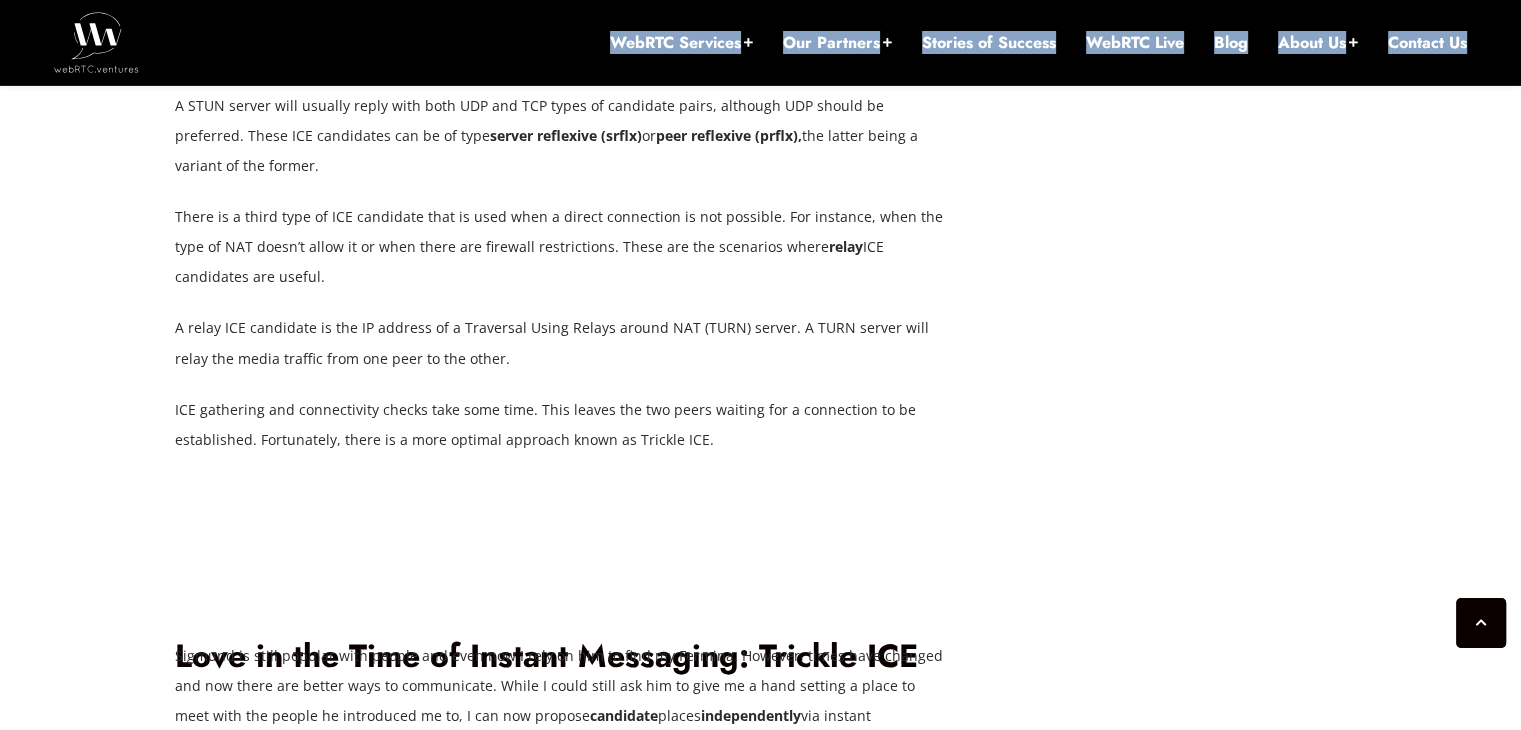 drag, startPoint x: 179, startPoint y: 209, endPoint x: 710, endPoint y: 438, distance: 578.275 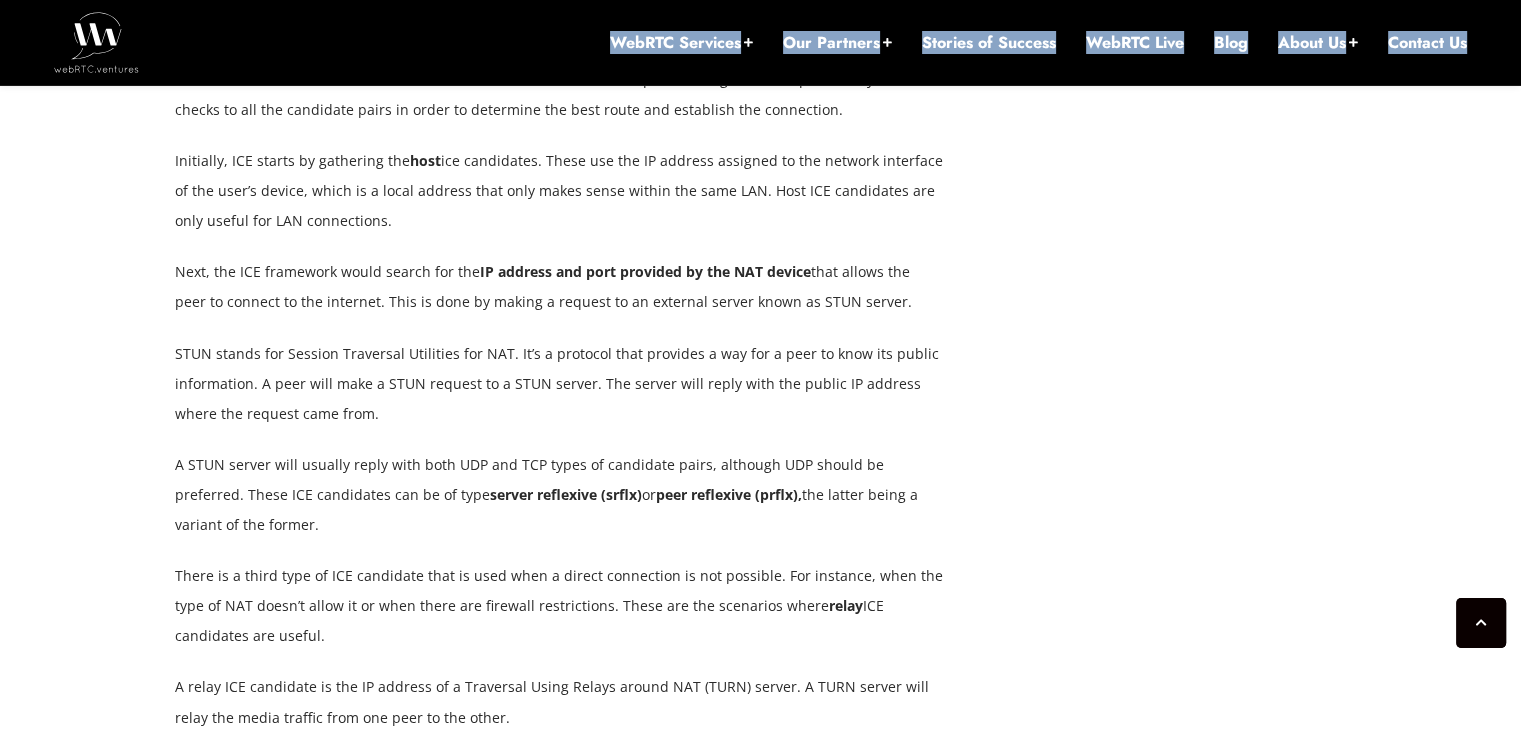 scroll, scrollTop: 4383, scrollLeft: 0, axis: vertical 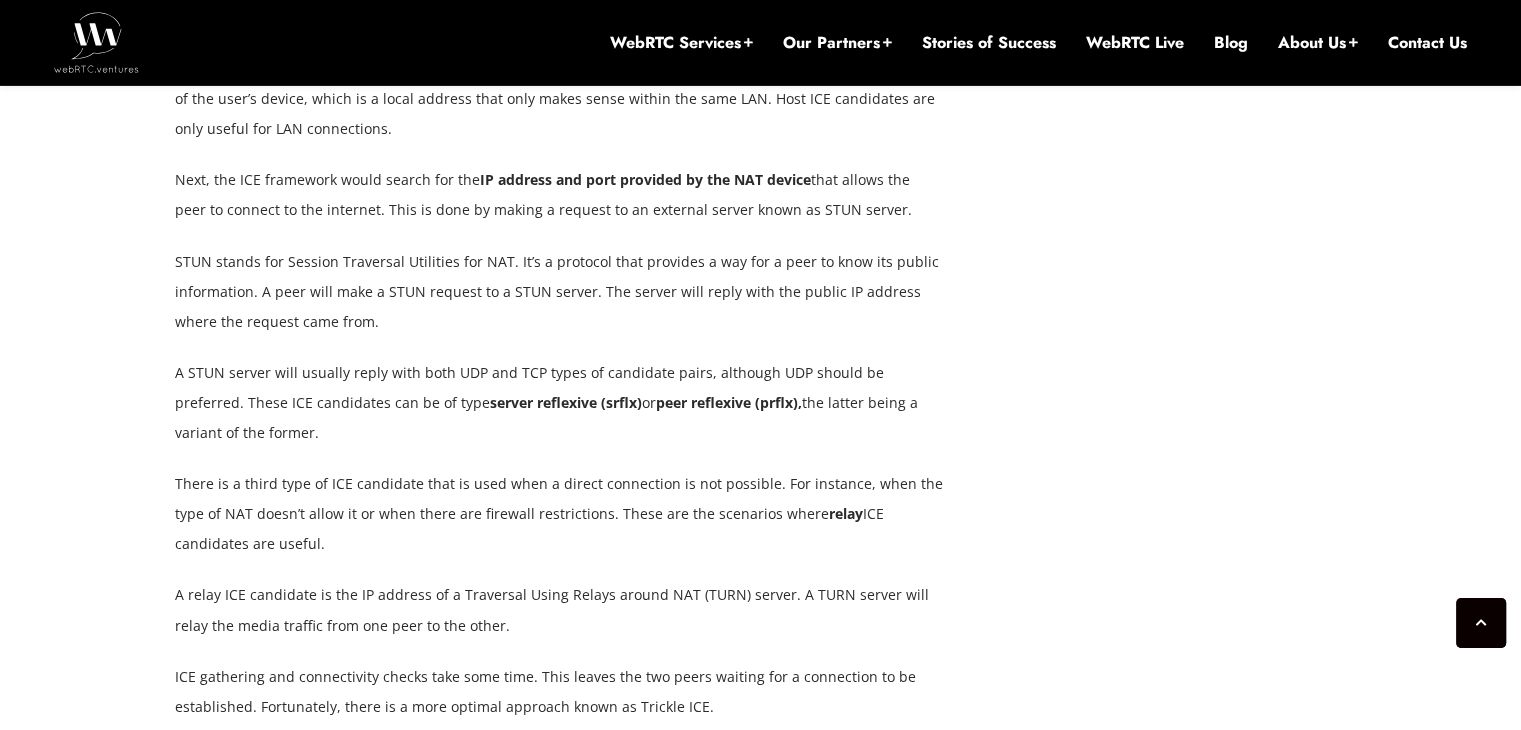 click on "September 14, 2022
Hector Zelaya Comments Off  on Networking Basics for WebRTC: Signaling and Media Exchange￼
In the first post of this series,  Networking Basics for WebRTC: Delivery and Addresses , we introduced networking protocols and ports, learned about LANs, WANs and NAT, and explained the difference between TCP and UDP. Today, we will talk about two key moments in WebRTC traffic: signaling and media exchange.
Memories of Young Love: Signaling
When I was young, before all the social media and instant messaging revolution (I’m getting old, I know) the infallible method to talk with that  brown eyed girl  I liked was  exchanging notes . This  usually happened  through our mutual friend  Sigmund.
“Tell her I can  offer  her ice cream,” I would tell Sigmund while also passing a note where I suggested the canteen as the  candidate  for our encounter. After some time he was back with her  answer
negotiation" at bounding box center [760, 125] 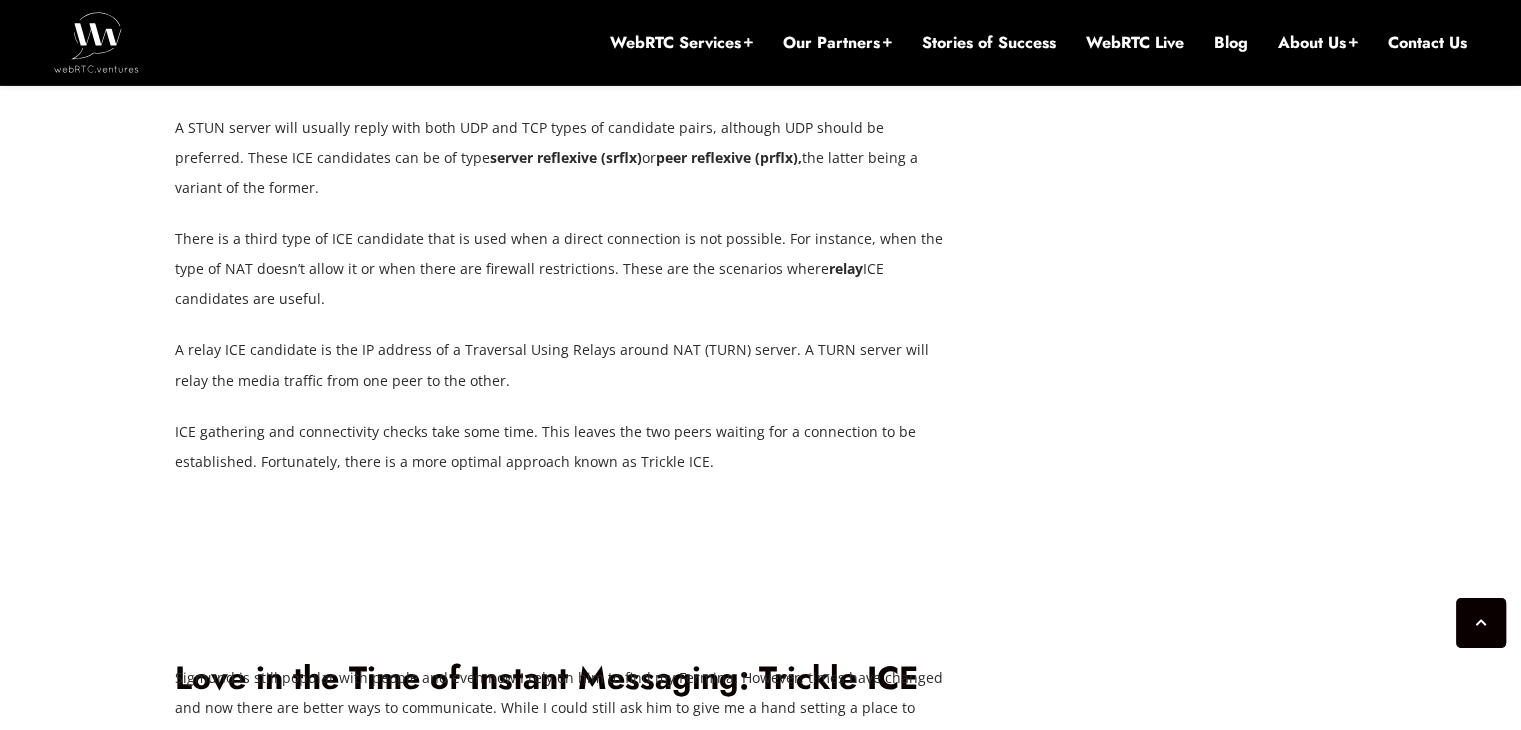 scroll, scrollTop: 4628, scrollLeft: 0, axis: vertical 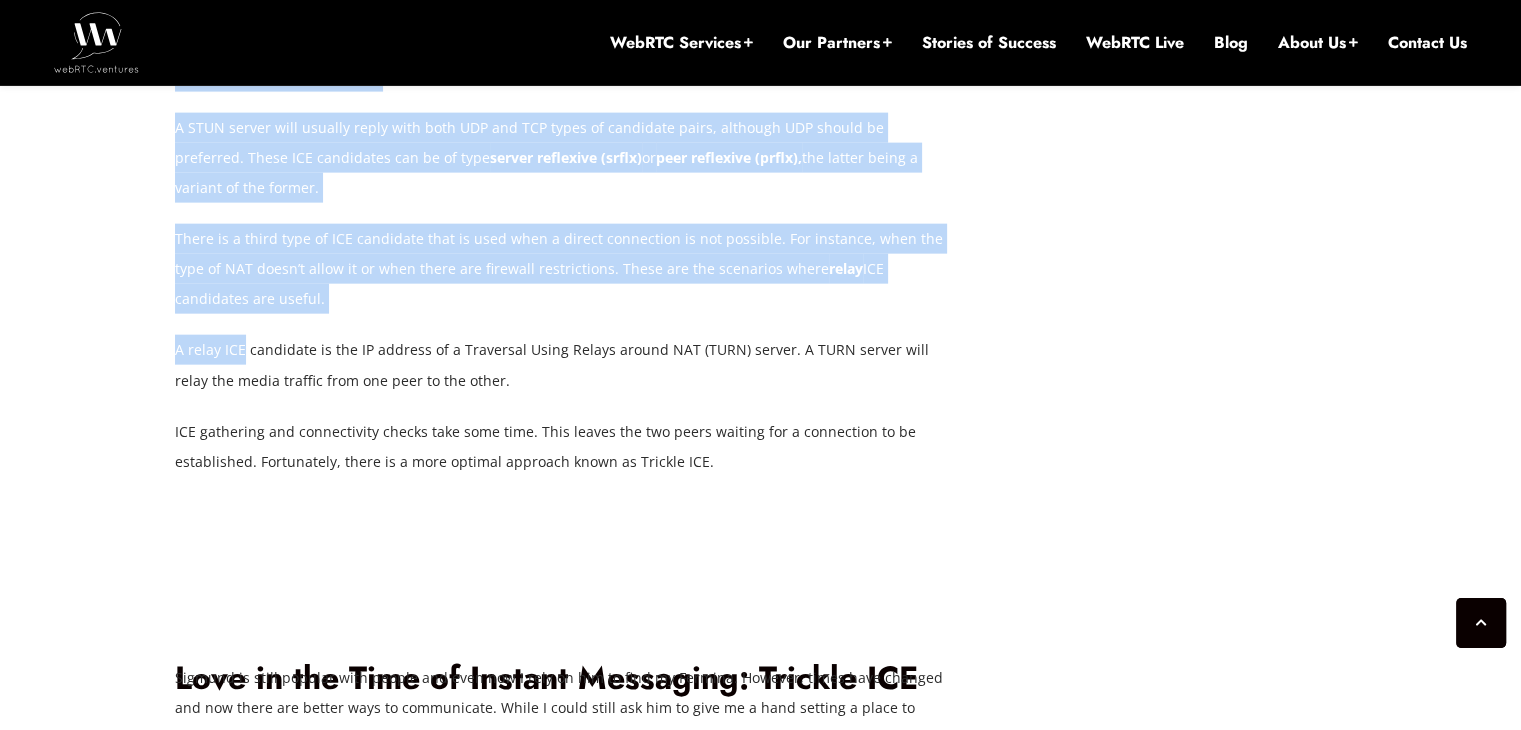 drag, startPoint x: 172, startPoint y: 357, endPoint x: 240, endPoint y: 364, distance: 68.359344 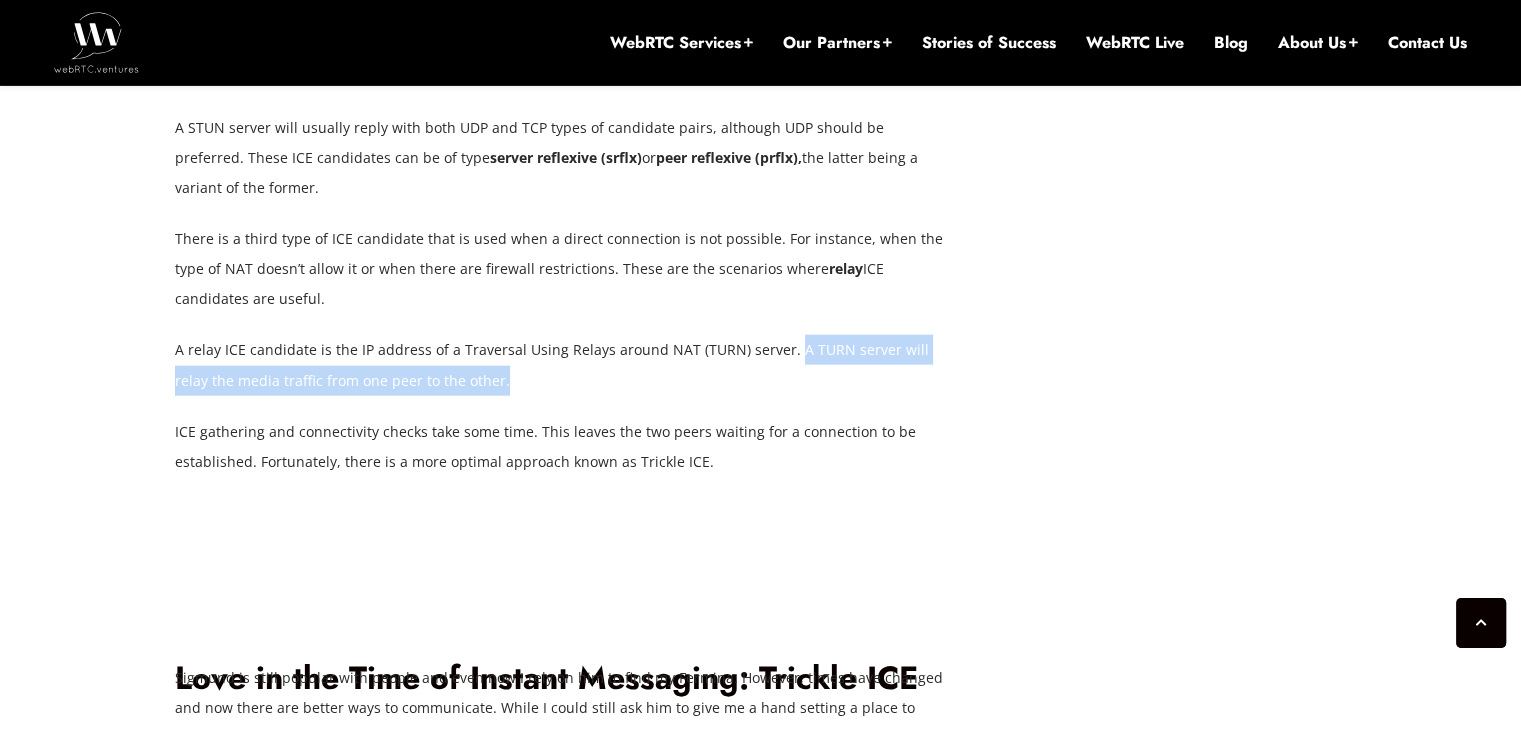 drag, startPoint x: 782, startPoint y: 357, endPoint x: 800, endPoint y: 377, distance: 26.907248 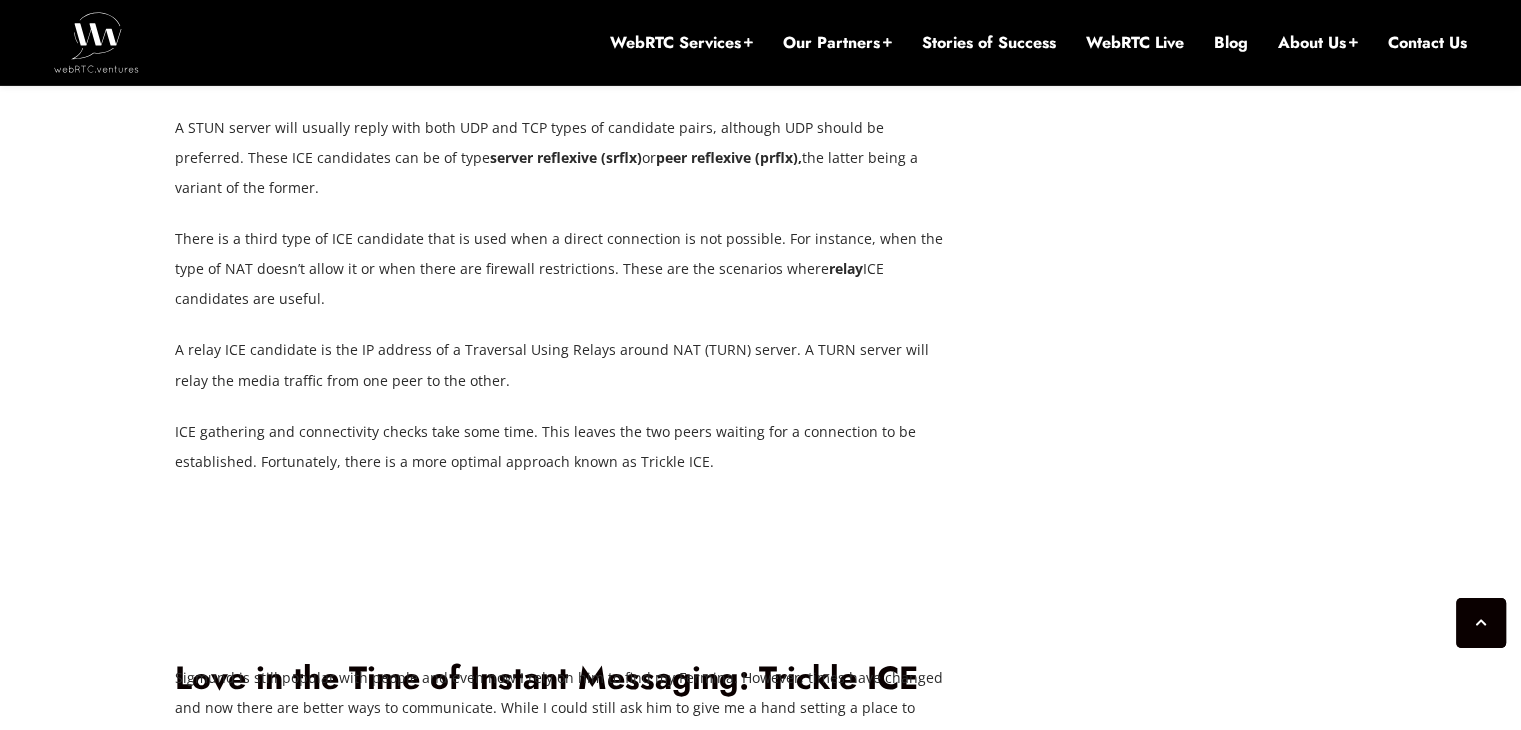 drag, startPoint x: 174, startPoint y: 428, endPoint x: 751, endPoint y: 465, distance: 578.1851 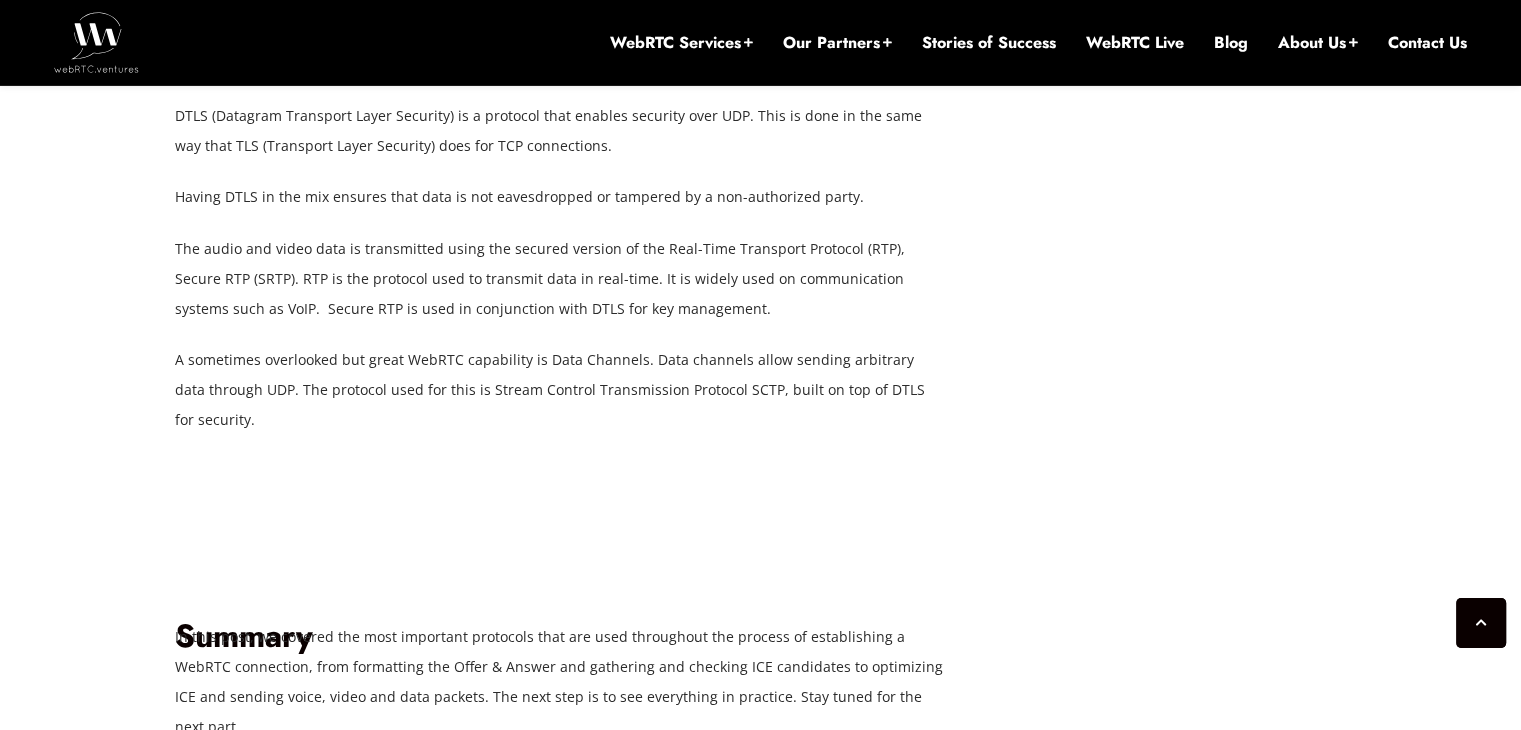 scroll, scrollTop: 6116, scrollLeft: 0, axis: vertical 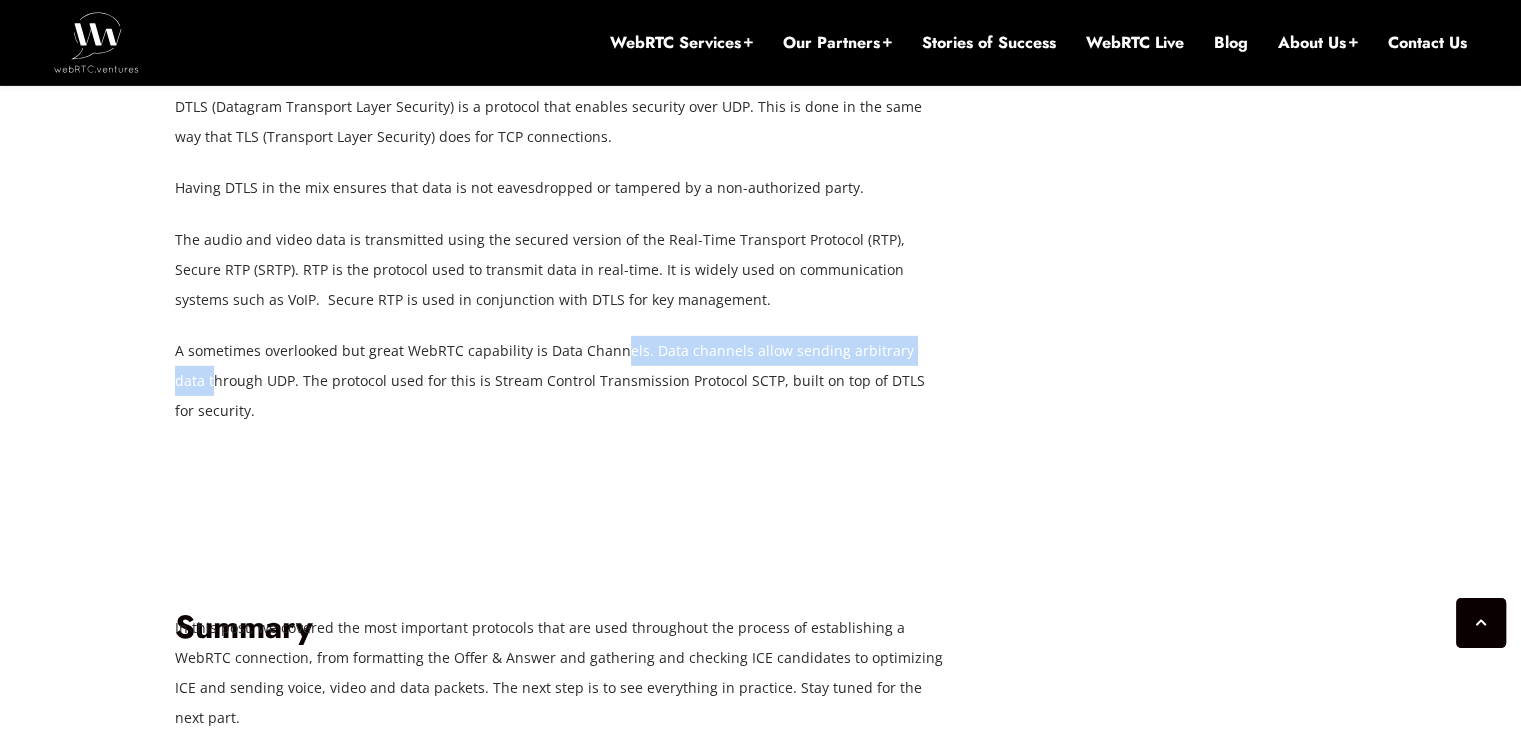 drag, startPoint x: 180, startPoint y: 338, endPoint x: 620, endPoint y: 314, distance: 440.65405 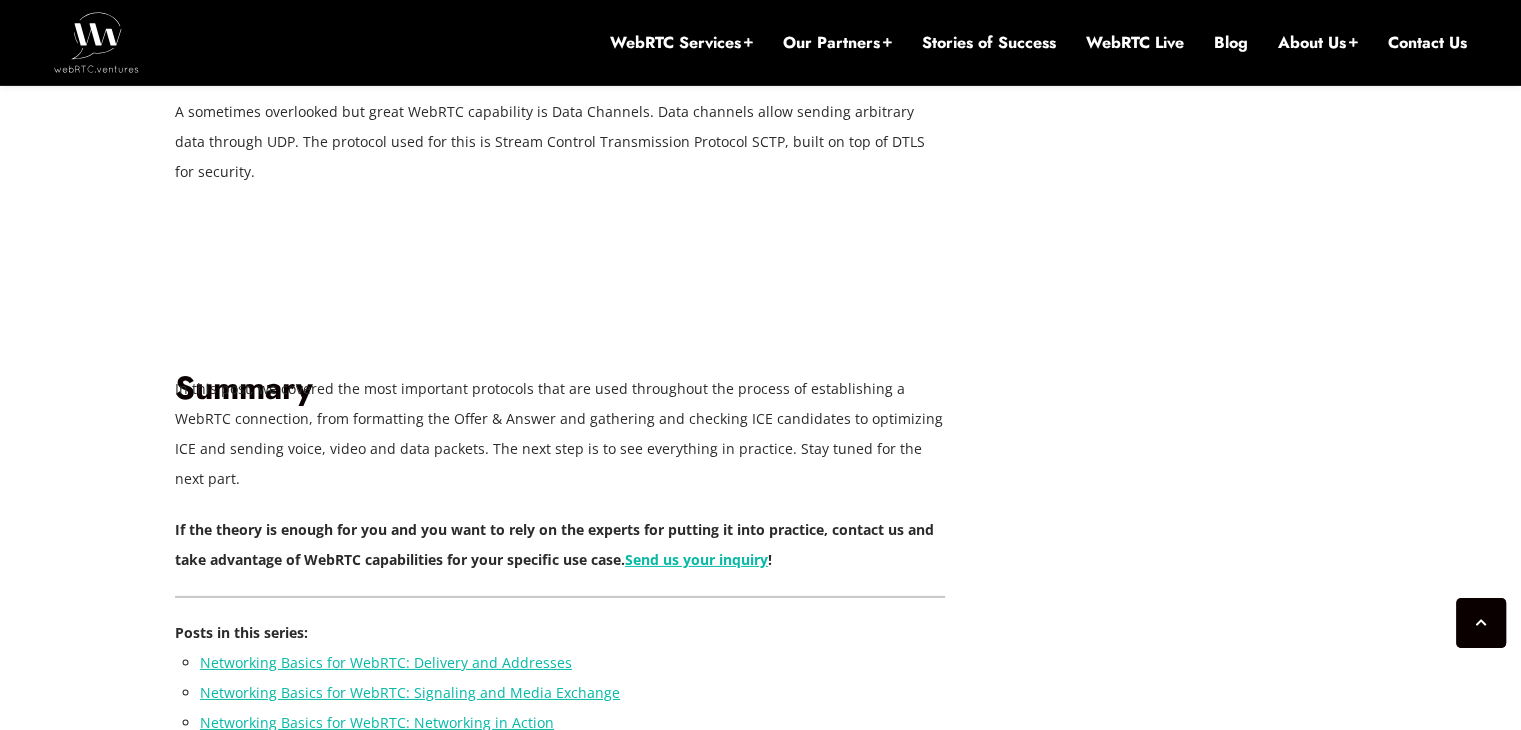 scroll, scrollTop: 6367, scrollLeft: 0, axis: vertical 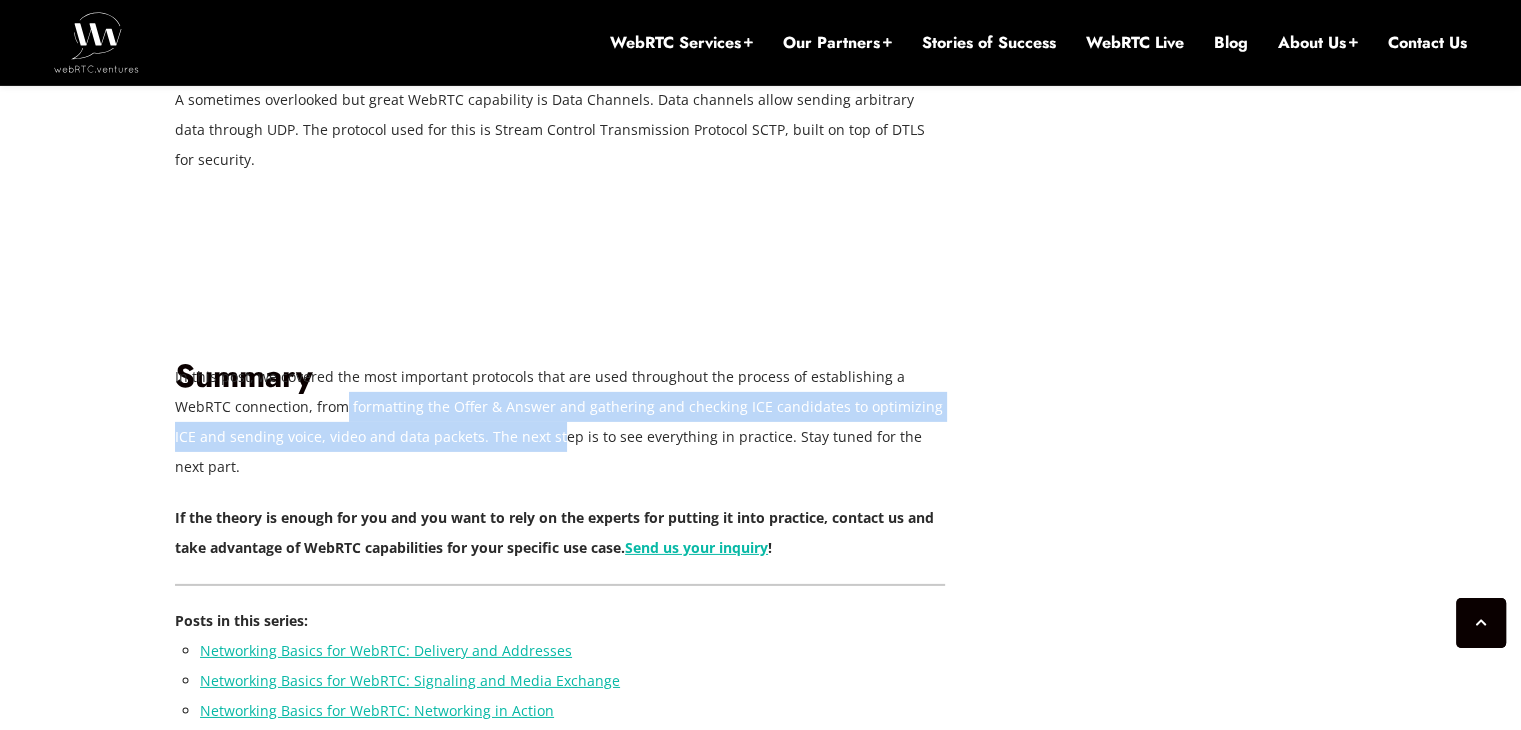 drag, startPoint x: 282, startPoint y: 364, endPoint x: 500, endPoint y: 413, distance: 223.43903 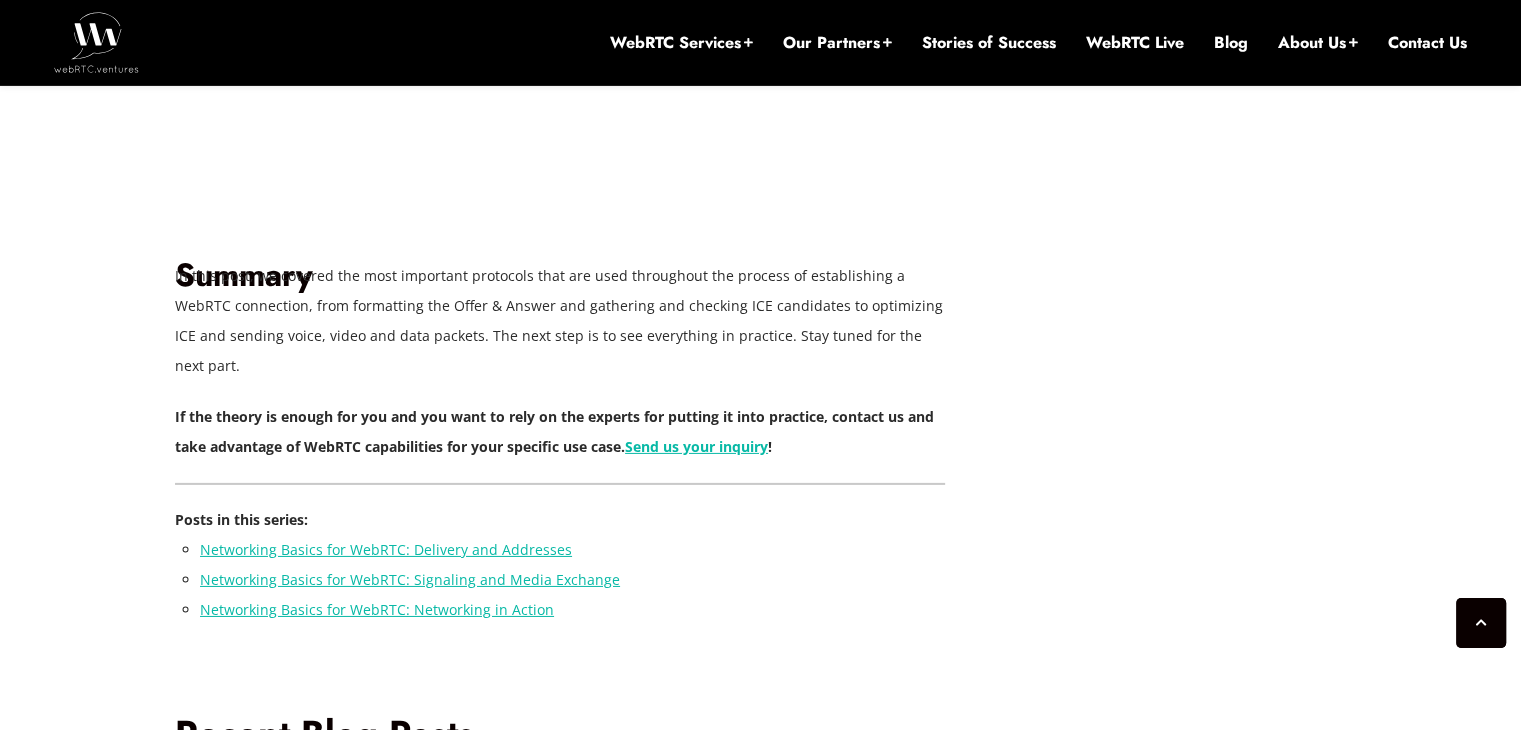 scroll, scrollTop: 6482, scrollLeft: 0, axis: vertical 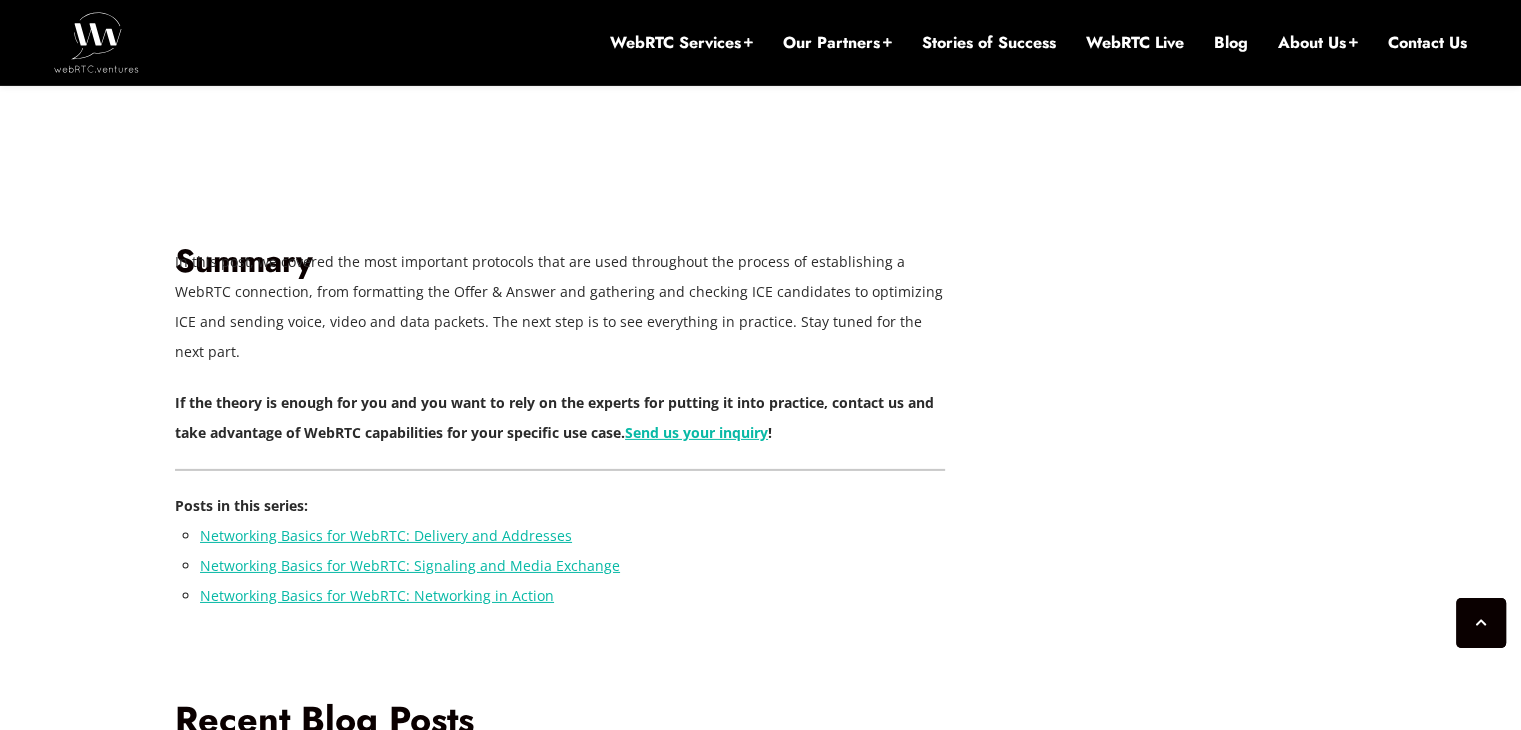 click on "Networking Basics for WebRTC: Networking in Action" at bounding box center (377, 595) 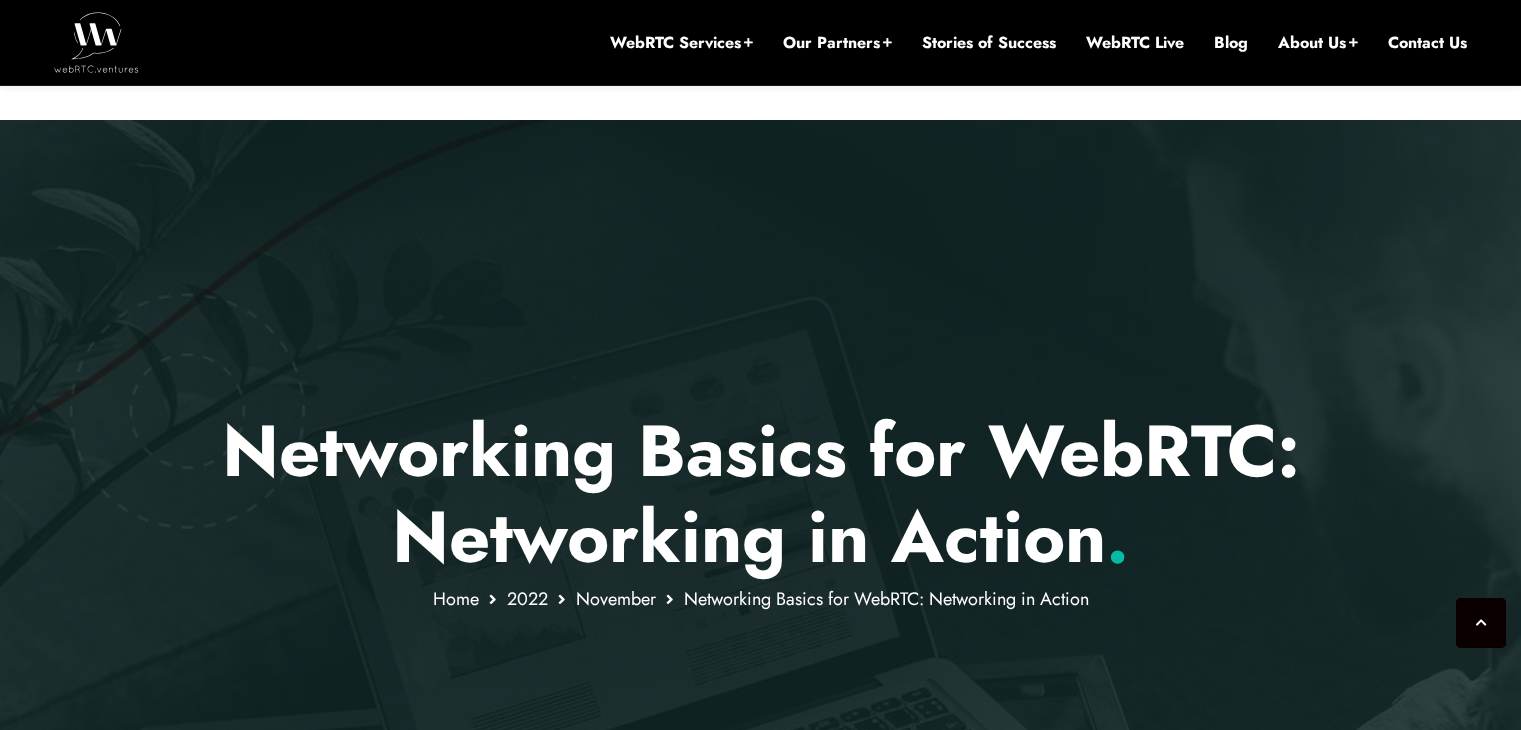 scroll, scrollTop: 1278, scrollLeft: 0, axis: vertical 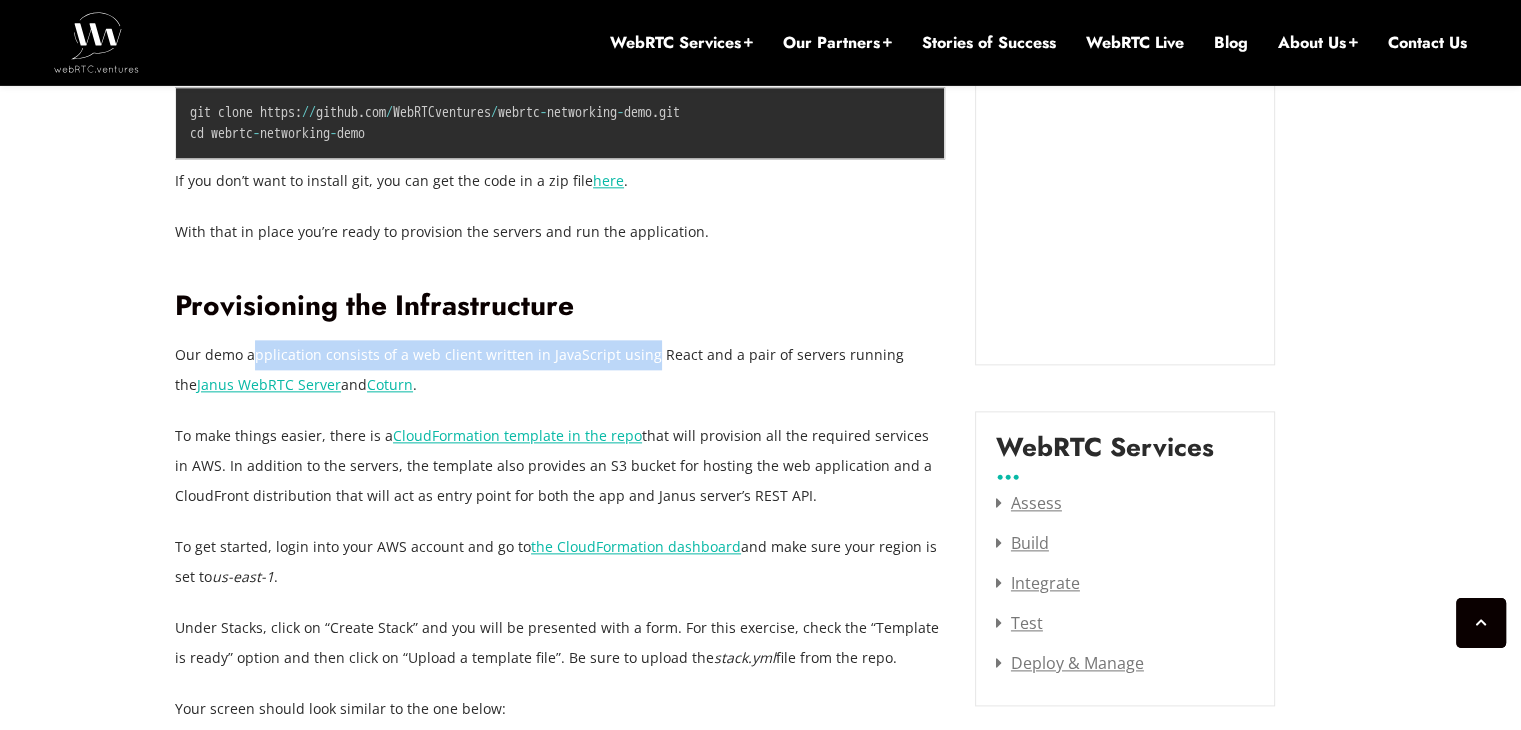 drag, startPoint x: 252, startPoint y: 347, endPoint x: 643, endPoint y: 349, distance: 391.00513 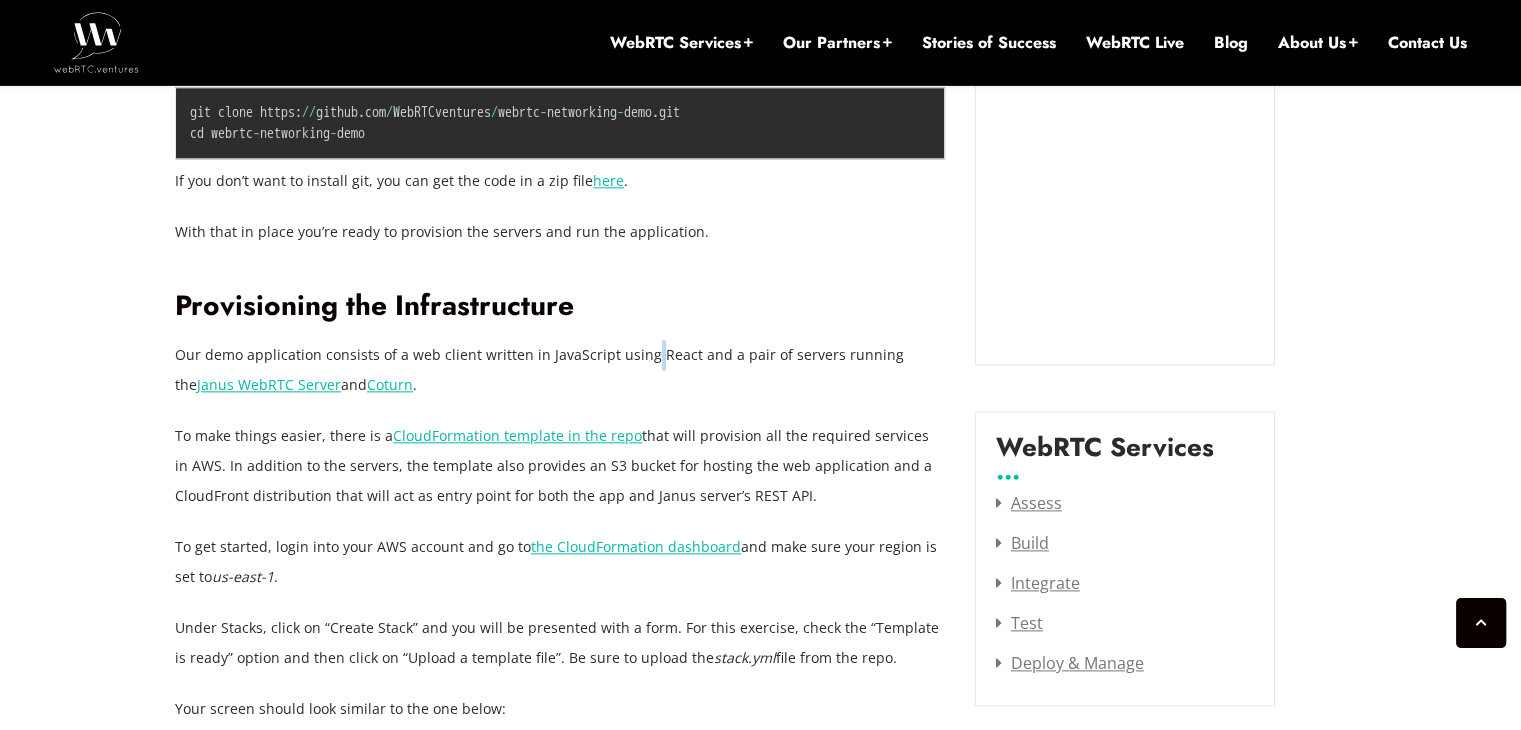 click on "Our demo application consists of a web client written in JavaScript using React and a pair of servers running the  Janus WebRTC Server  and  Coturn ." at bounding box center [560, 370] 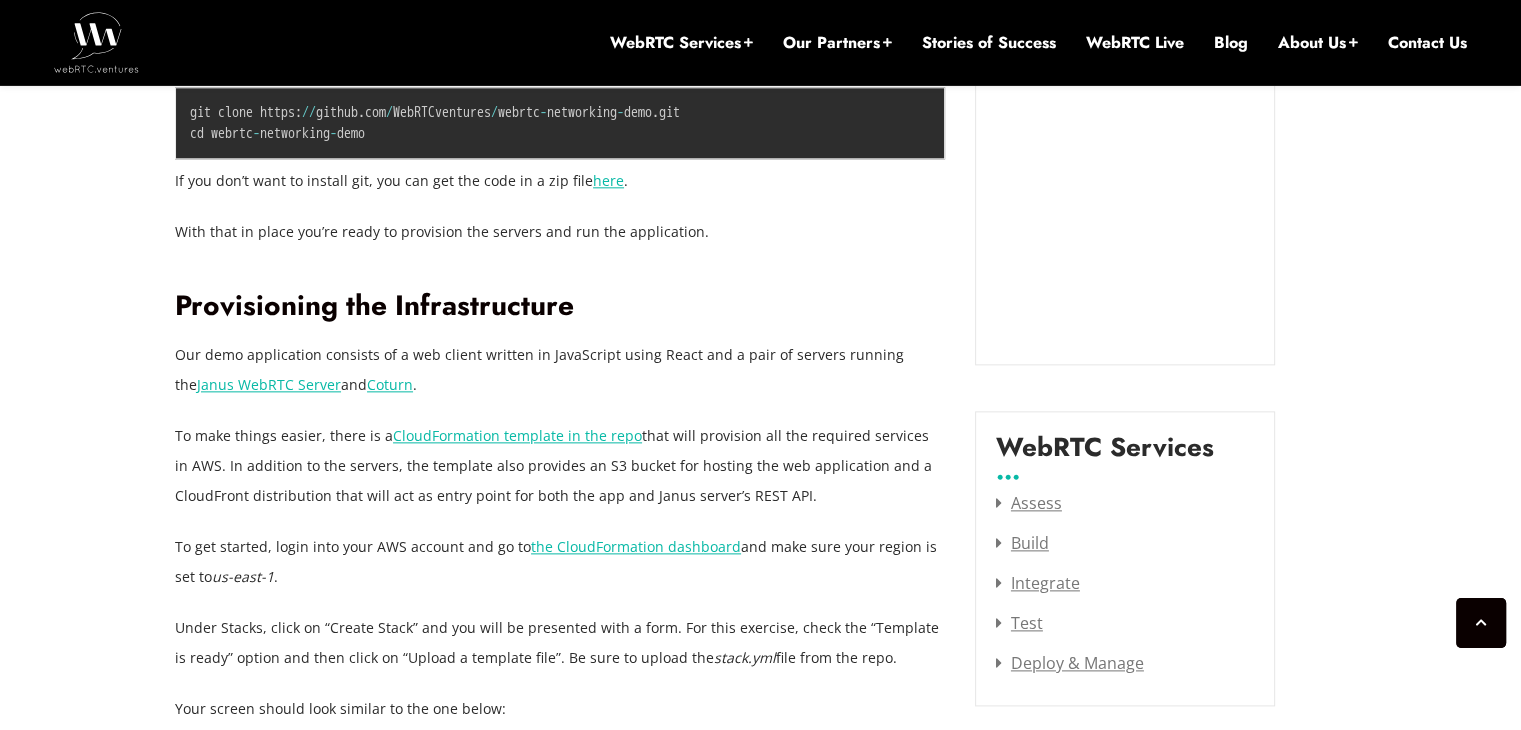 click on "Our demo application consists of a web client written in JavaScript using React and a pair of servers running the  Janus WebRTC Server  and  Coturn ." at bounding box center (560, 370) 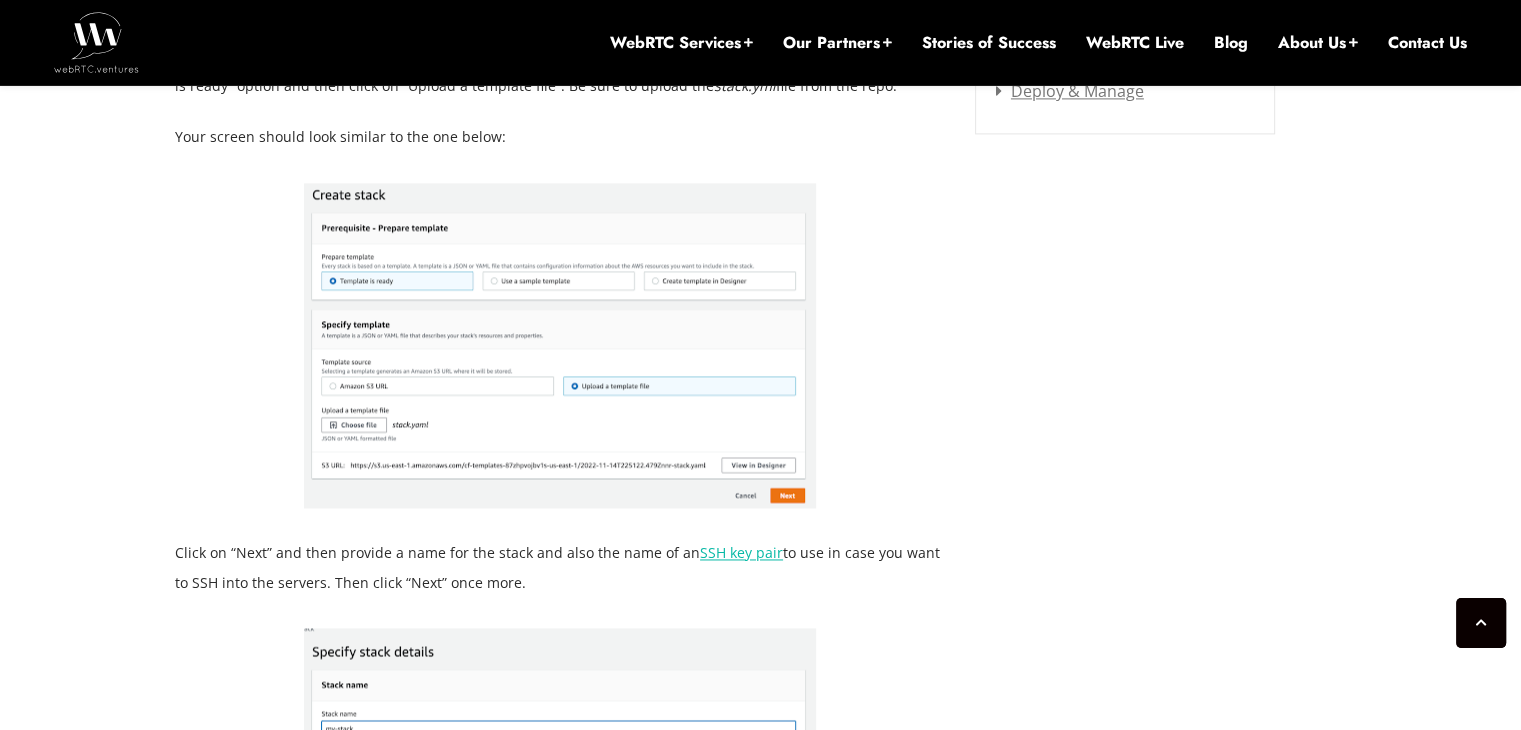 scroll, scrollTop: 2899, scrollLeft: 0, axis: vertical 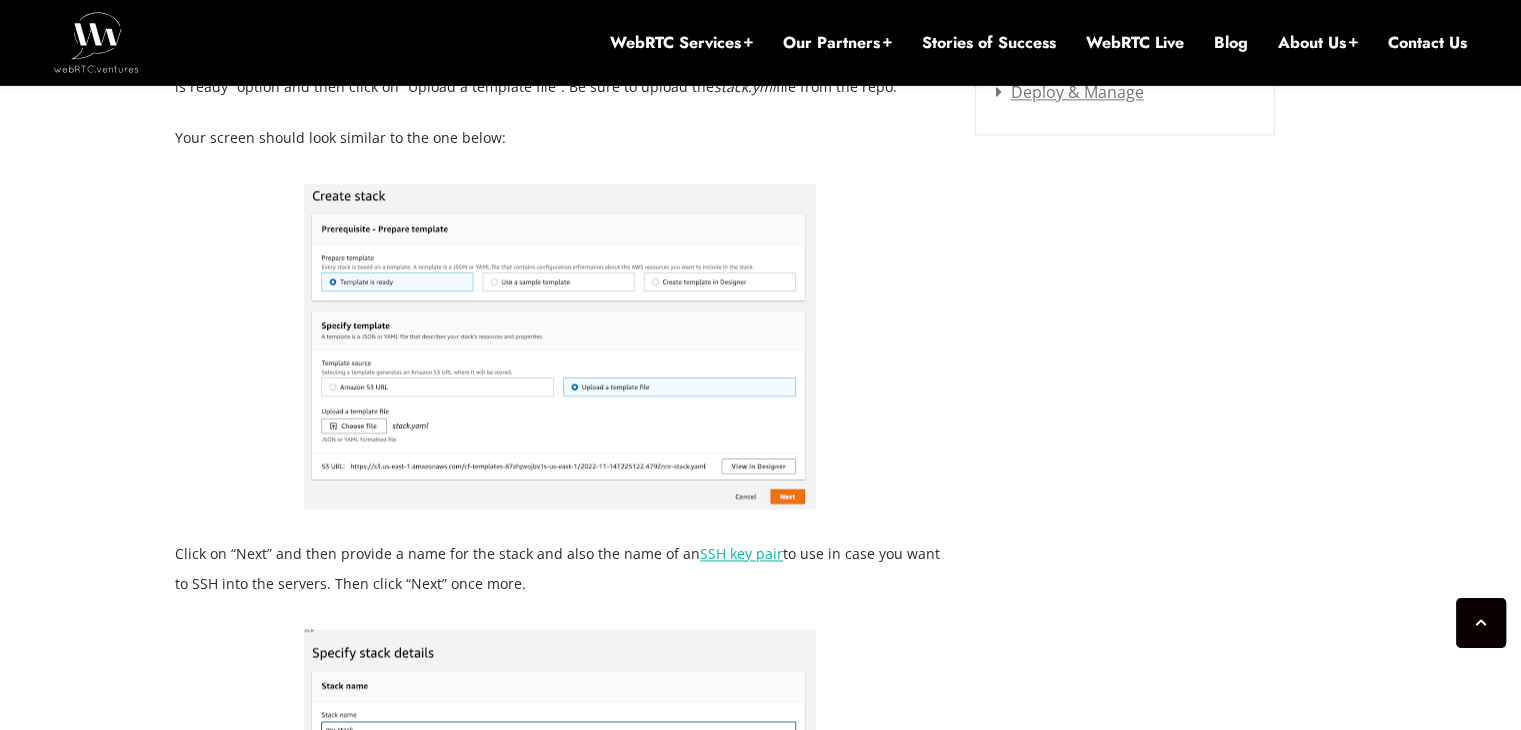 click on "November 30, 2022
Hector Zelaya Comments Off  on Networking Basics for WebRTC: Networking in Action
In the previous posts in this series, I explained the basic networking concepts used in WebRTC. I introduced you to  protocols and ports, the different types of networks, and the ways data can be transported . I also provided a high-level overview on  signaling and ICE candidates exchange and also media transmission . If you haven’t read these, it’s recommended that you do so as in this post we will use the concepts explained there.
While we could write a complete book that goes deep in the inner workings of all of the above, nothing beats the experience of being able to see the protocols, bytes and dark magic of WebRTC in action.
In this post, we will take a look at a running  video conference application . We will go under the hood to understand all the networking that happens in order to establish a call using WebRTC.
:" at bounding box center [760, 8024] 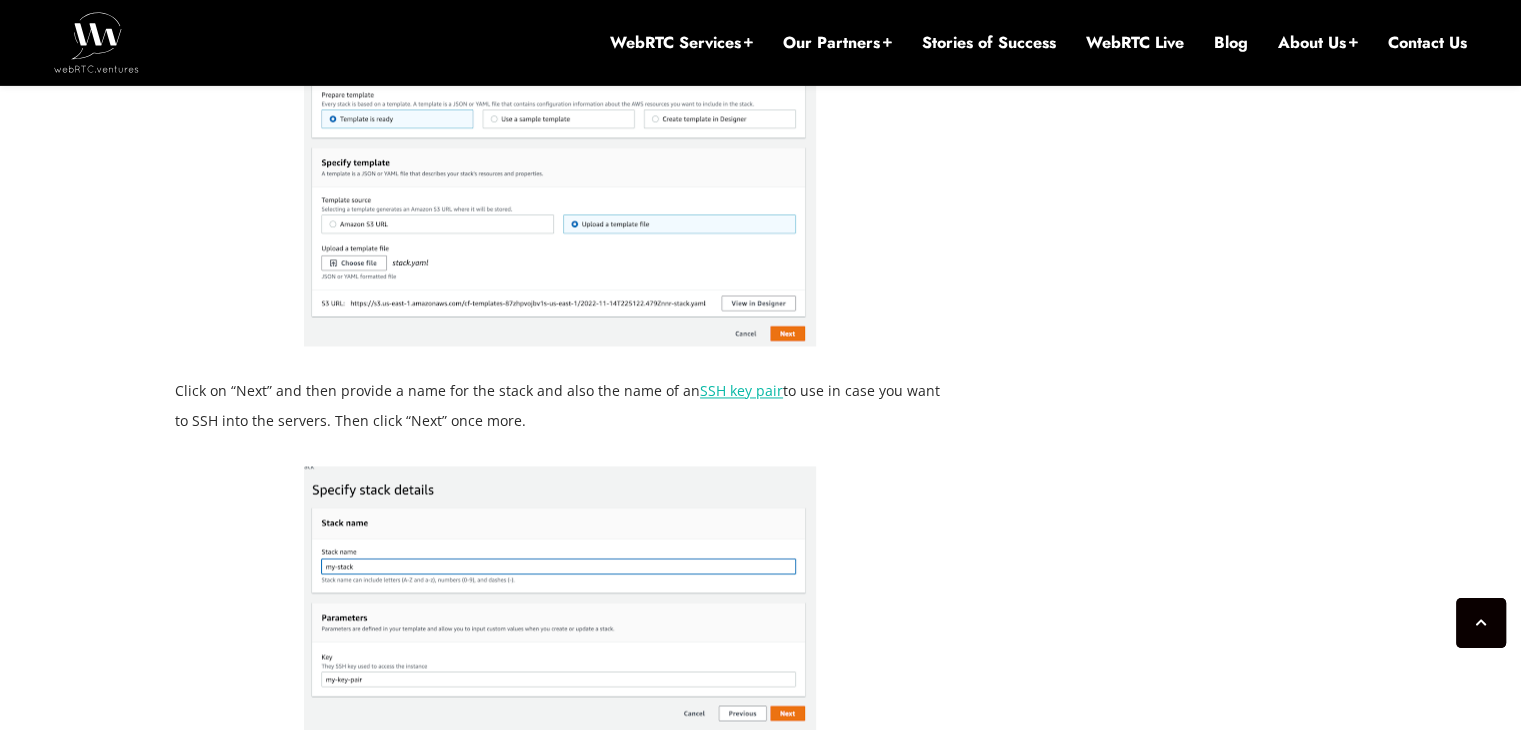 scroll, scrollTop: 3063, scrollLeft: 0, axis: vertical 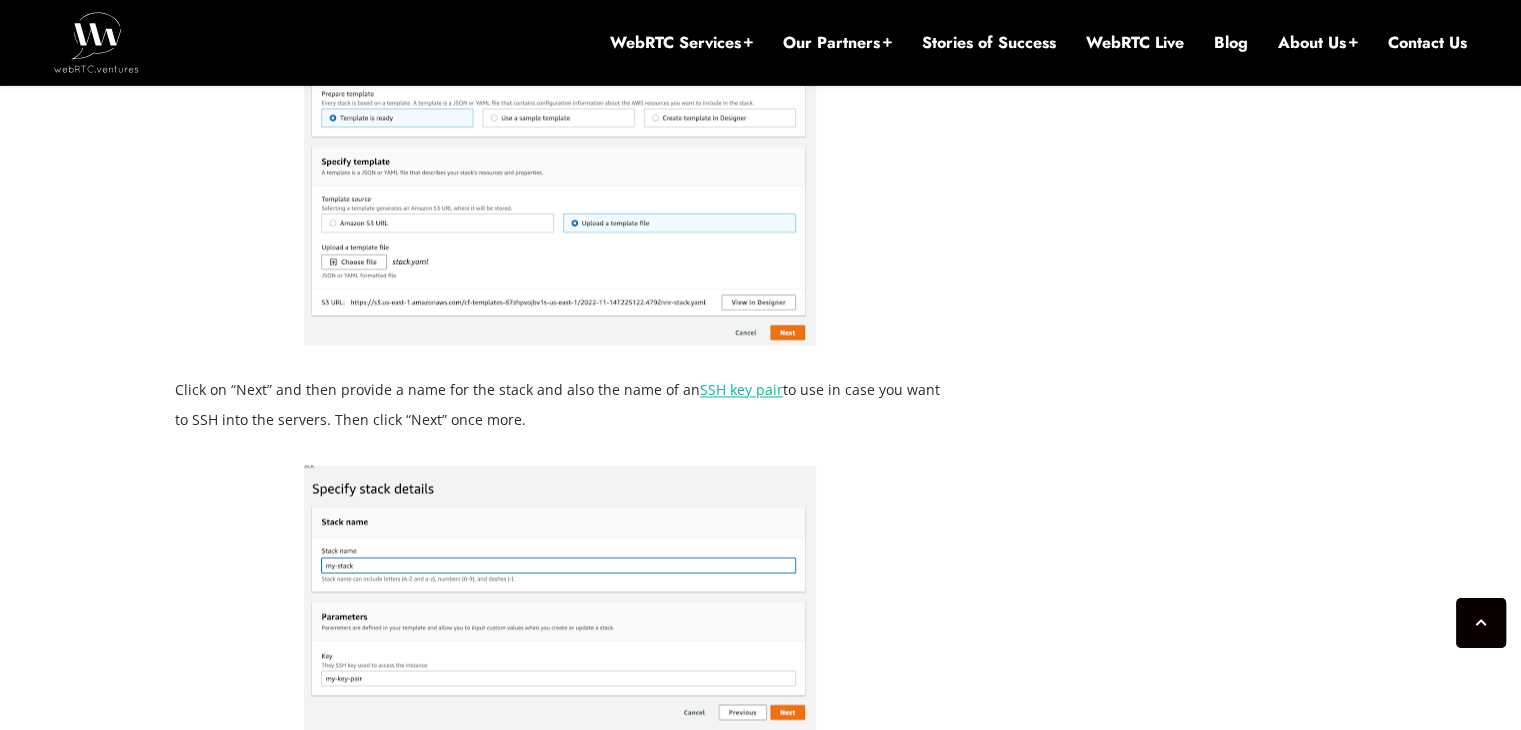 click on "Click on “Next” and then provide a name for the stack and also the name of an  SSH key pair  to use in case you want to SSH into the servers. Then click “Next” once more." at bounding box center (560, 405) 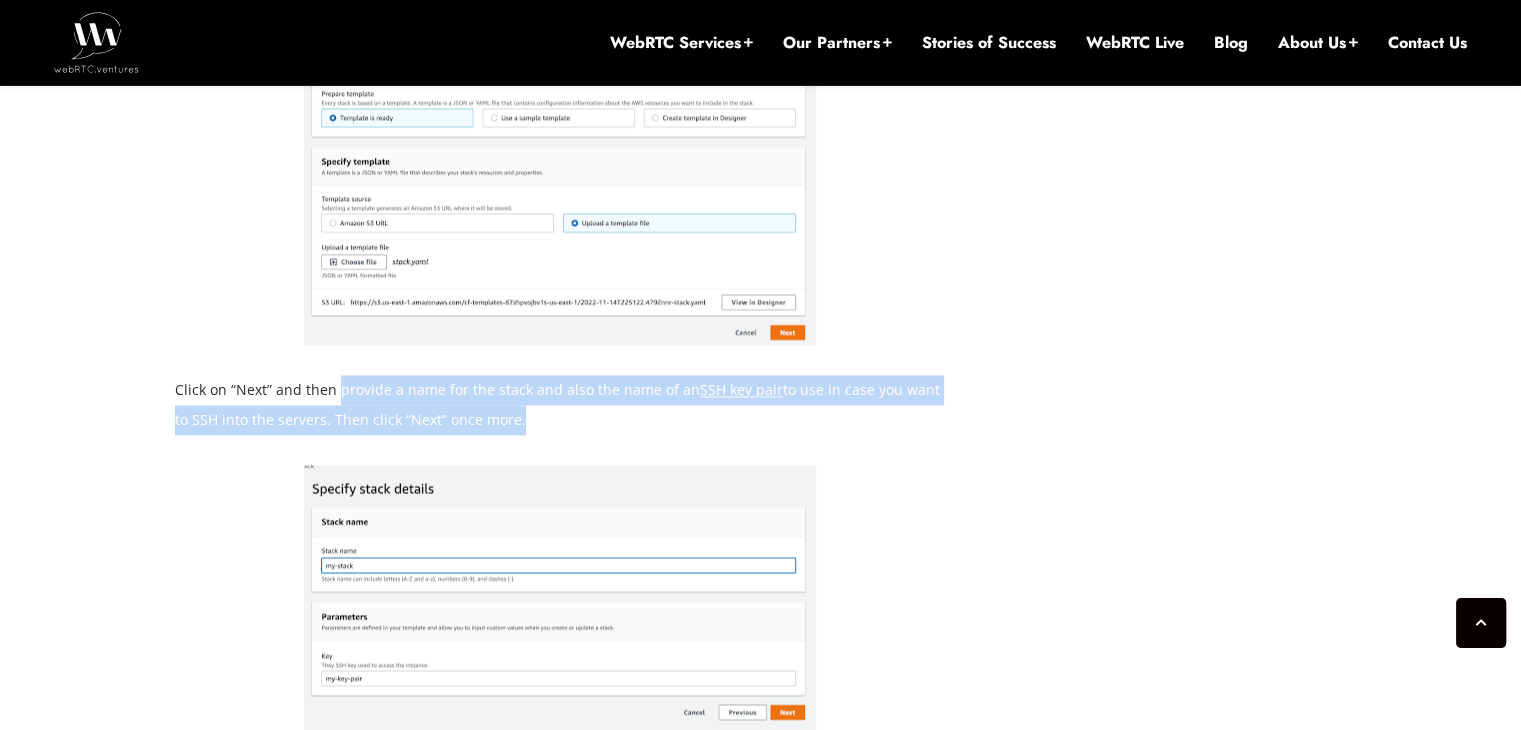 drag, startPoint x: 336, startPoint y: 376, endPoint x: 594, endPoint y: 409, distance: 260.1019 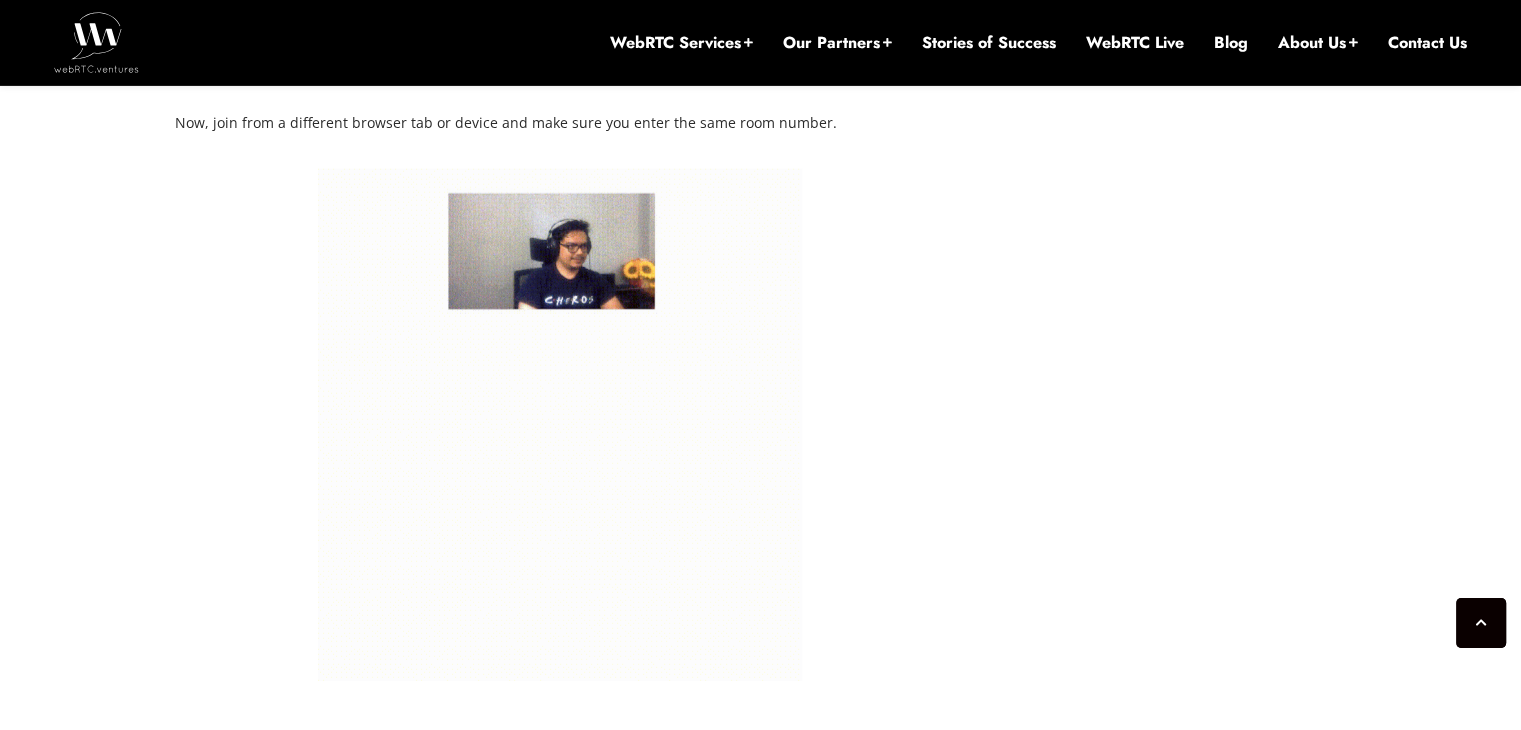 scroll, scrollTop: 5296, scrollLeft: 0, axis: vertical 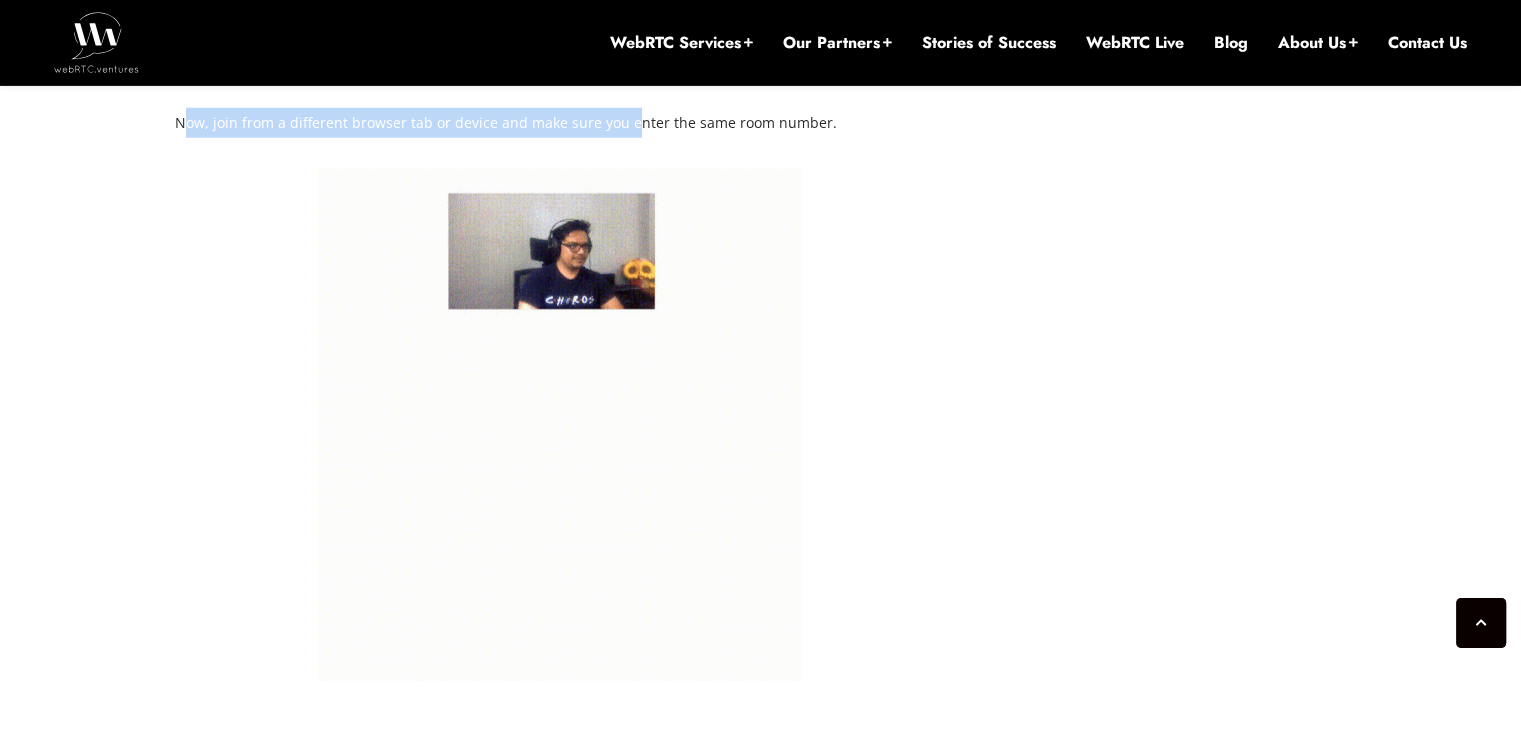 drag, startPoint x: 188, startPoint y: 277, endPoint x: 632, endPoint y: 255, distance: 444.5447 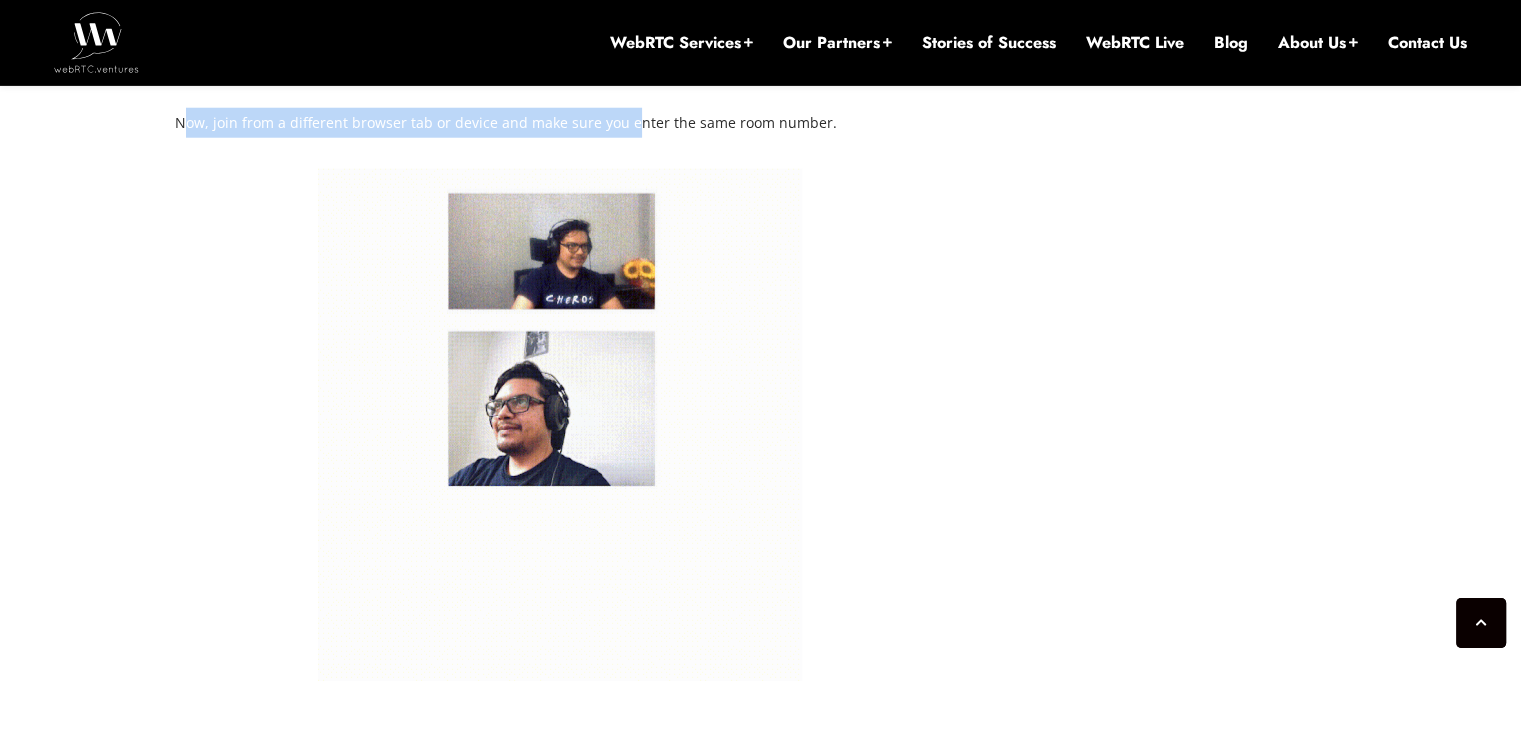 click on "Now, join from a different browser tab or device and make sure you enter the same room number." at bounding box center (560, 123) 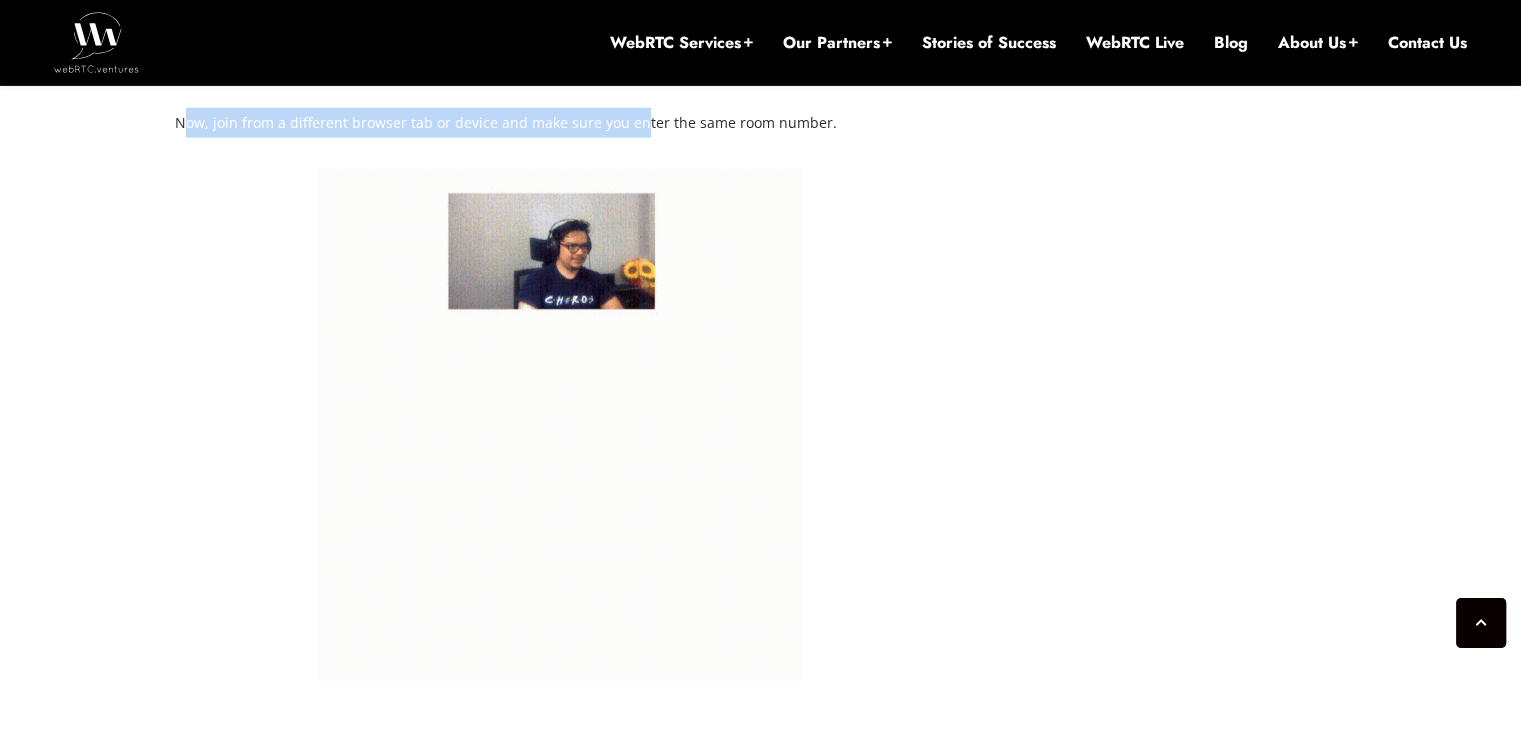 click on "Now, join from a different browser tab or device and make sure you enter the same room number." at bounding box center (560, 123) 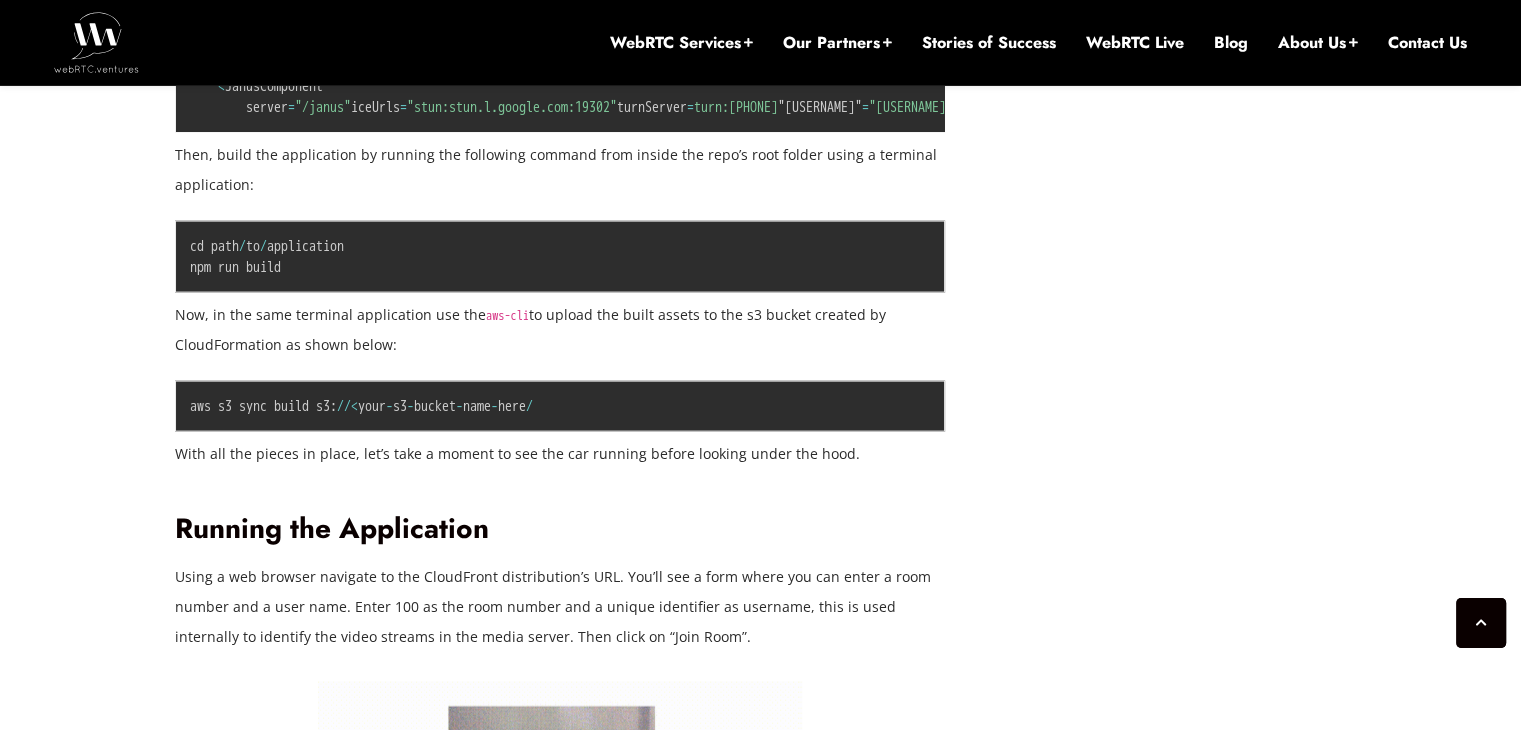 scroll, scrollTop: 4179, scrollLeft: 0, axis: vertical 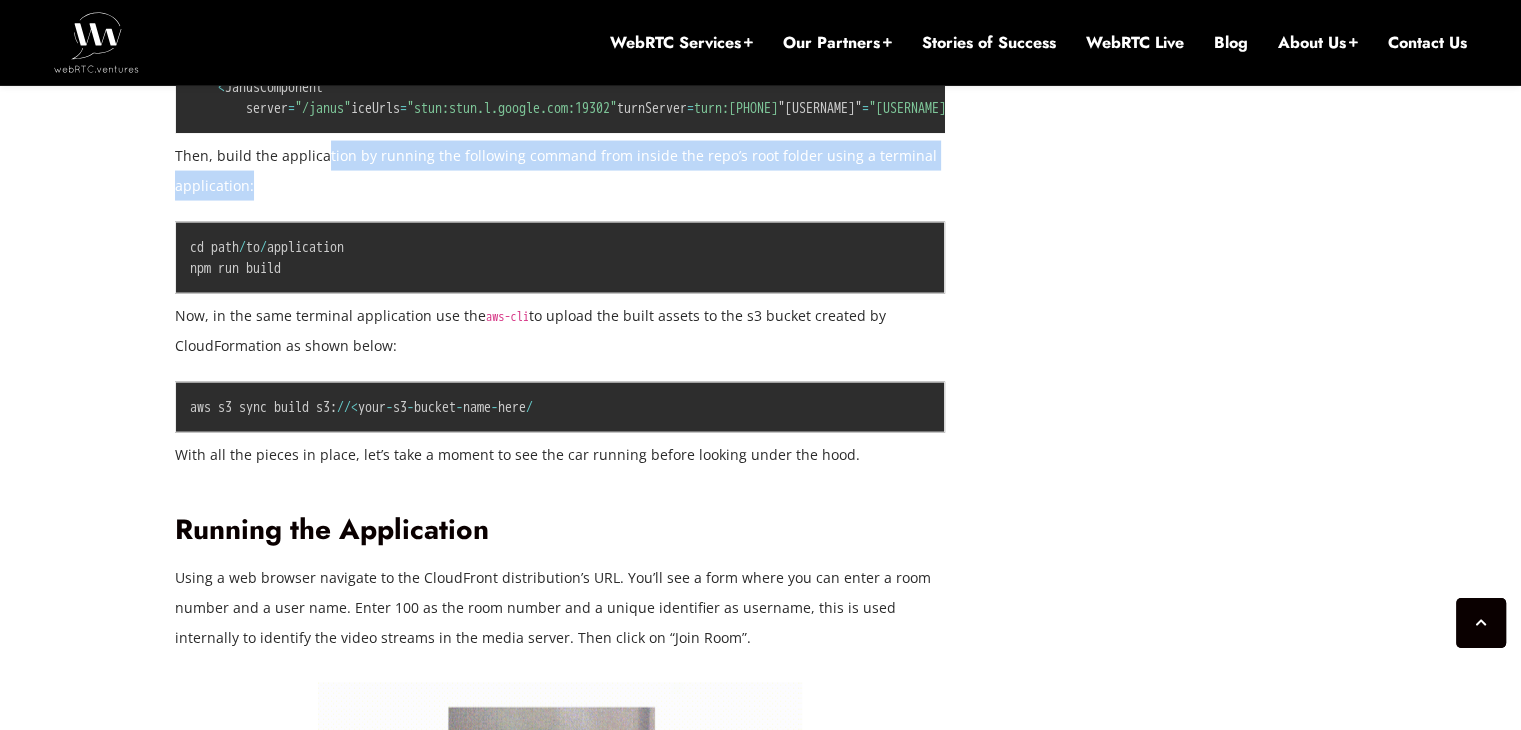 drag, startPoint x: 320, startPoint y: 307, endPoint x: 521, endPoint y: 334, distance: 202.80533 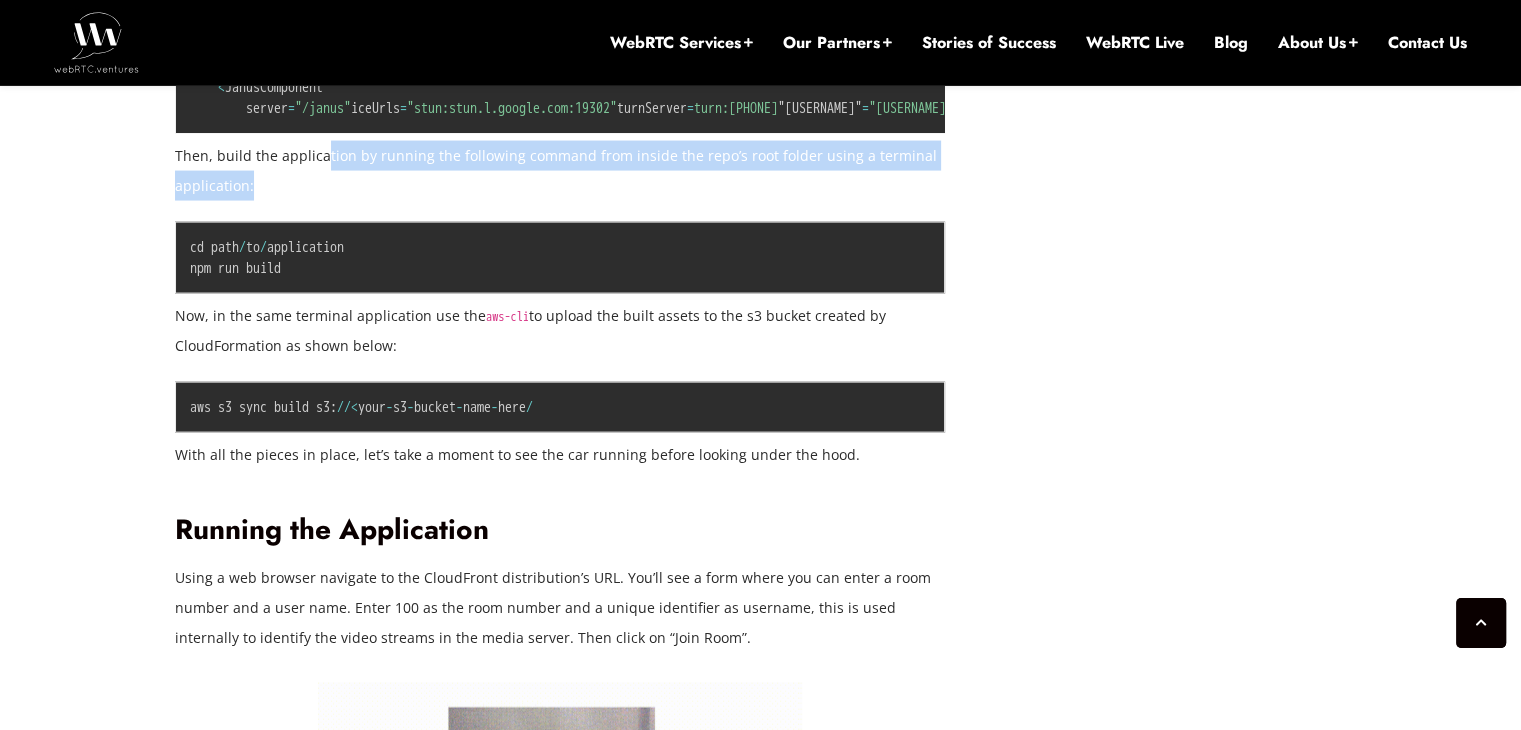 click on "Then, build the application by running the following command from inside the repo’s root folder using a terminal application:" at bounding box center [560, 171] 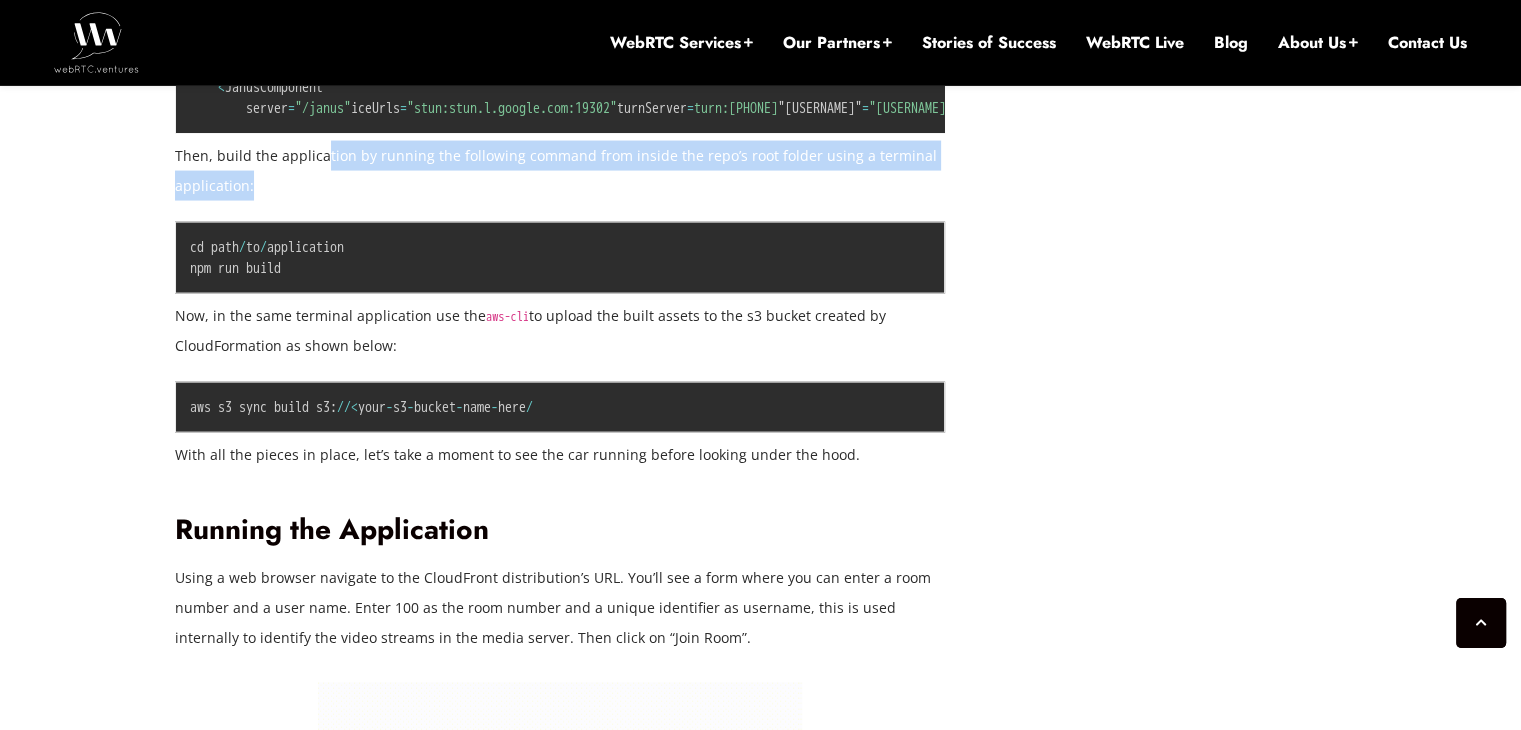 click on "Then, build the application by running the following command from inside the repo’s root folder using a terminal application:" at bounding box center (560, 171) 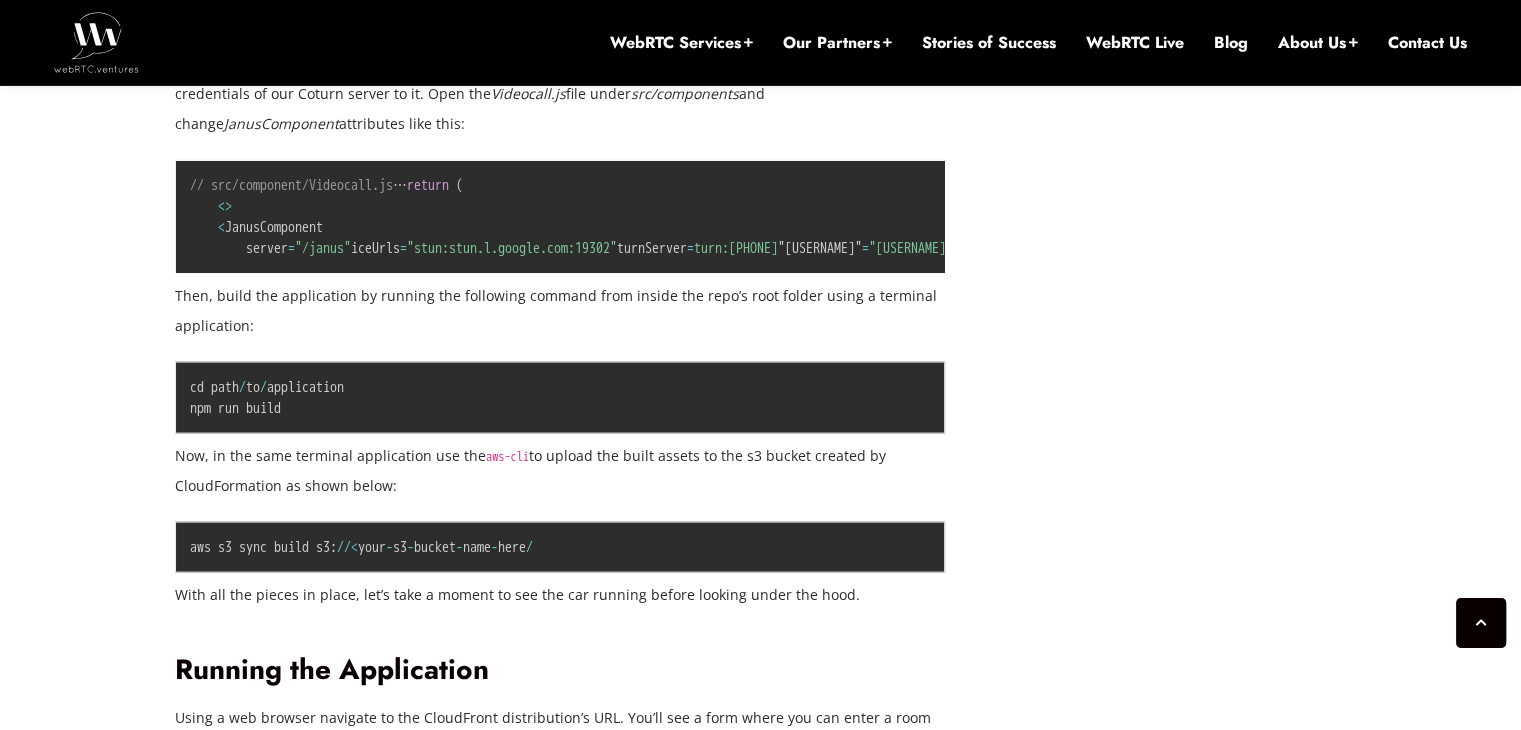 scroll, scrollTop: 4044, scrollLeft: 0, axis: vertical 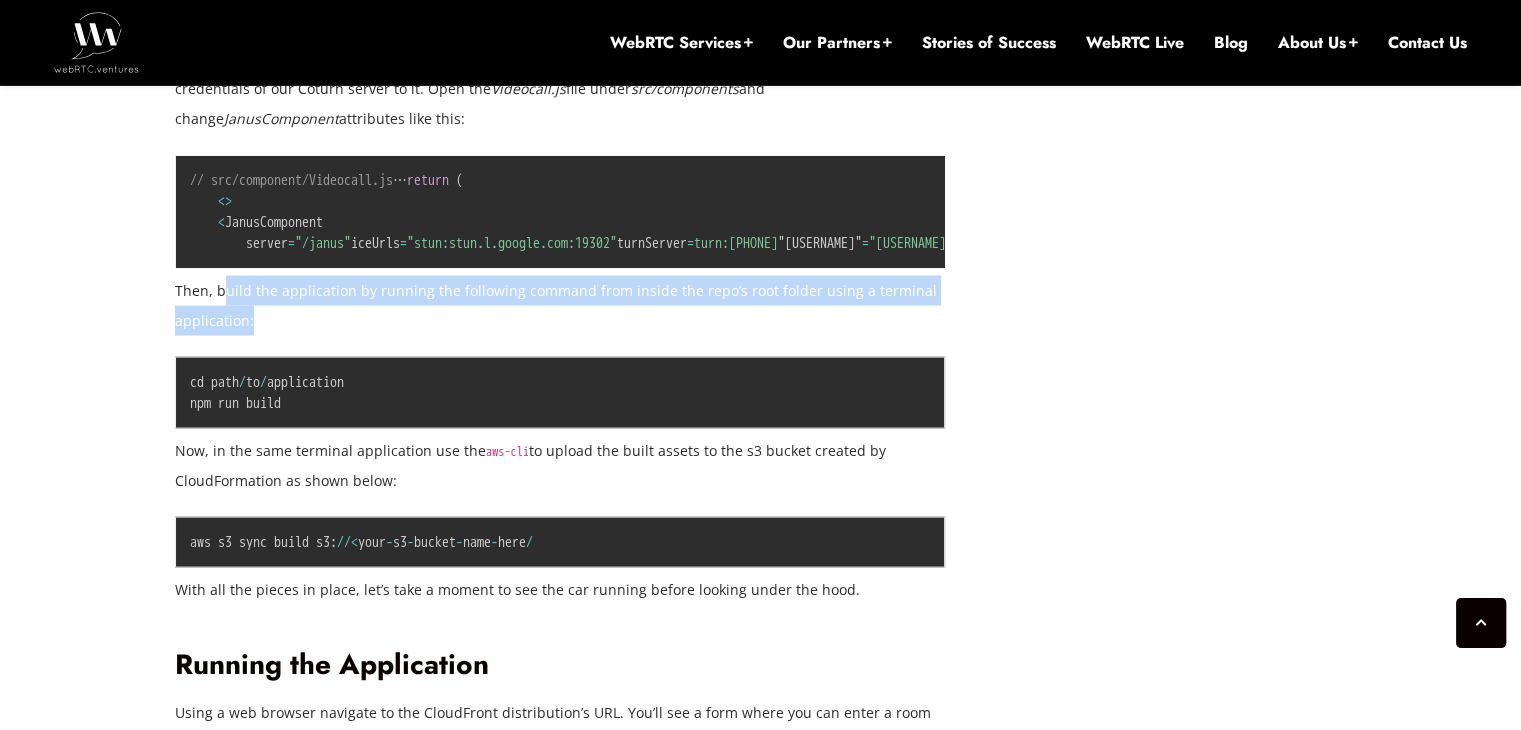 drag, startPoint x: 219, startPoint y: 441, endPoint x: 265, endPoint y: 462, distance: 50.566788 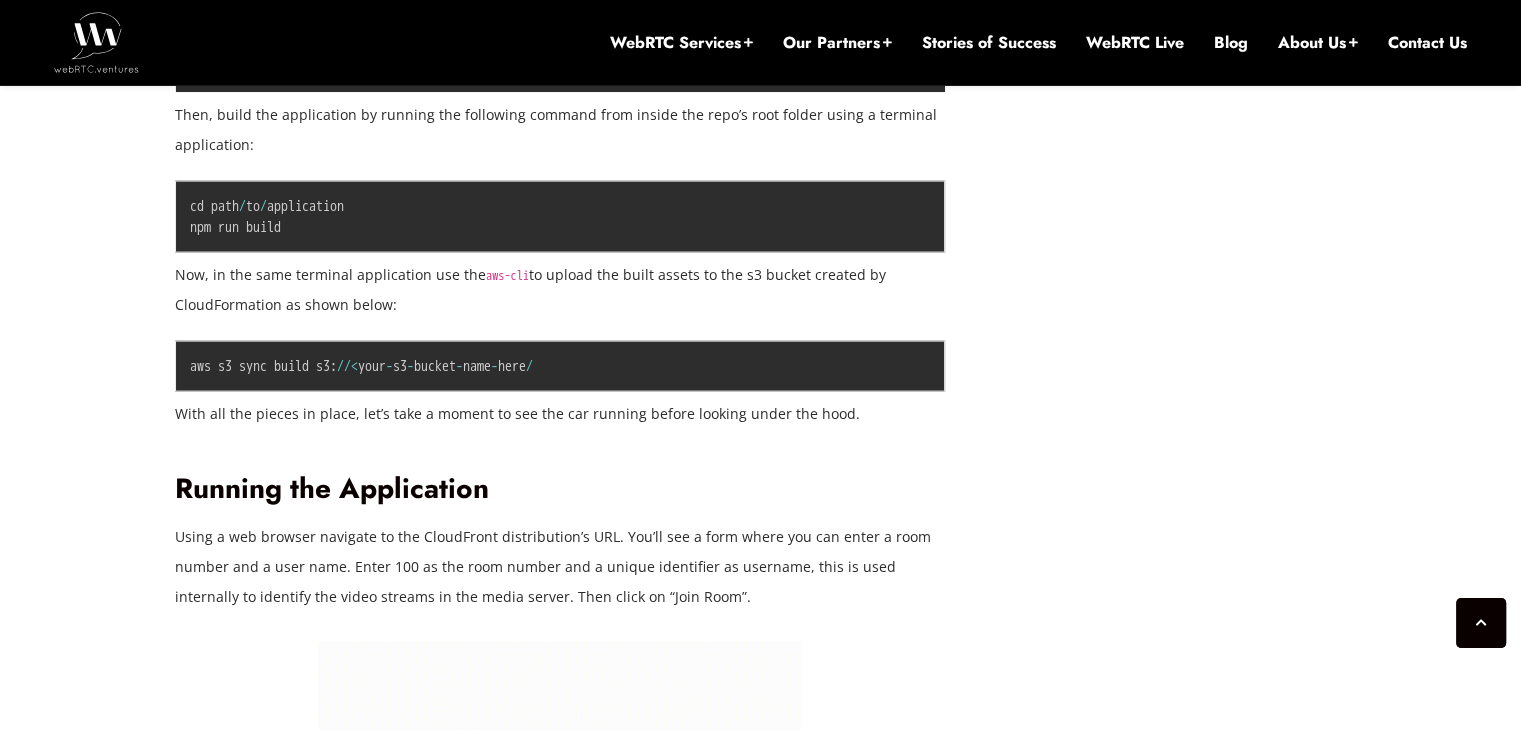 scroll, scrollTop: 4223, scrollLeft: 0, axis: vertical 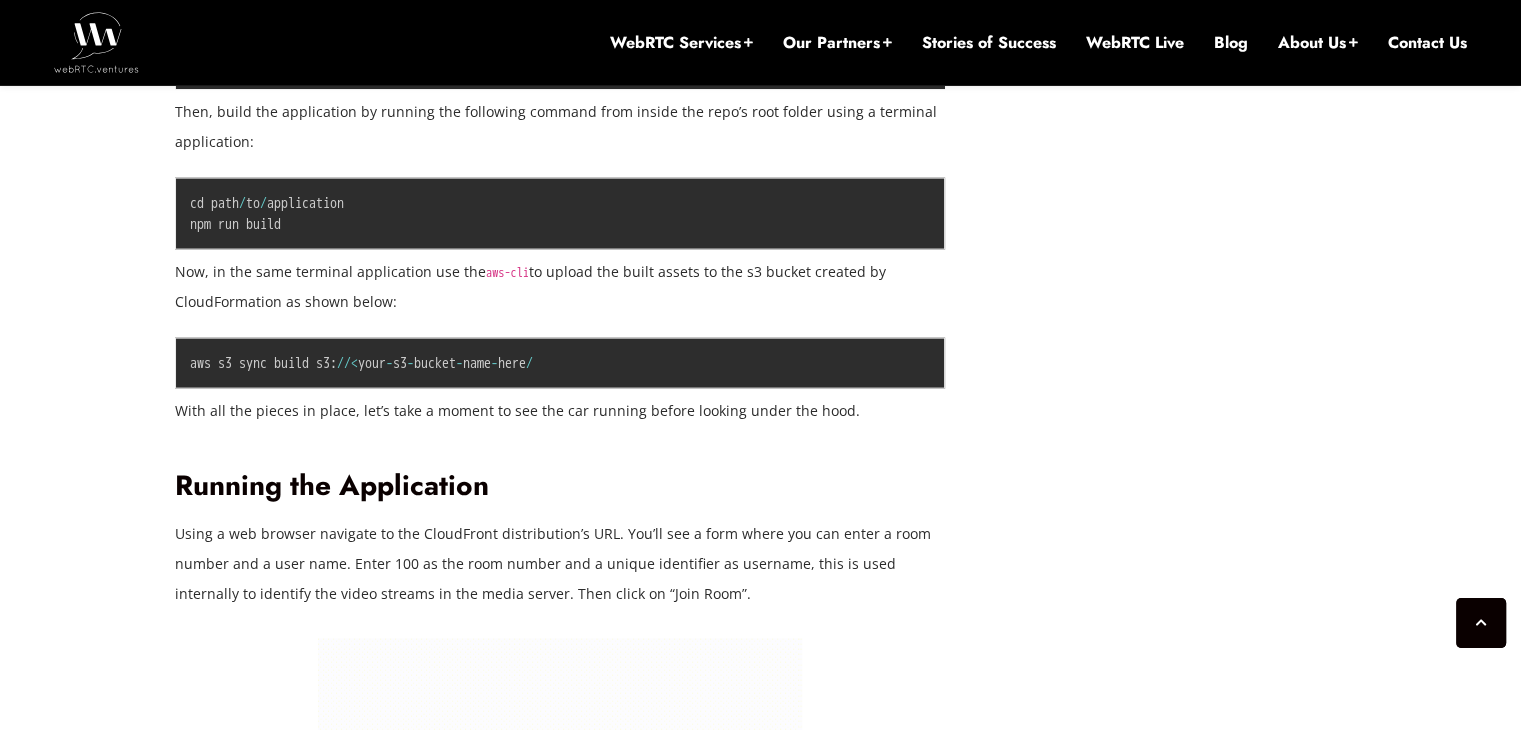 click on "November 30, 2022
Hector Zelaya Comments Off  on Networking Basics for WebRTC: Networking in Action
In the previous posts in this series, I explained the basic networking concepts used in WebRTC. I introduced you to  protocols and ports, the different types of networks, and the ways data can be transported . I also provided a high-level overview on  signaling and ICE candidates exchange and also media transmission . If you haven’t read these, it’s recommended that you do so as in this post we will use the concepts explained there.
While we could write a complete book that goes deep in the inner workings of all of the above, nothing beats the experience of being able to see the protocols, bytes and dark magic of WebRTC in action.
In this post, we will take a look at a running  video conference application . We will go under the hood to understand all the networking that happens in order to establish a call using WebRTC.
:" at bounding box center (760, 6700) 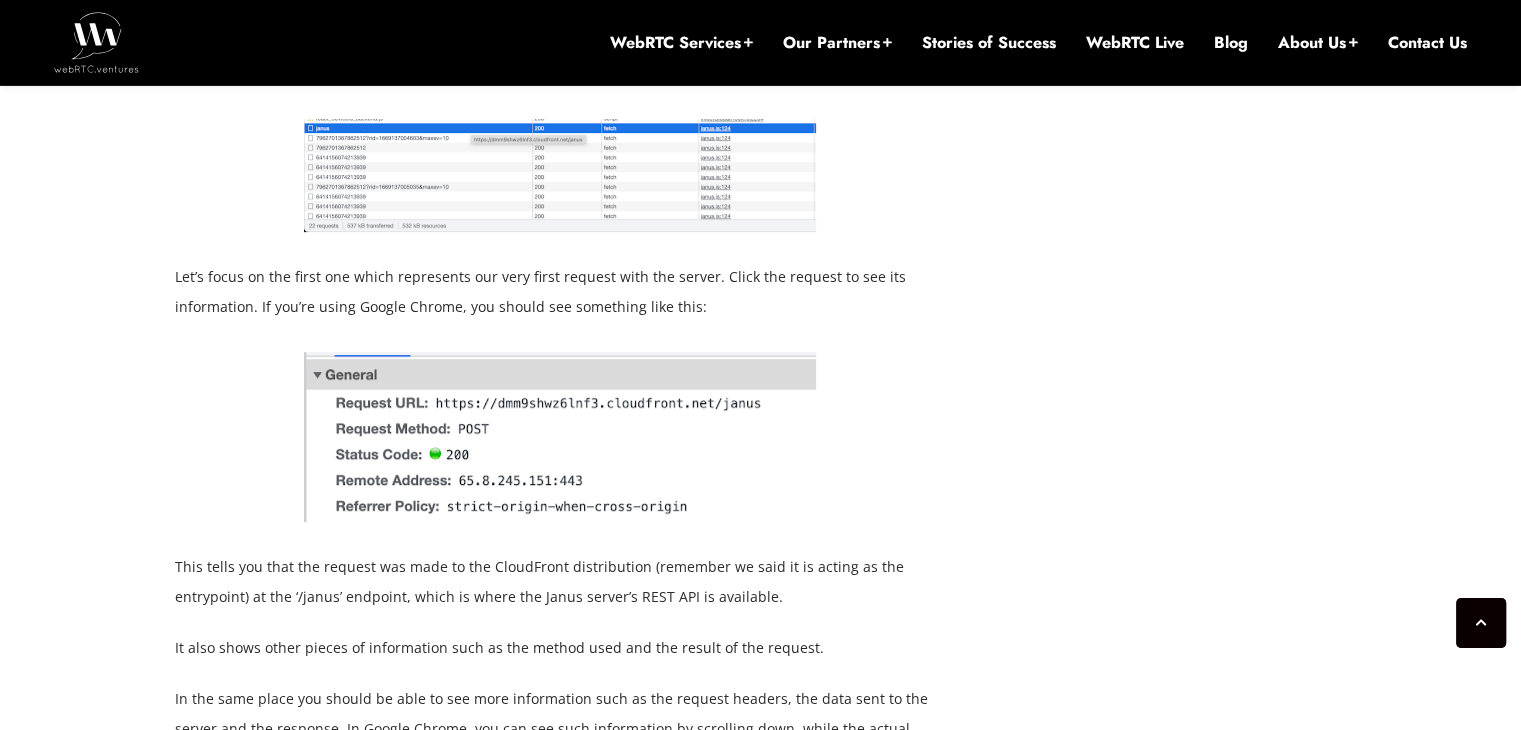 scroll, scrollTop: 8380, scrollLeft: 0, axis: vertical 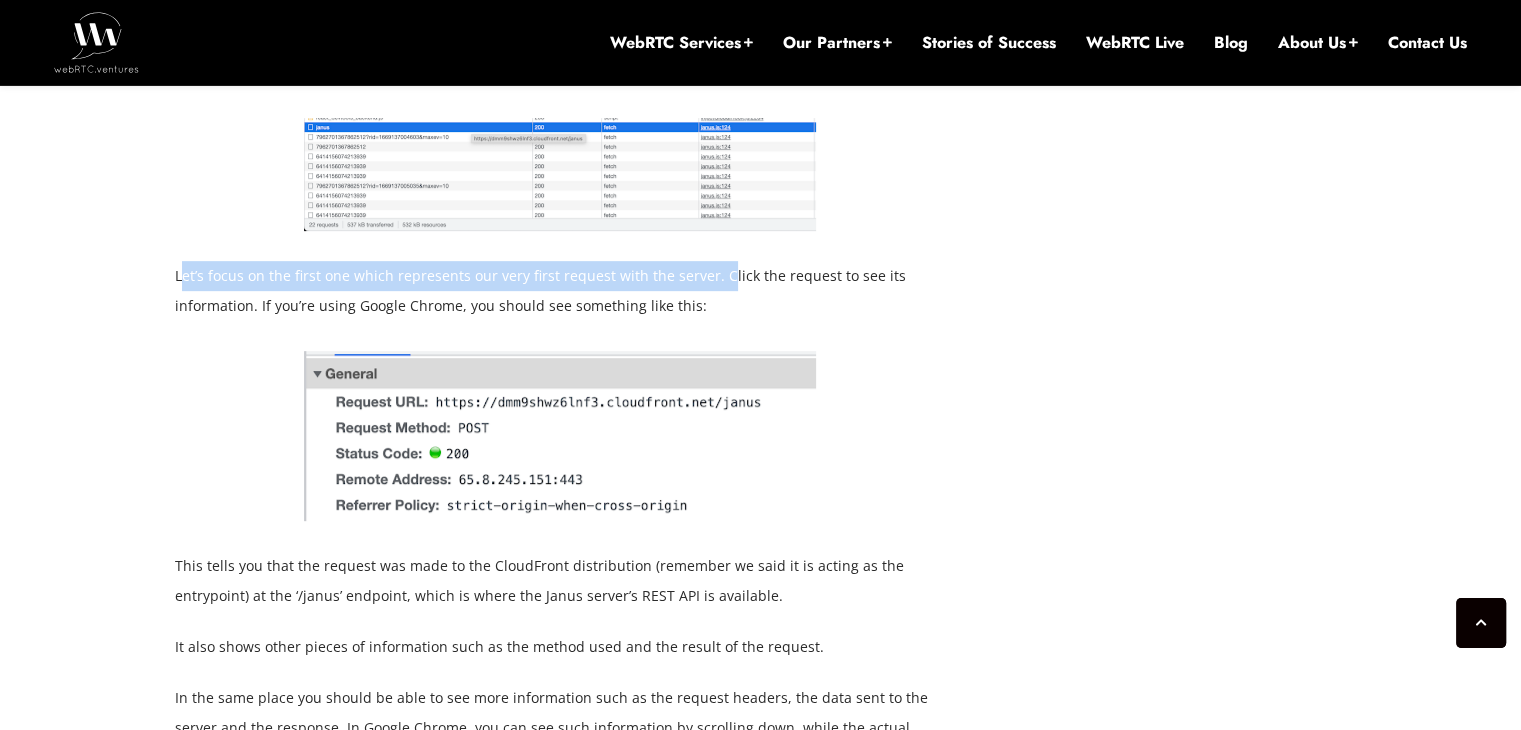 drag, startPoint x: 180, startPoint y: 325, endPoint x: 720, endPoint y: 333, distance: 540.05927 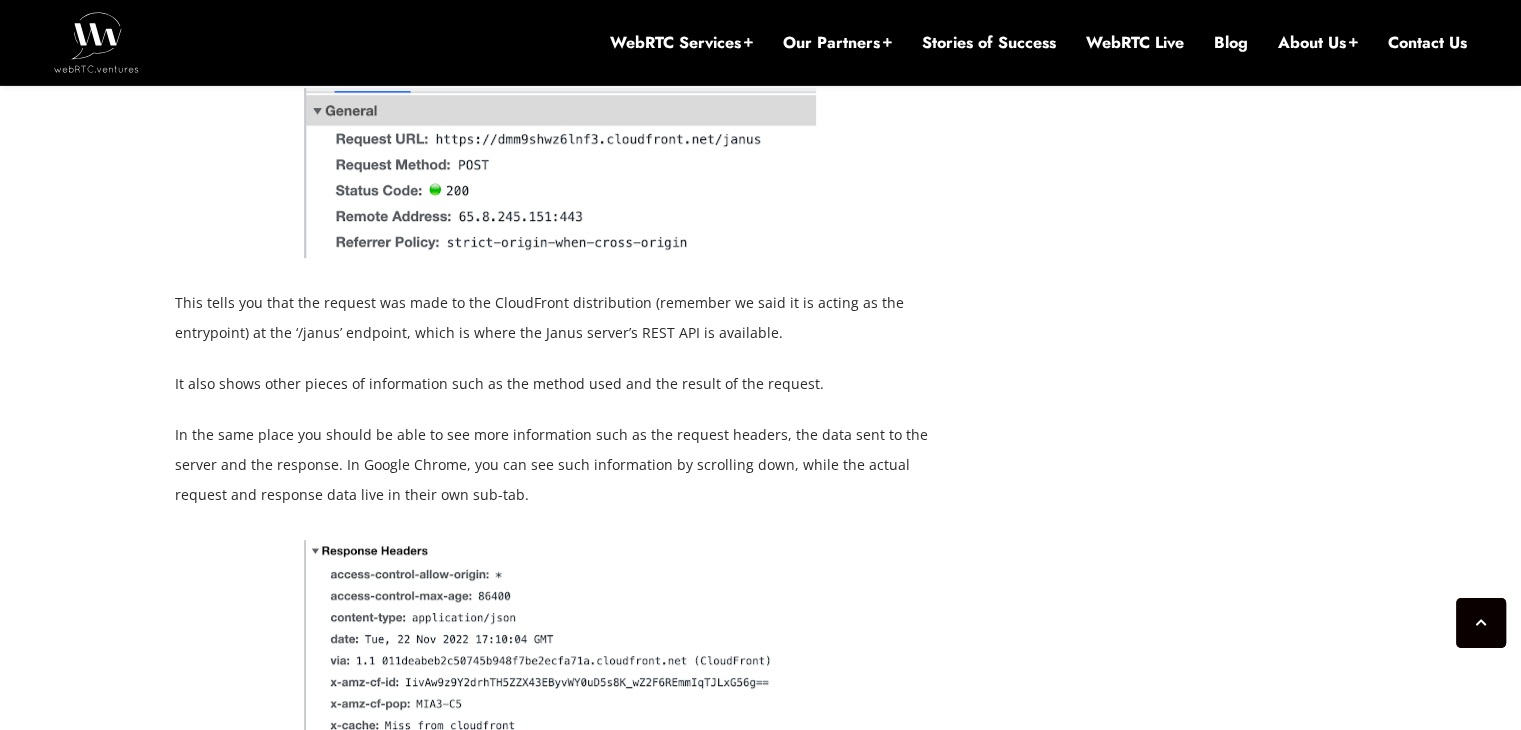 scroll, scrollTop: 8760, scrollLeft: 0, axis: vertical 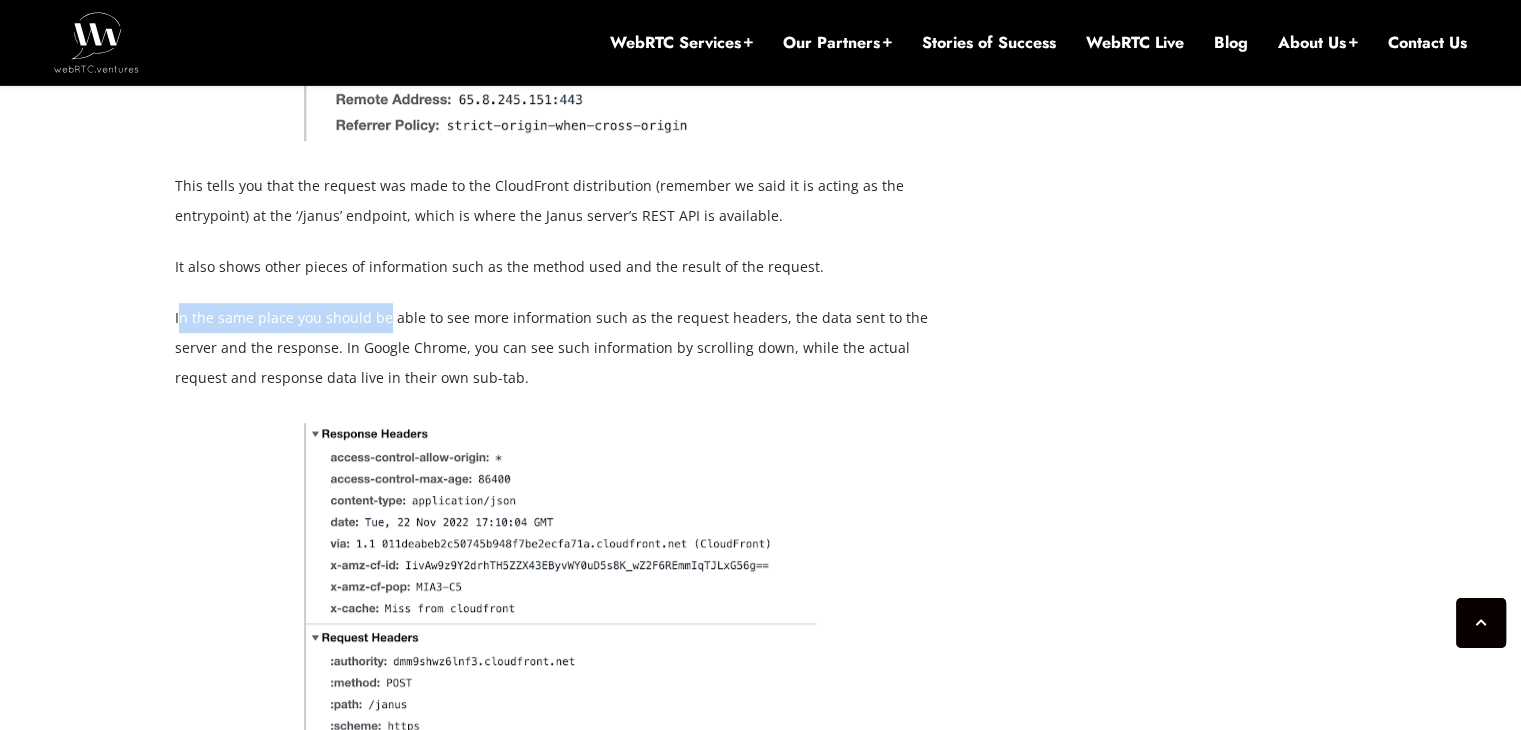 drag, startPoint x: 178, startPoint y: 376, endPoint x: 386, endPoint y: 374, distance: 208.00961 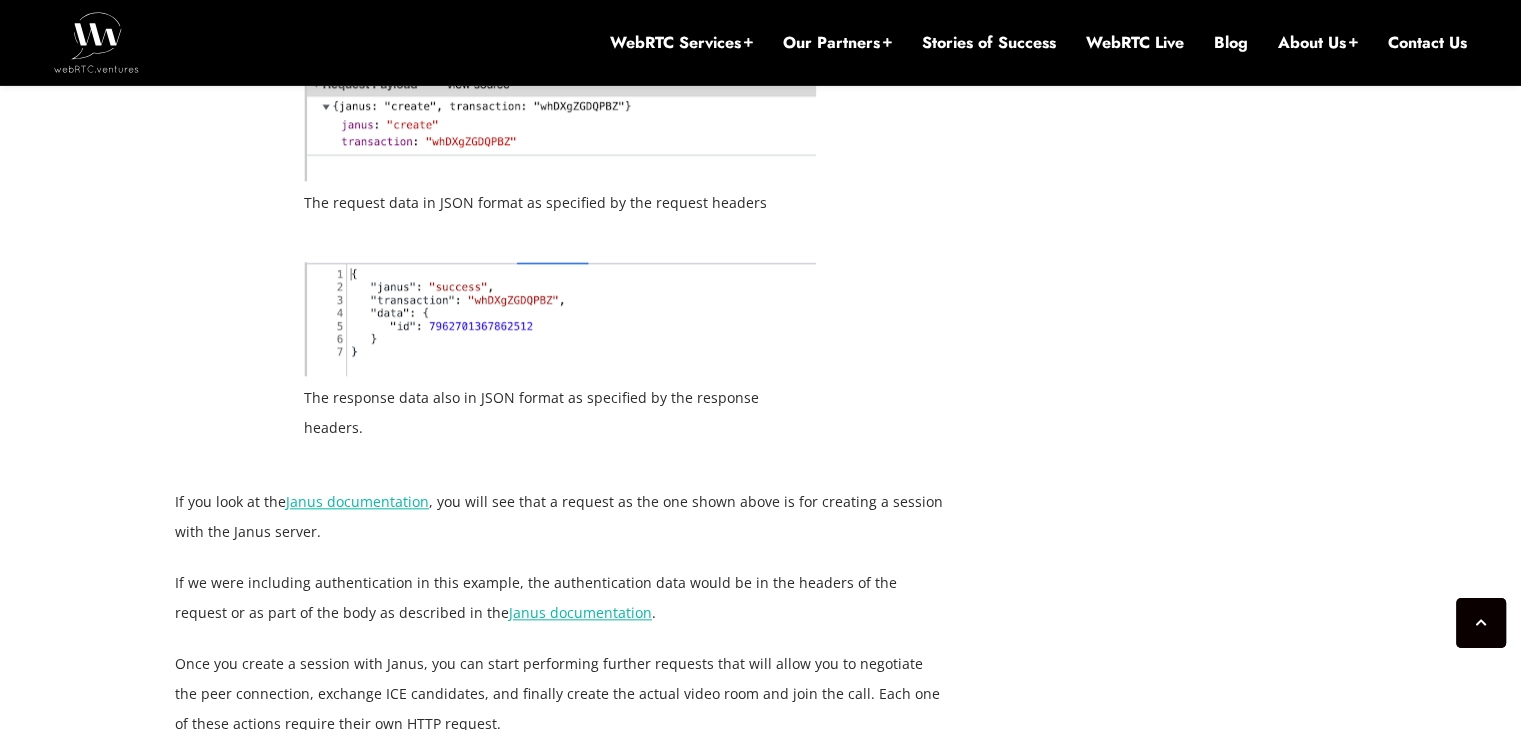scroll, scrollTop: 9640, scrollLeft: 0, axis: vertical 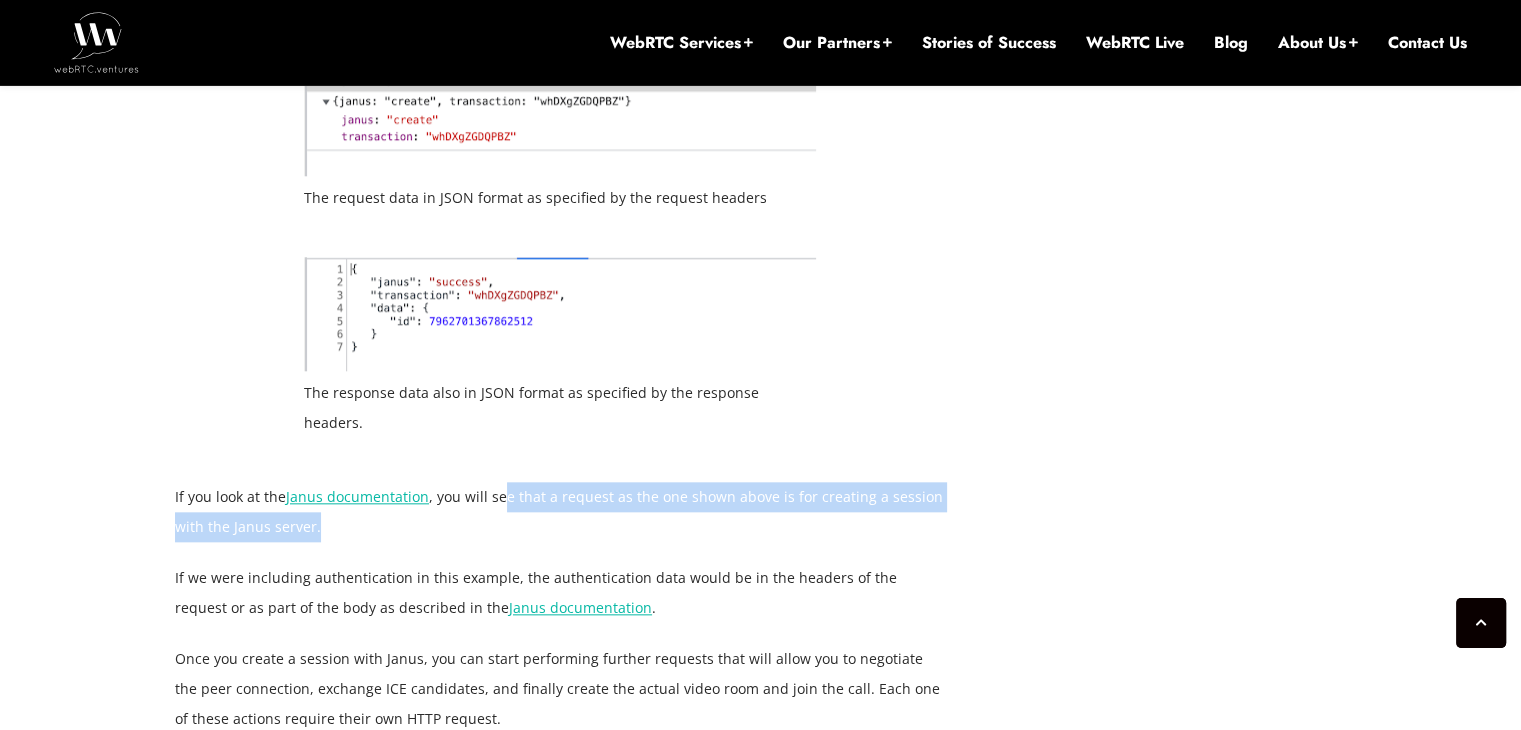 drag, startPoint x: 504, startPoint y: 521, endPoint x: 583, endPoint y: 541, distance: 81.49233 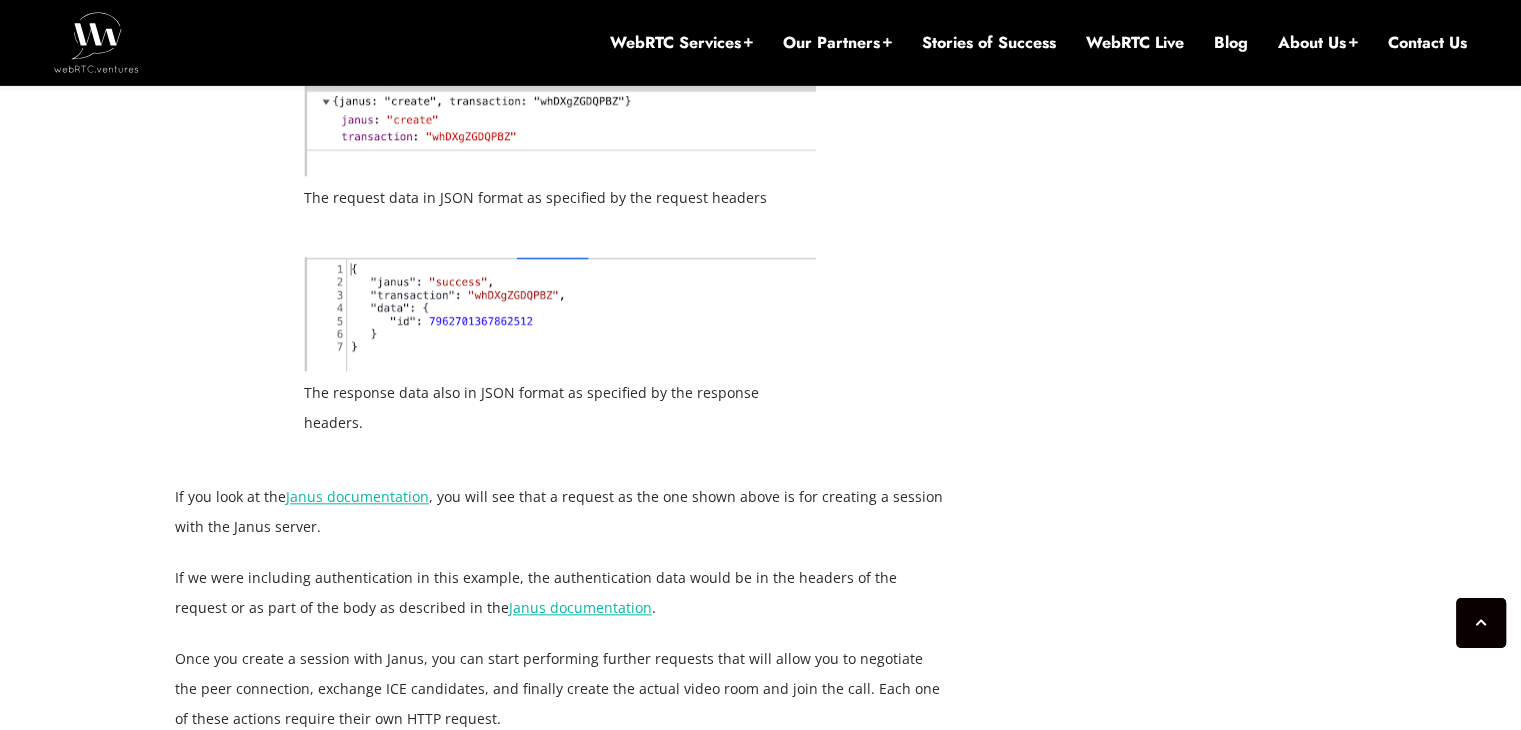 click on "November 30, 2022
Hector Zelaya Comments Off  on Networking Basics for WebRTC: Networking in Action
In the previous posts in this series, I explained the basic networking concepts used in WebRTC. I introduced you to  protocols and ports, the different types of networks, and the ways data can be transported . I also provided a high-level overview on  signaling and ICE candidates exchange and also media transmission . If you haven’t read these, it’s recommended that you do so as in this post we will use the concepts explained there.
While we could write a complete book that goes deep in the inner workings of all of the above, nothing beats the experience of being able to see the protocols, bytes and dark magic of WebRTC in action.
In this post, we will take a look at a running  video conference application . We will go under the hood to understand all the networking that happens in order to establish a call using WebRTC.
:" at bounding box center (760, 1367) 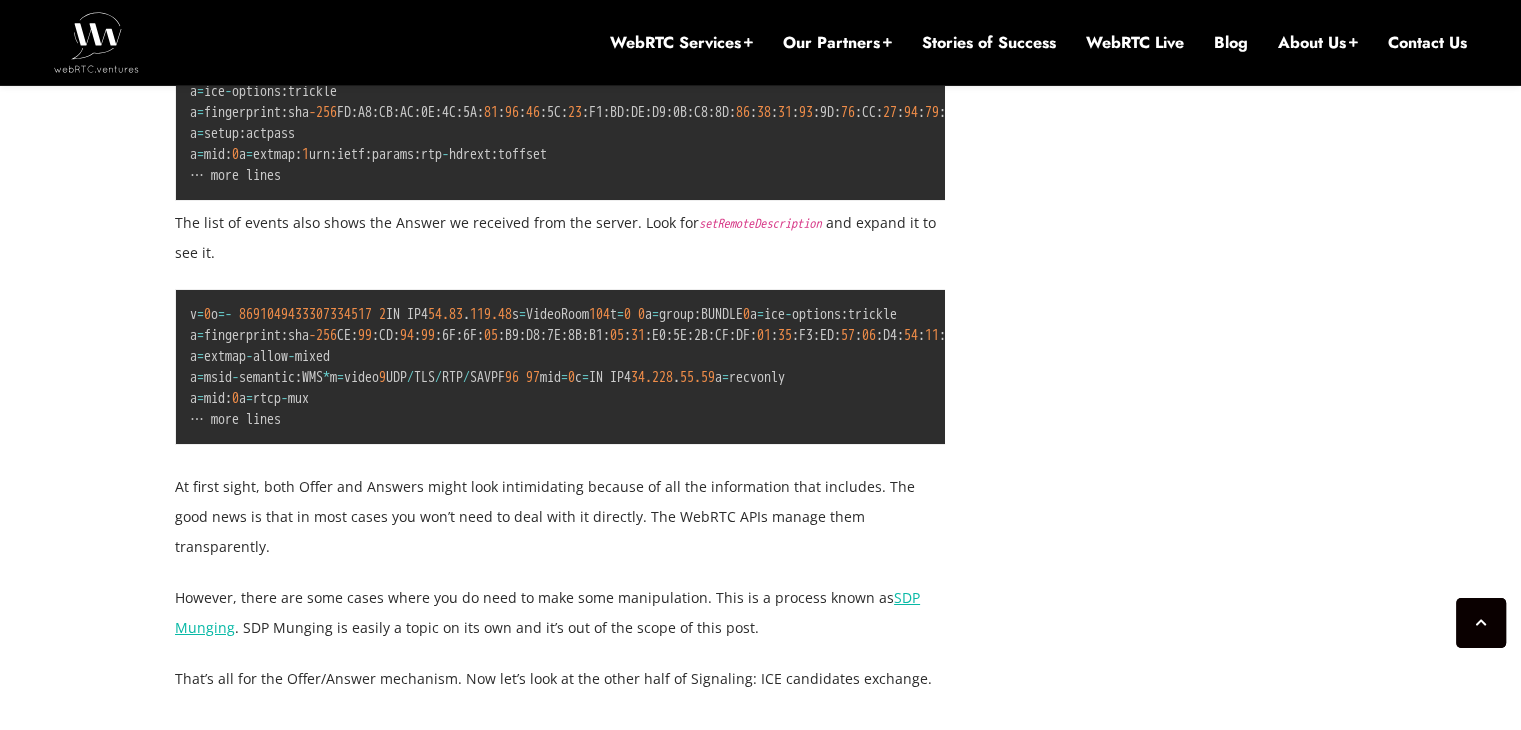 scroll, scrollTop: 14566, scrollLeft: 0, axis: vertical 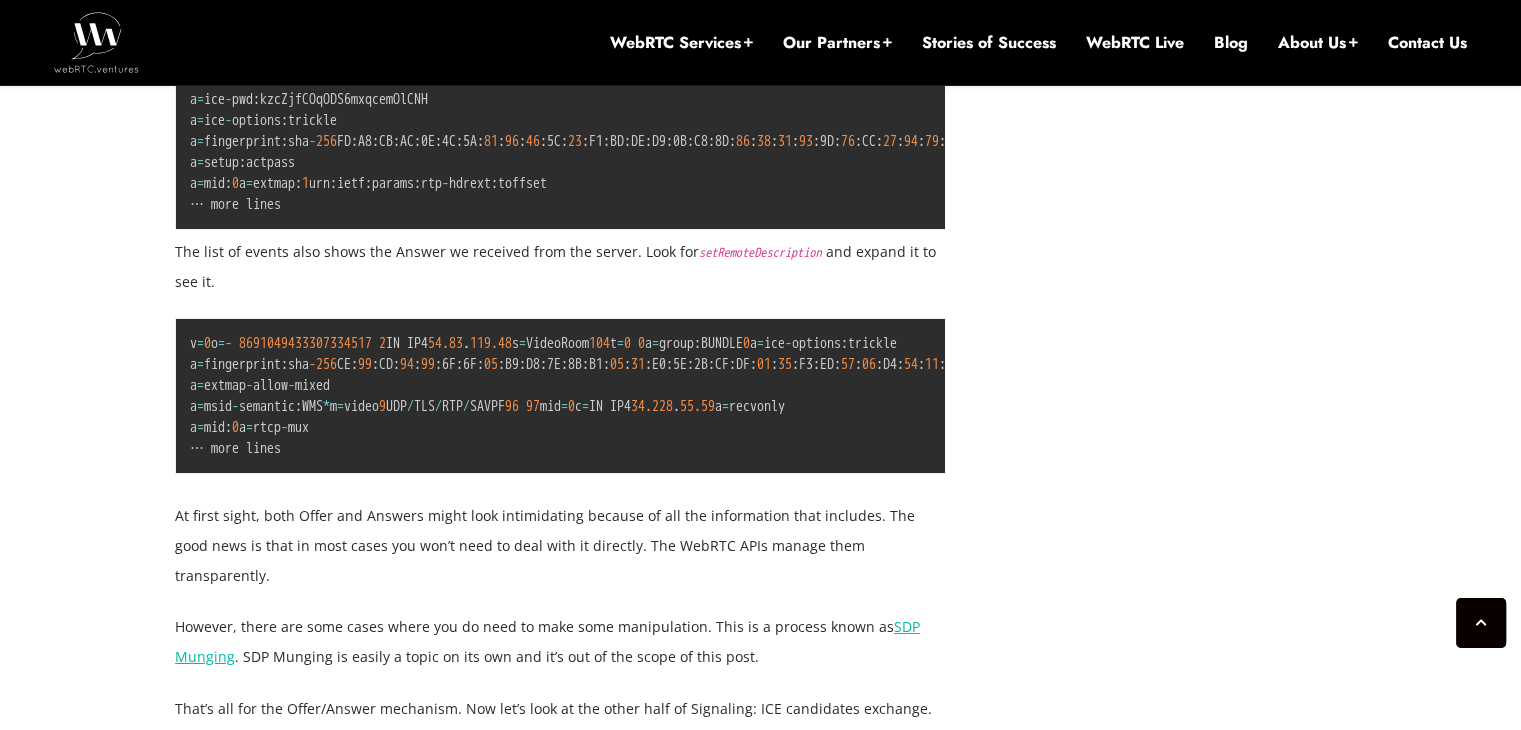 drag, startPoint x: 410, startPoint y: 397, endPoint x: 886, endPoint y: 397, distance: 476 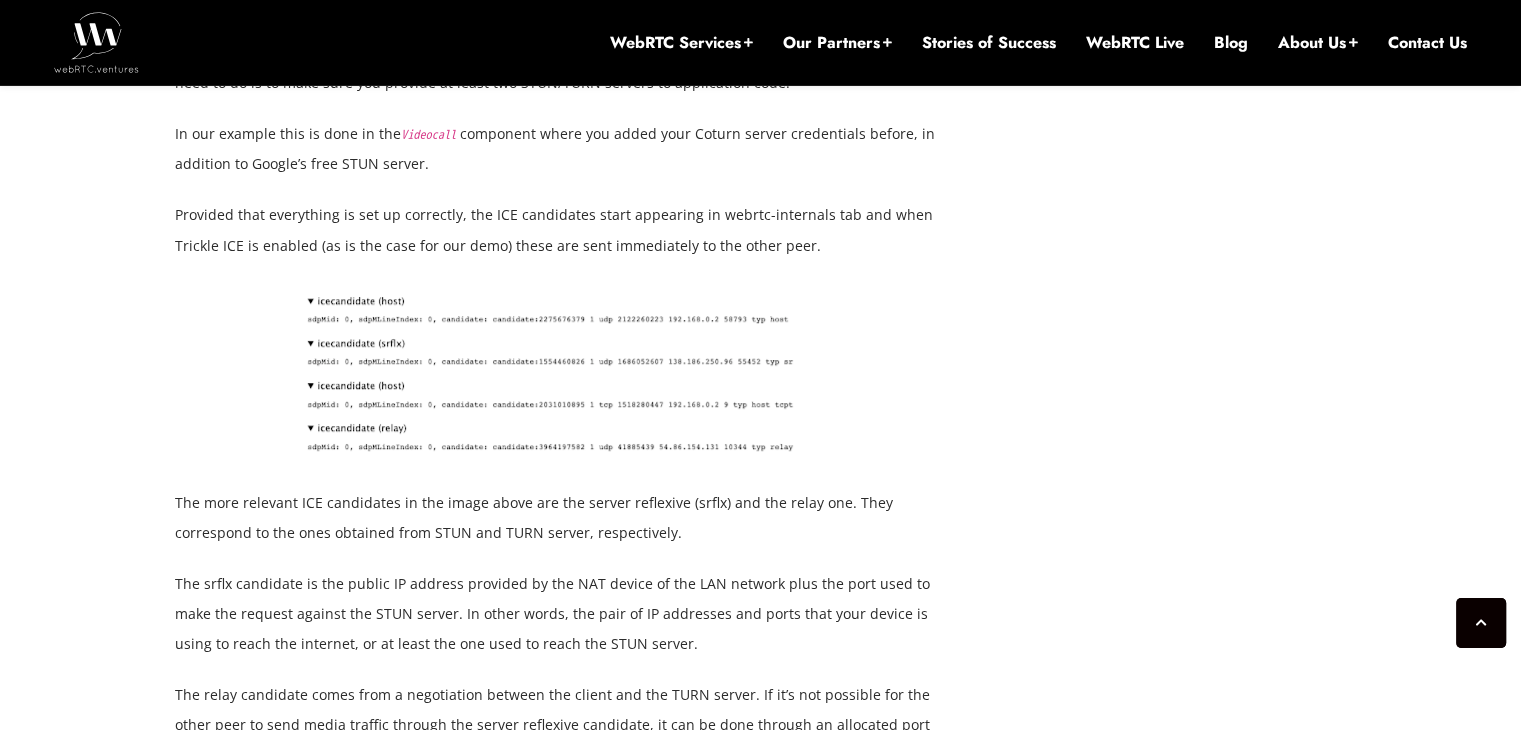 scroll, scrollTop: 16400, scrollLeft: 0, axis: vertical 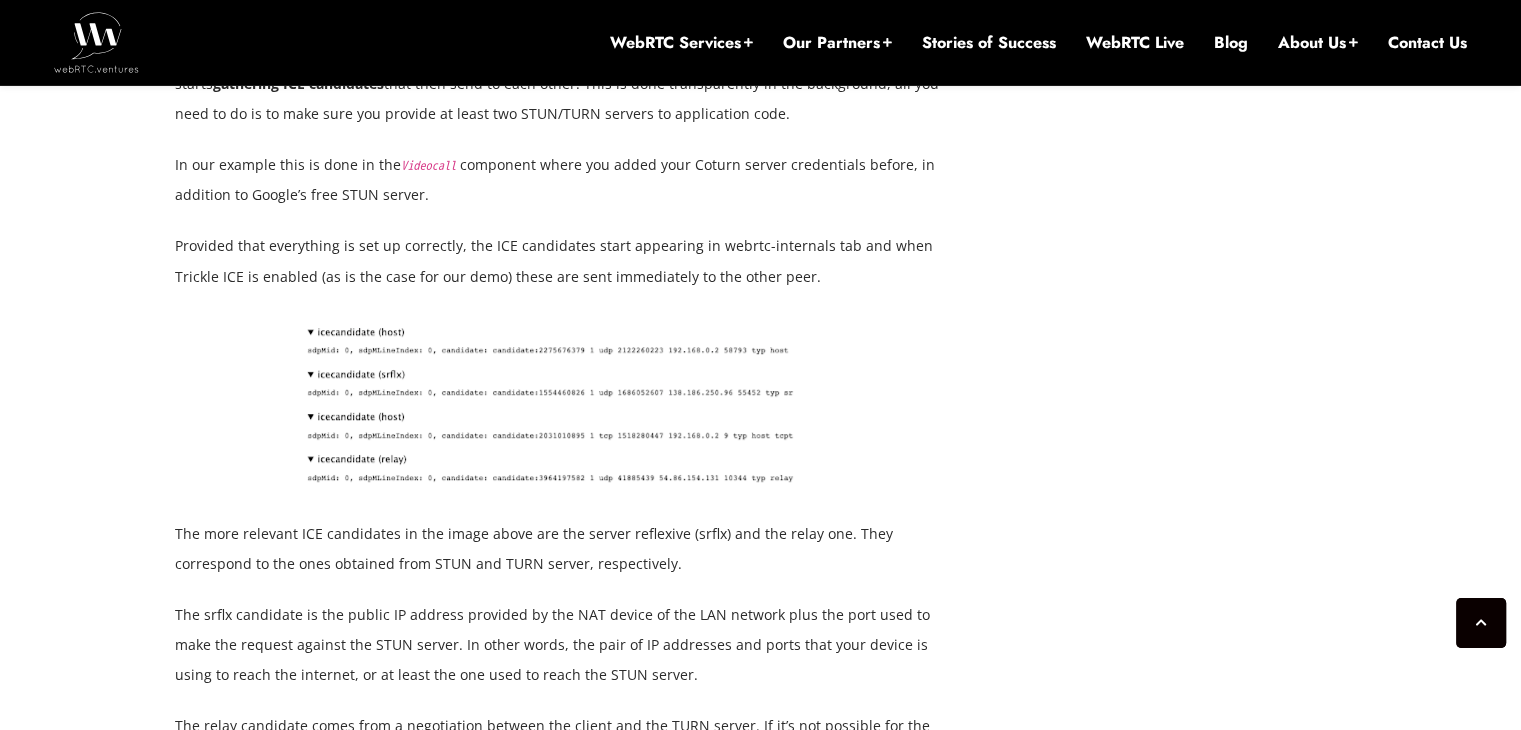 drag, startPoint x: 388, startPoint y: 225, endPoint x: 908, endPoint y: 255, distance: 520.8647 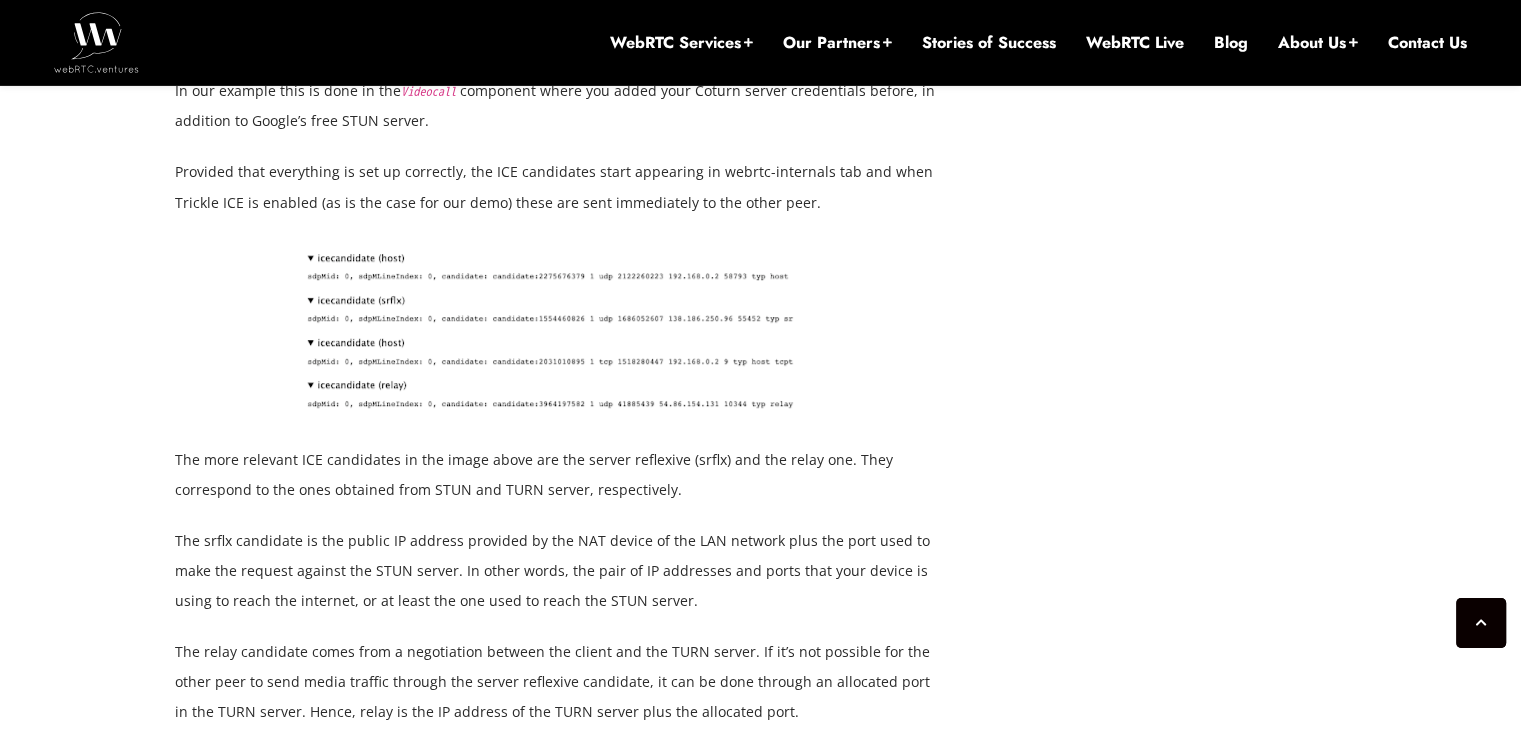 scroll, scrollTop: 16488, scrollLeft: 0, axis: vertical 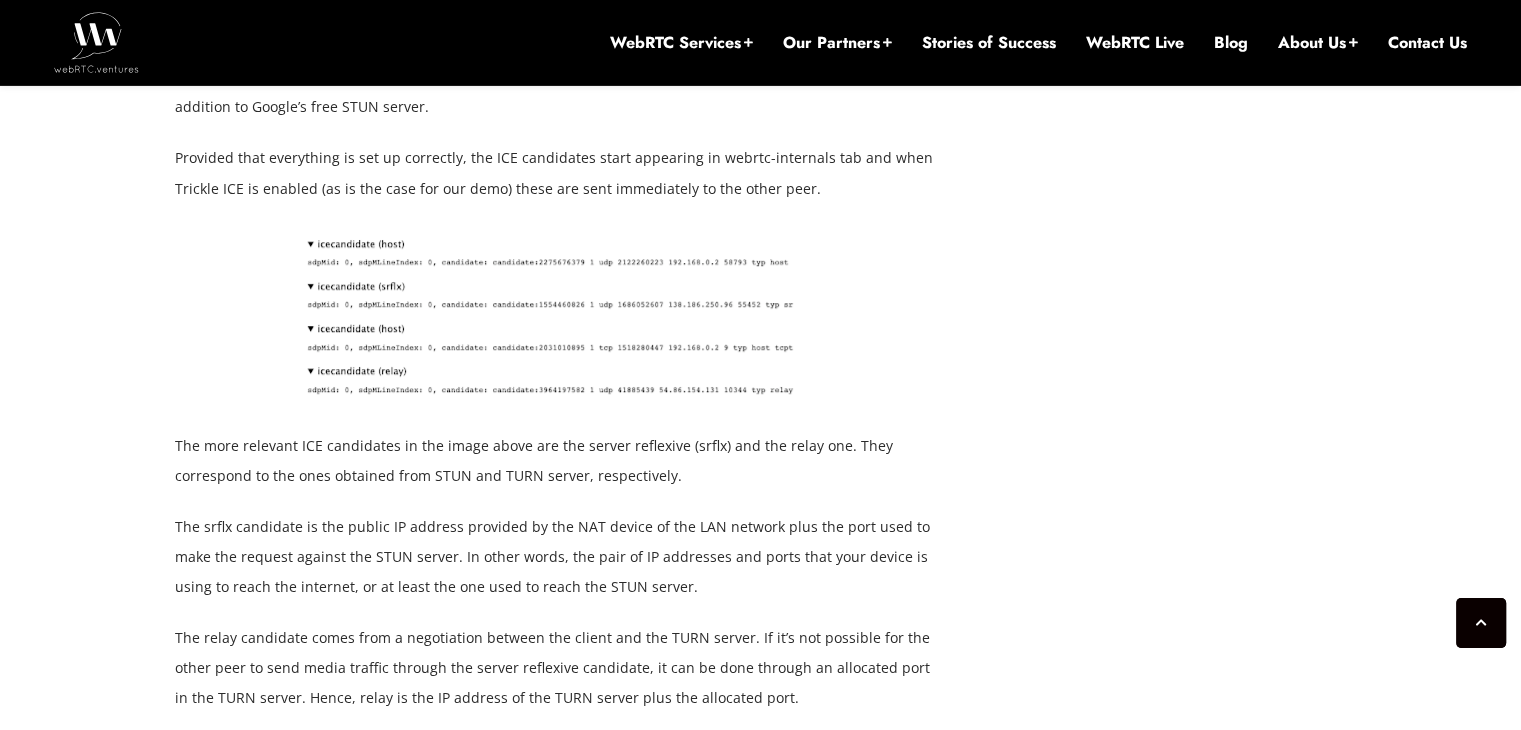 drag, startPoint x: 176, startPoint y: 413, endPoint x: 620, endPoint y: 417, distance: 444.018 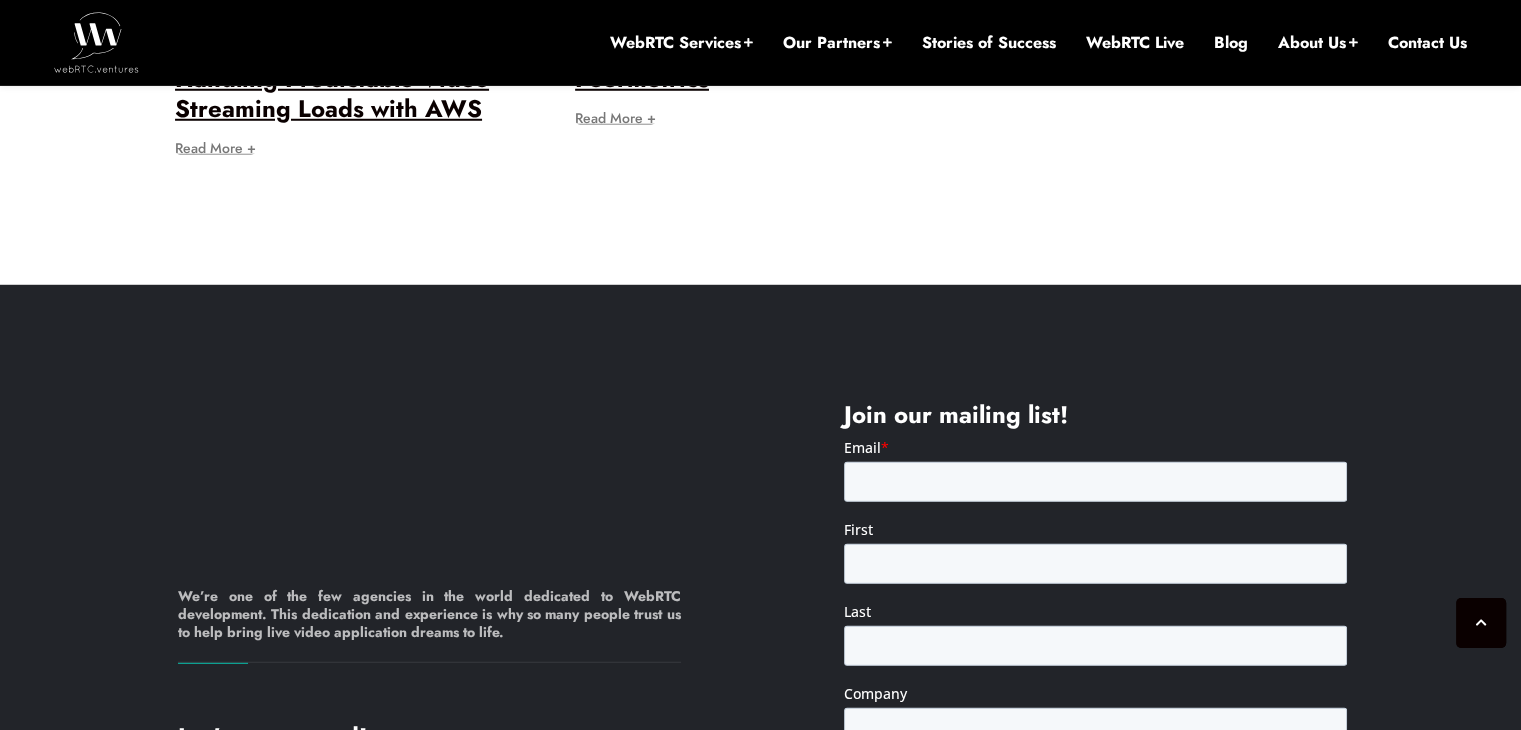scroll, scrollTop: 20632, scrollLeft: 0, axis: vertical 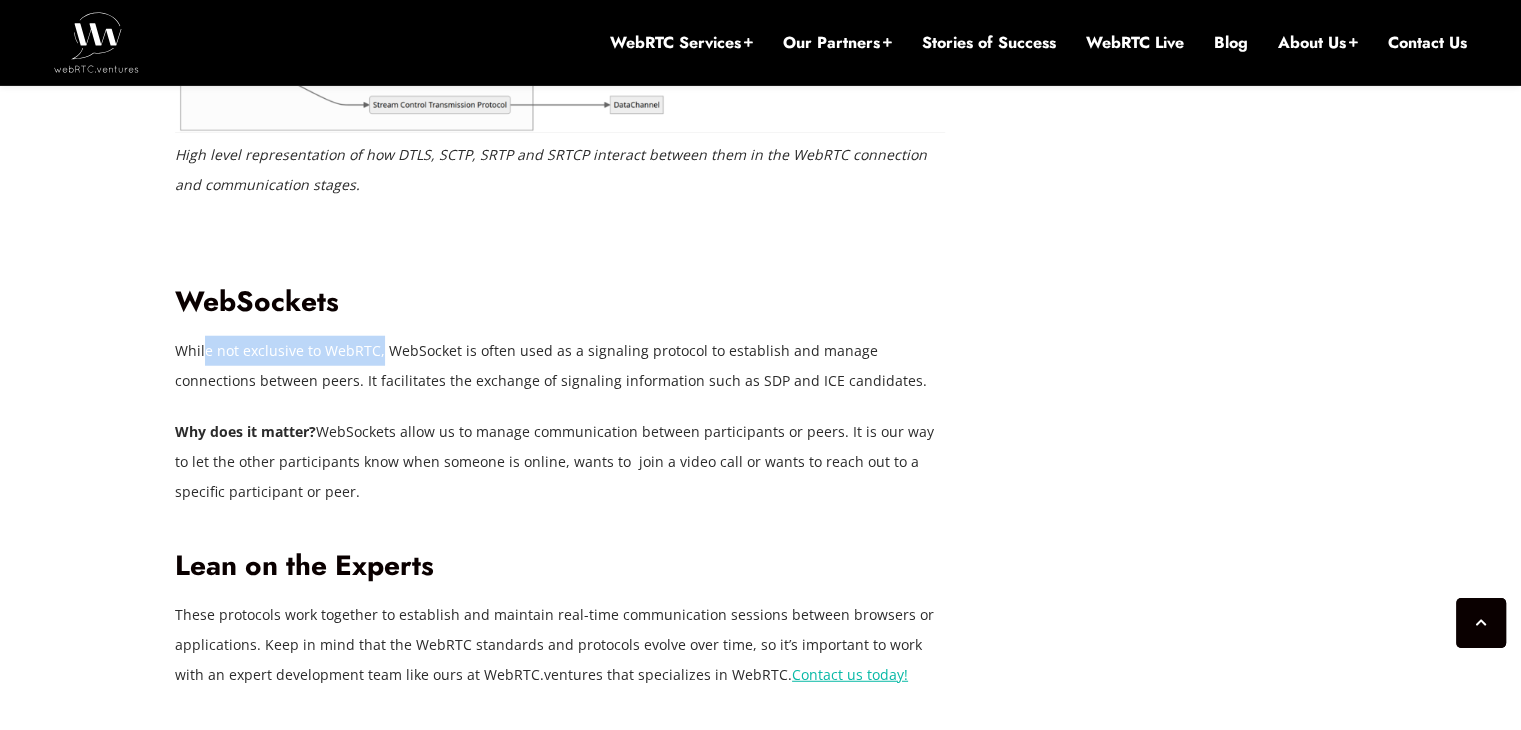 drag, startPoint x: 207, startPoint y: 345, endPoint x: 380, endPoint y: 343, distance: 173.01157 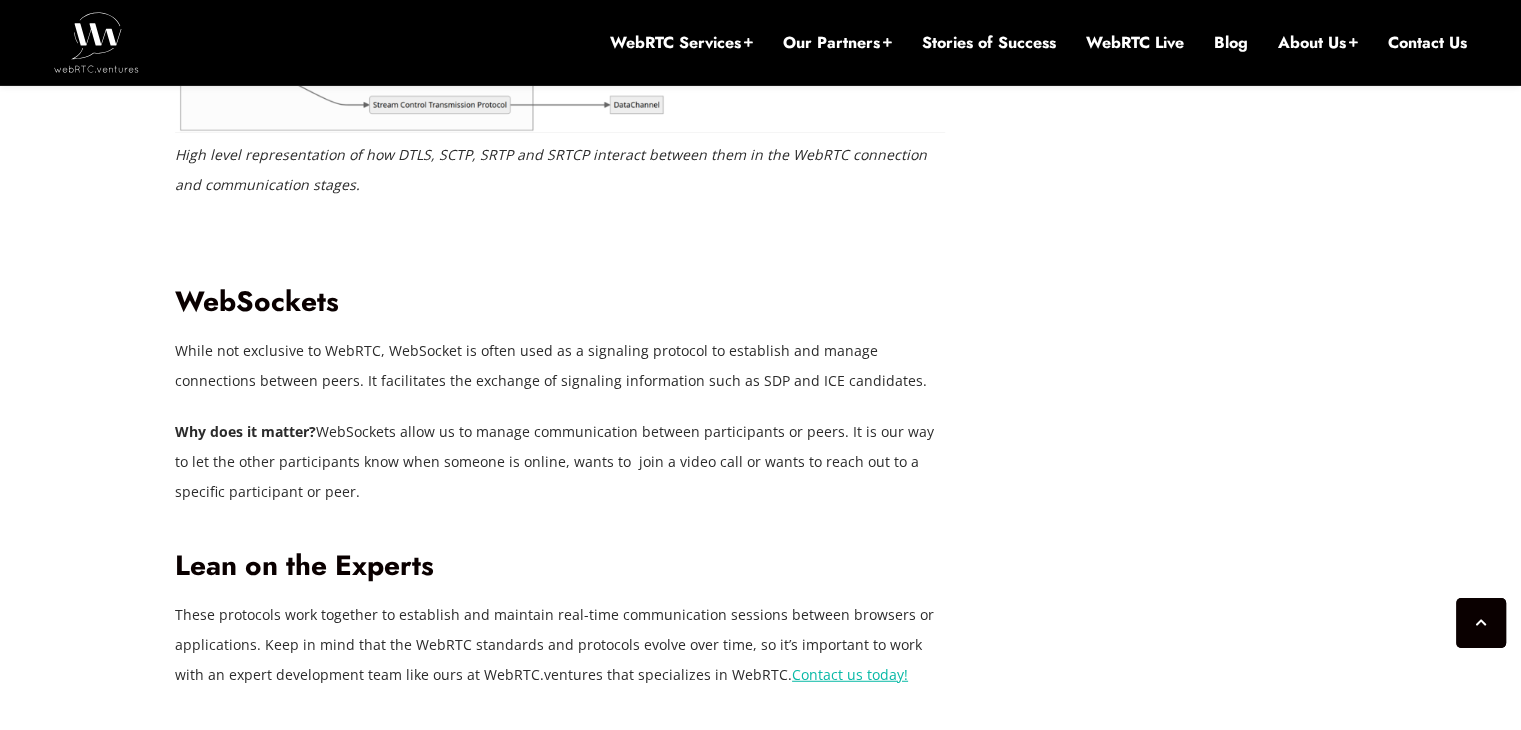 click on "While not exclusive to WebRTC, WebSocket is often used as a signaling protocol to establish and manage connections between peers. It facilitates the exchange of signaling information such as SDP and ICE candidates." at bounding box center (560, 366) 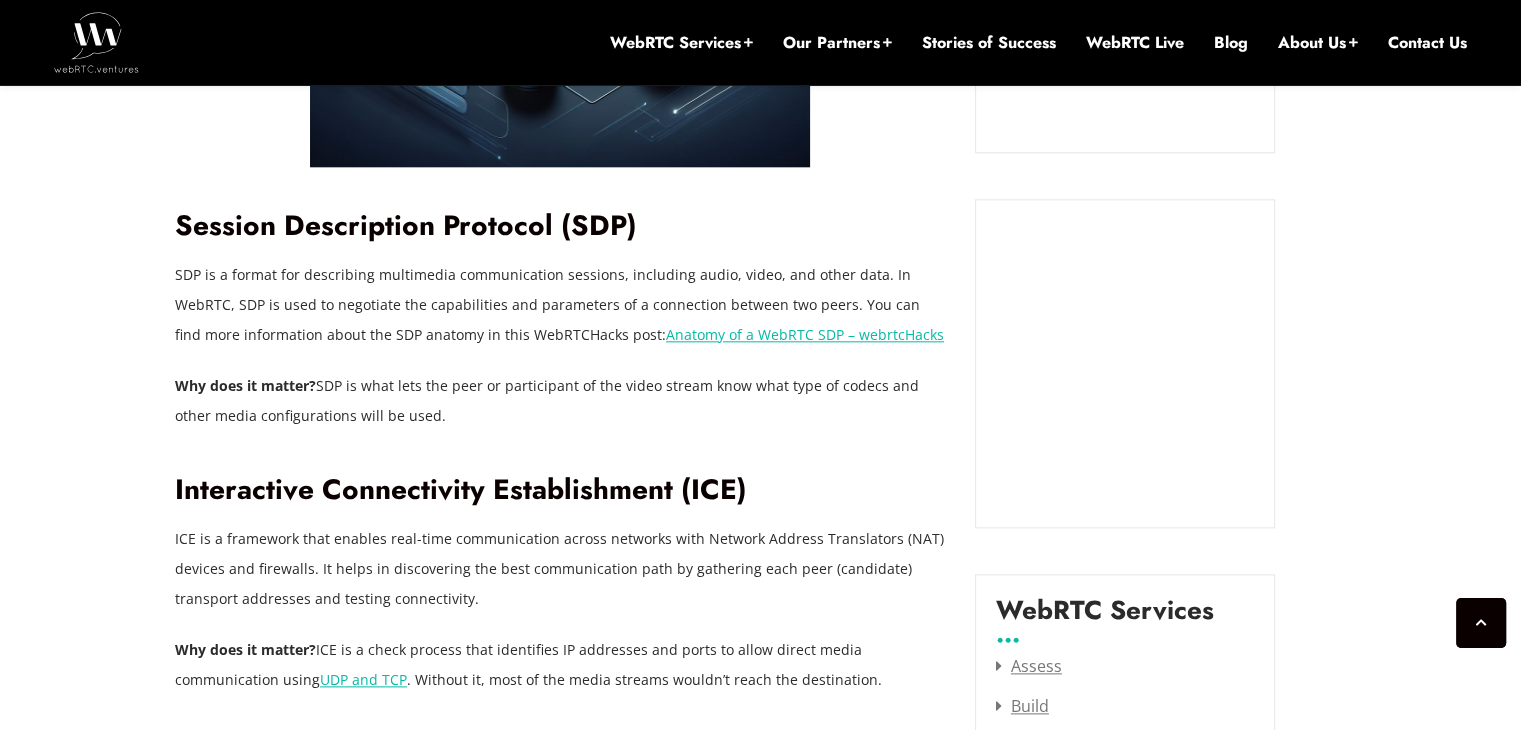 scroll, scrollTop: 2194, scrollLeft: 0, axis: vertical 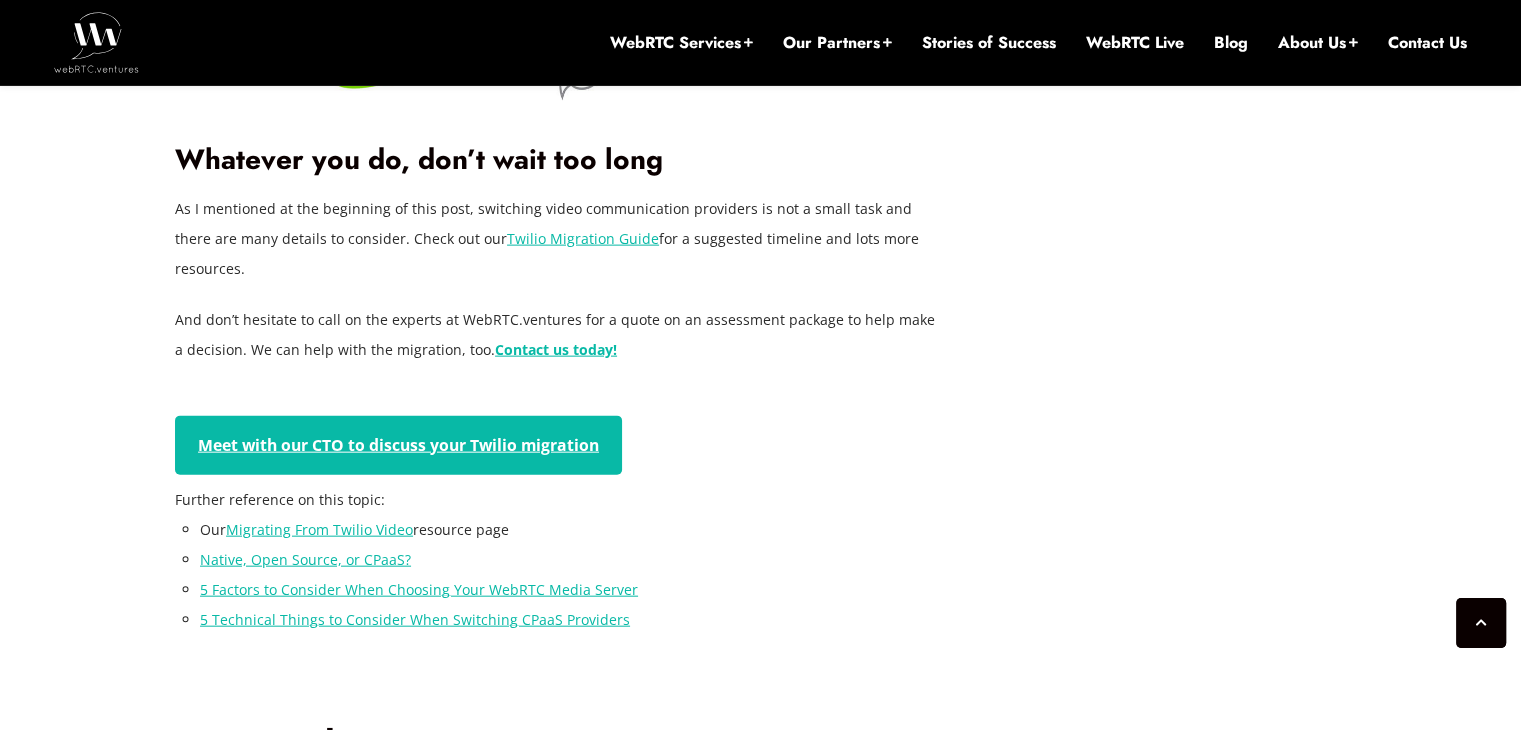 click on "5 Factors to Consider When Choosing Your WebRTC Media Server" at bounding box center (419, 589) 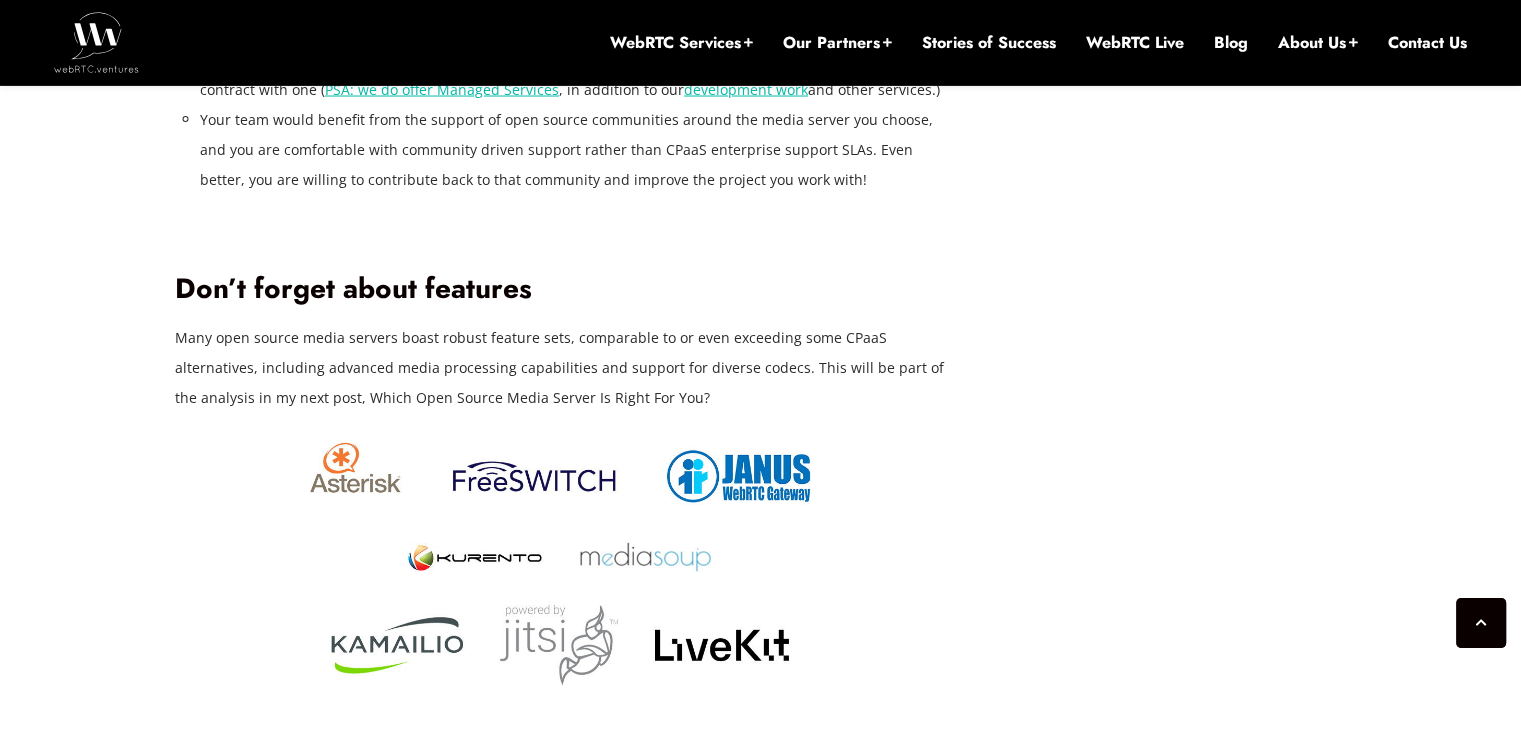 scroll, scrollTop: 3895, scrollLeft: 0, axis: vertical 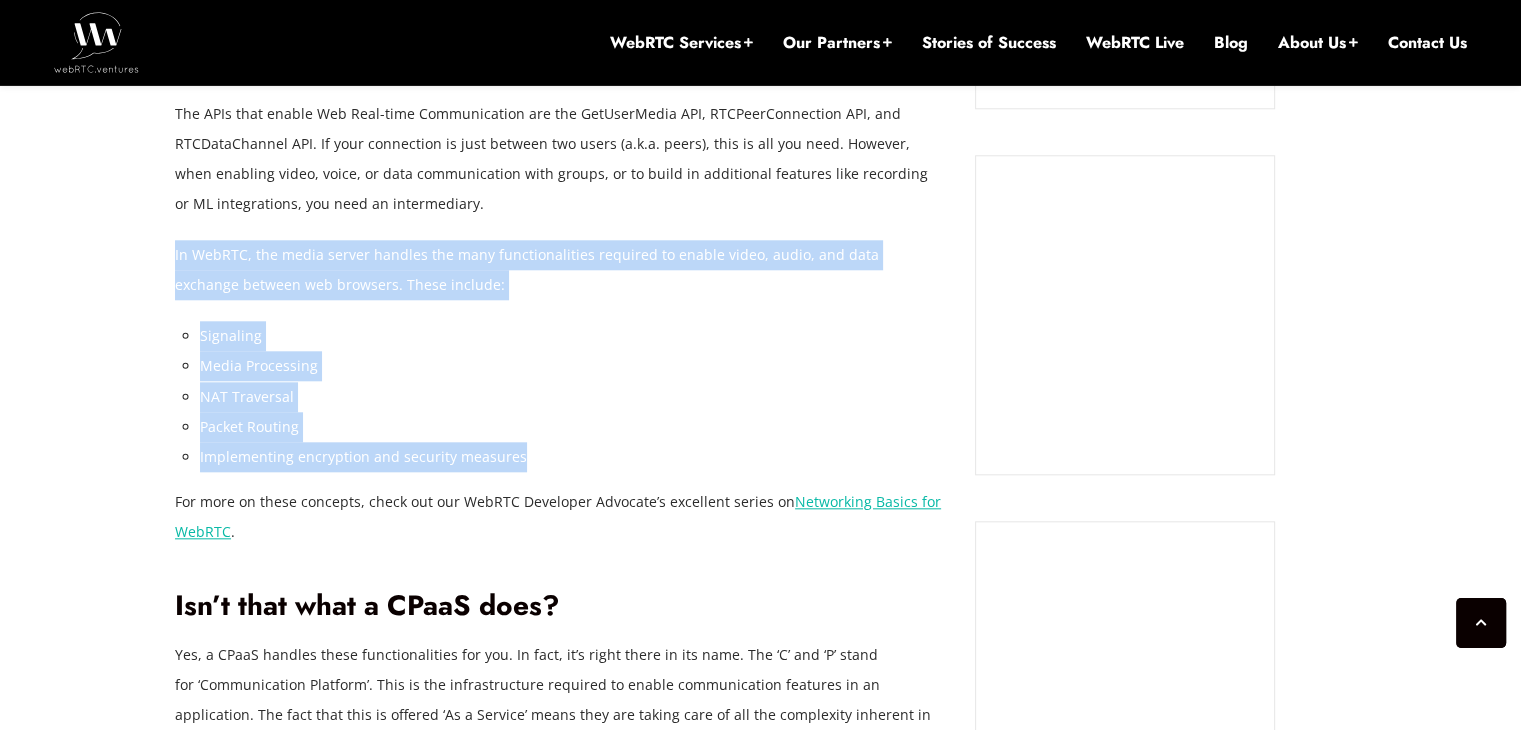 drag, startPoint x: 174, startPoint y: 250, endPoint x: 541, endPoint y: 444, distance: 415.12045 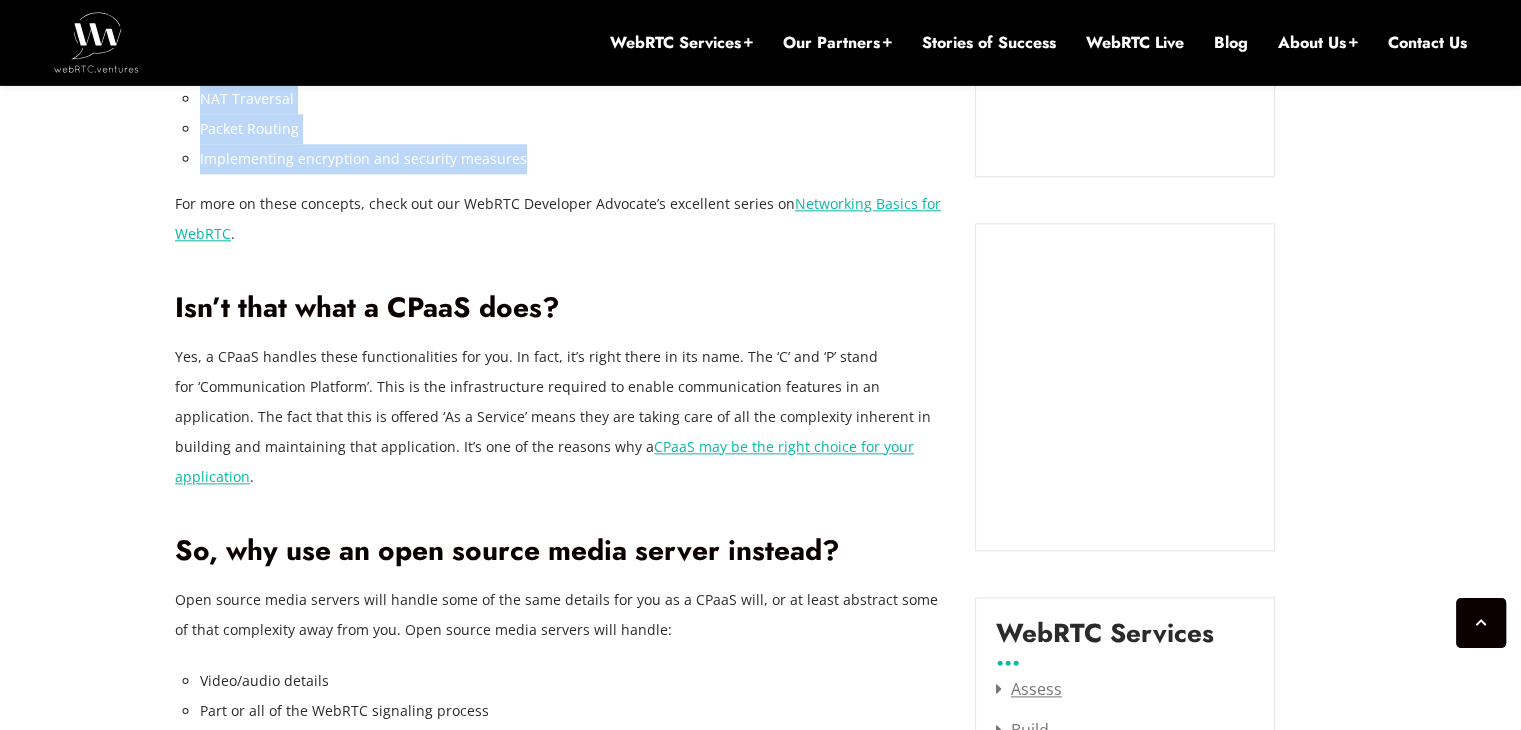 scroll, scrollTop: 2260, scrollLeft: 0, axis: vertical 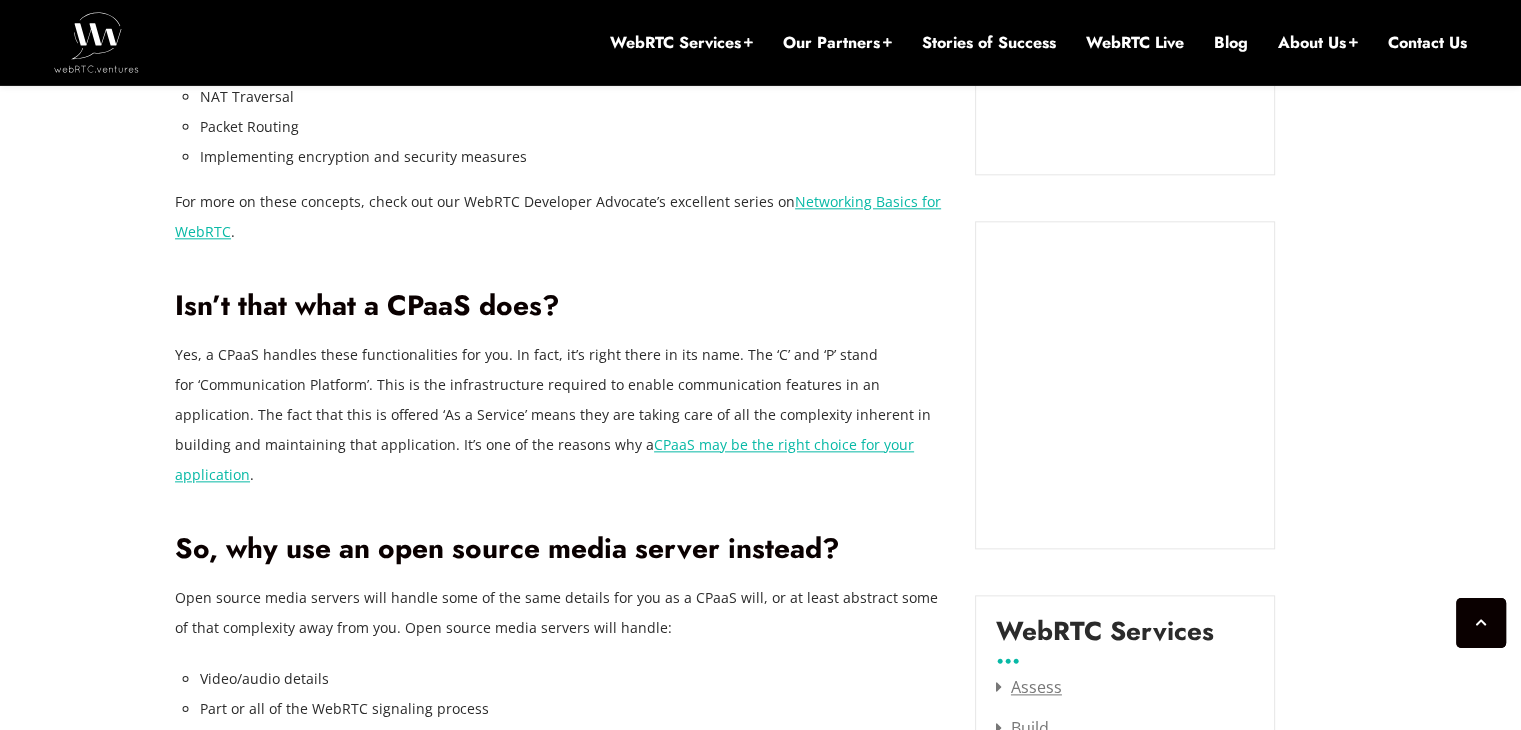 click on "[DATE]
[FIRST] [LAST] Comments Off  on Should You Consider an Open Source Media Server as a Replacement for Twilio Video?
Meet with our CTO to discuss your Twilio migration
A host of companies that utilize real-time video in their business model or business communications will be facing a similar question this year: what alternatives do I have for replacing Twilio Video before it  reaches its end of life ? It is a good question and one that should be carefully researched. A major migration like this is not a small task and there are many details to consider.
You may be surprised to learn that many of the alternatives to Twilio Programmable Video do not fall under the same CPaaS (Commercial Platform as a Service) category. Today, we’ll explore open source media servers and whether you should consider this type of WebRTC architecture as a replacement for Twilio Video.
Remind me again why I need a media server?" at bounding box center (760, 1294) 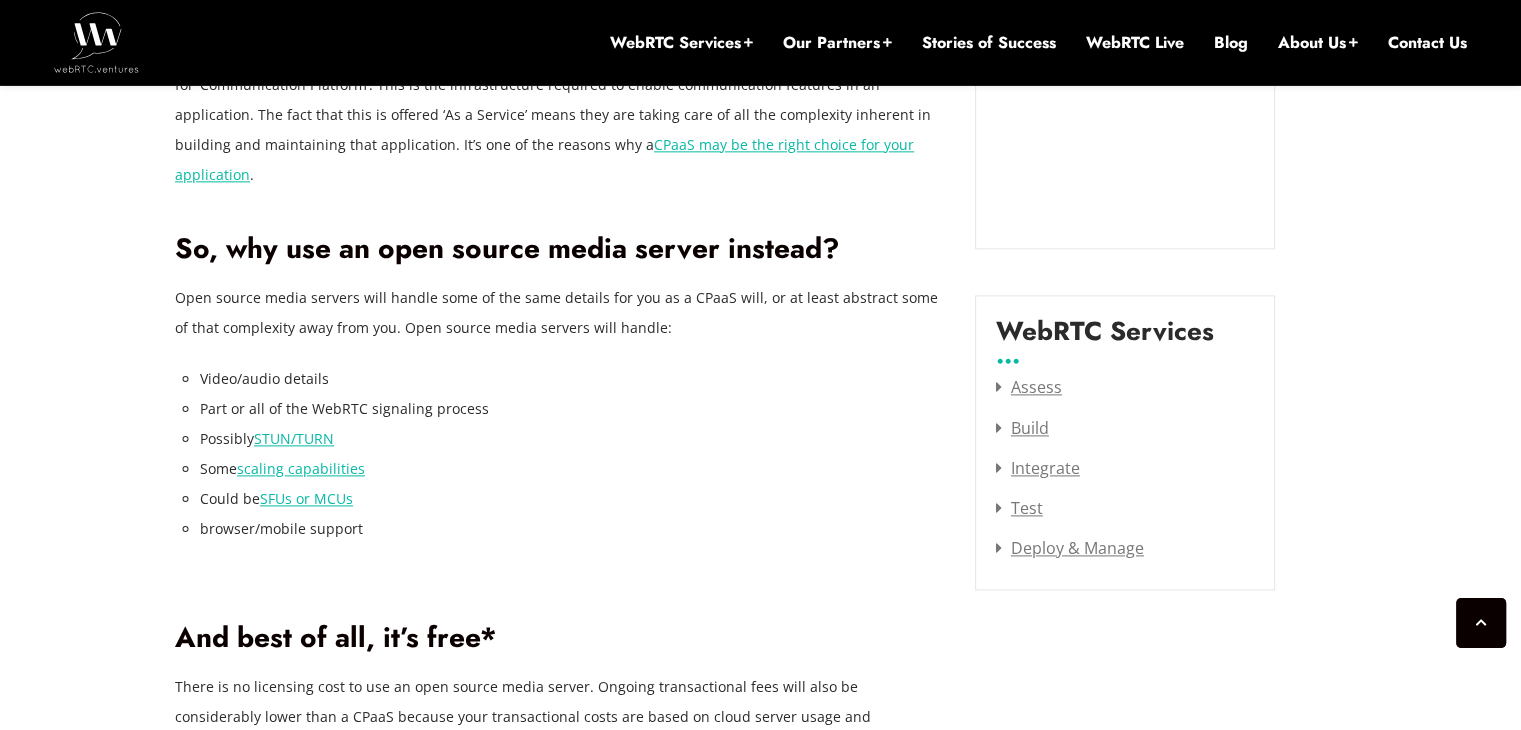scroll, scrollTop: 2563, scrollLeft: 0, axis: vertical 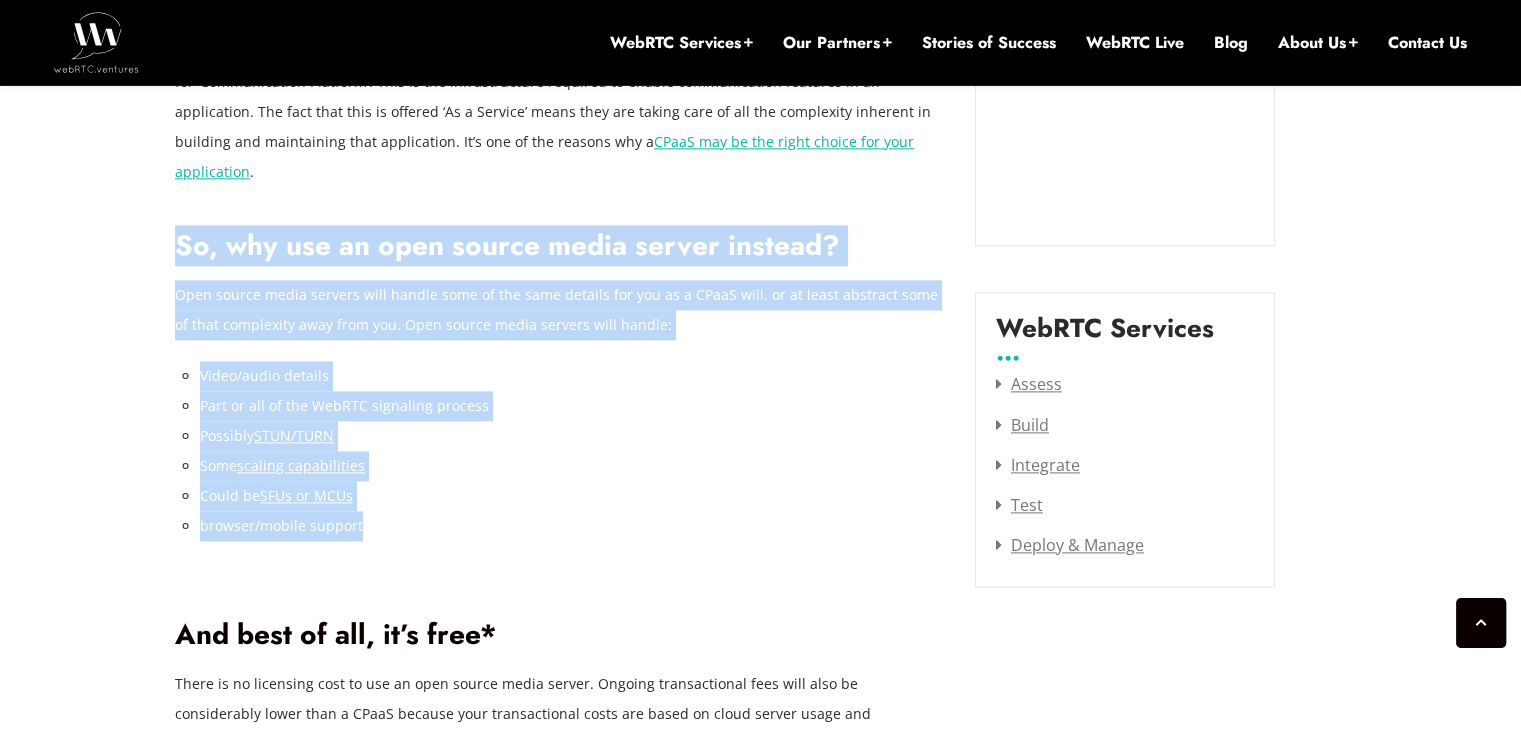 drag, startPoint x: 180, startPoint y: 220, endPoint x: 420, endPoint y: 509, distance: 375.66074 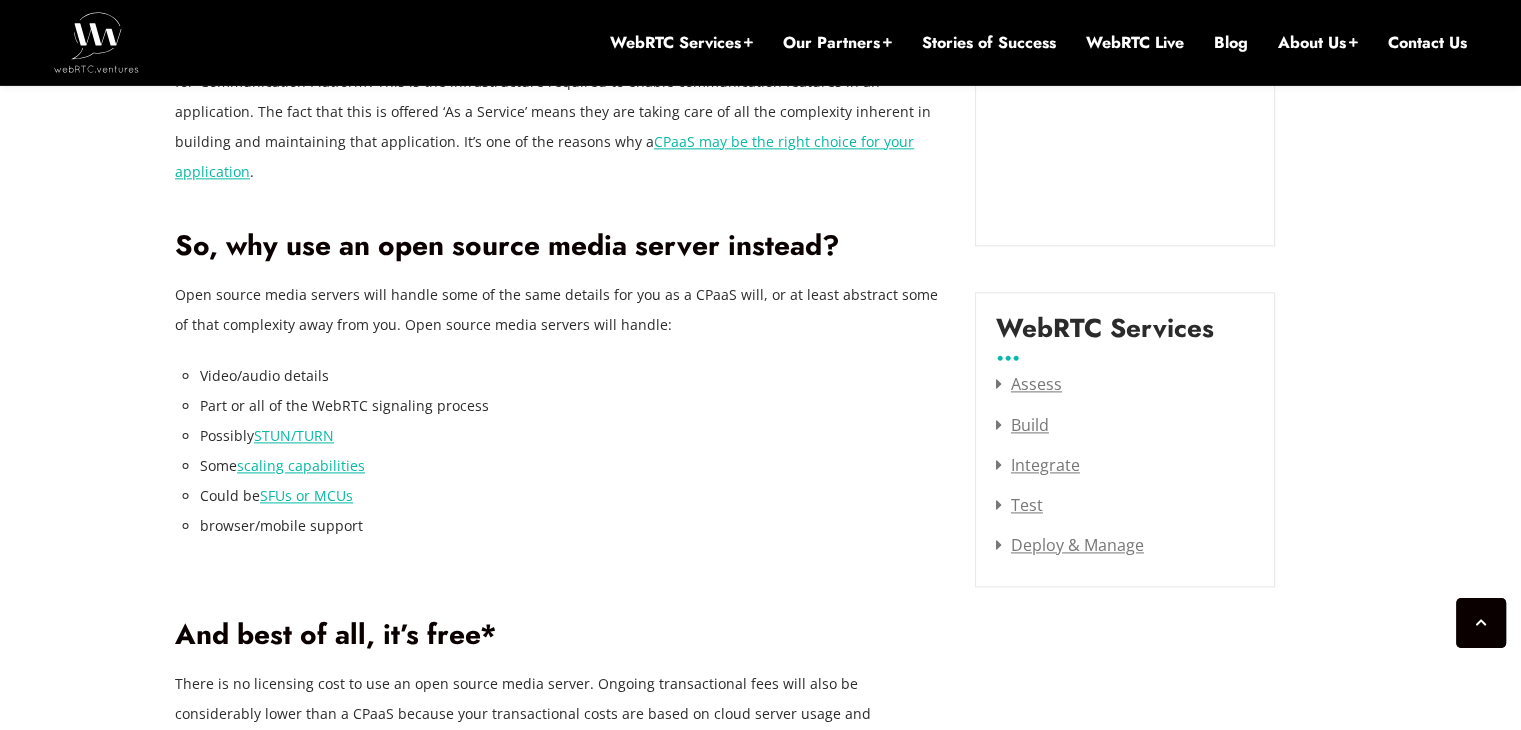 click on "[DATE]
[FIRST] [LAST] Comments Off  on Should You Consider an Open Source Media Server as a Replacement for Twilio Video?
Meet with our CTO to discuss your Twilio migration
A host of companies that utilize real-time video in their business model or business communications will be facing a similar question this year: what alternatives do I have for replacing Twilio Video before it  reaches its end of life ? It is a good question and one that should be carefully researched. A major migration like this is not a small task and there are many details to consider.
You may be surprised to learn that many of the alternatives to Twilio Programmable Video do not fall under the same CPaaS (Commercial Platform as a Service) category. Today, we’ll explore open source media servers and whether you should consider this type of WebRTC architecture as a replacement for Twilio Video.
Remind me again why I need a media server?" at bounding box center (760, 991) 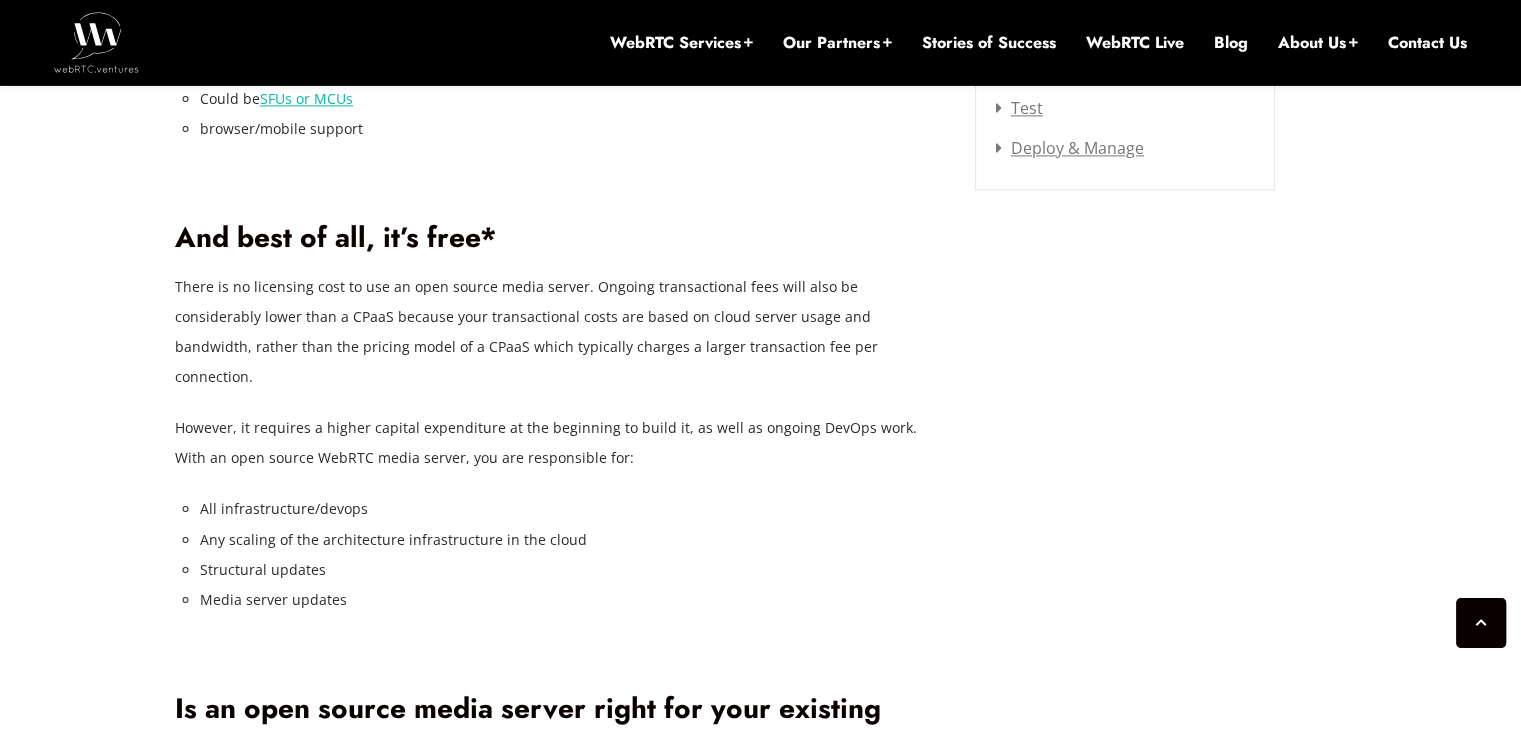 scroll, scrollTop: 2971, scrollLeft: 0, axis: vertical 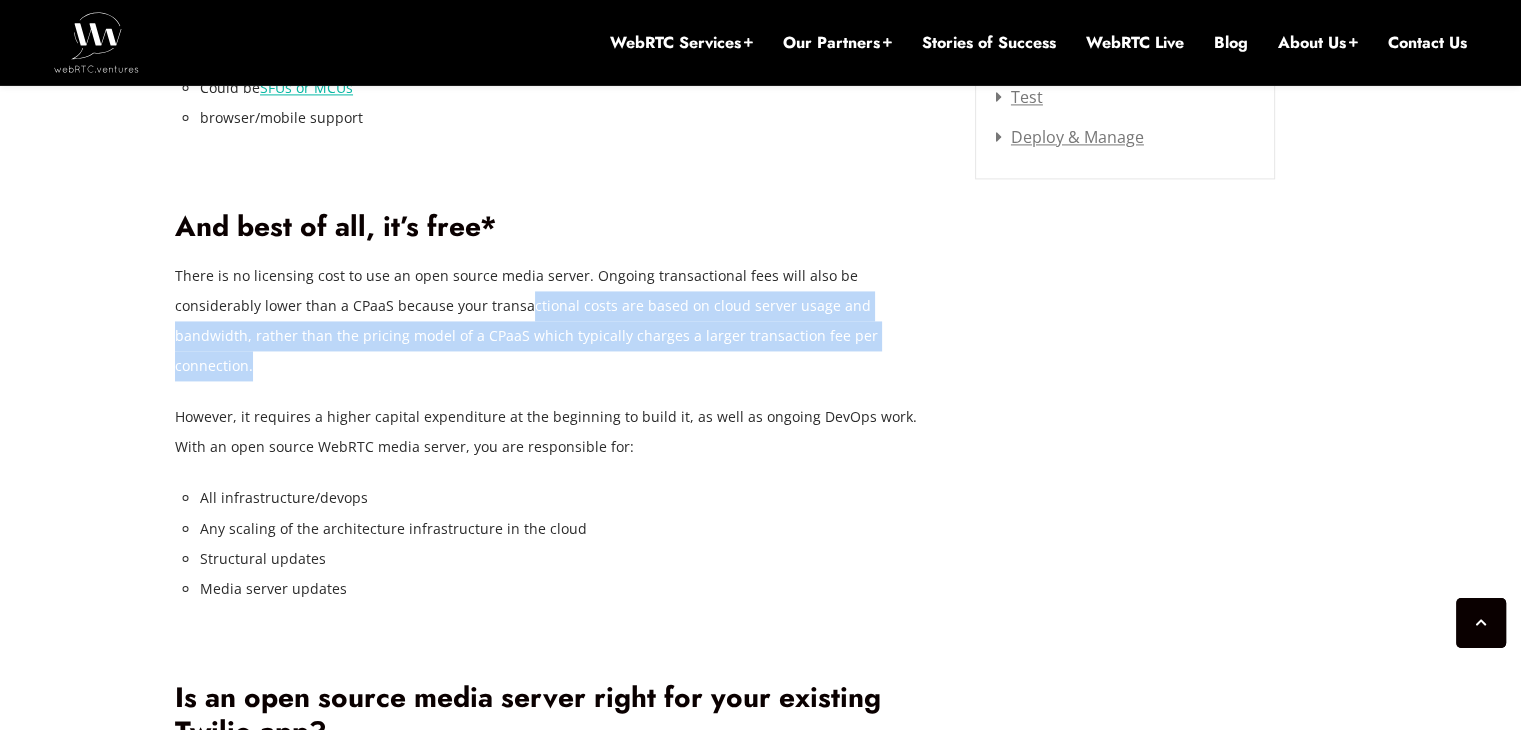 drag, startPoint x: 434, startPoint y: 273, endPoint x: 763, endPoint y: 309, distance: 330.96375 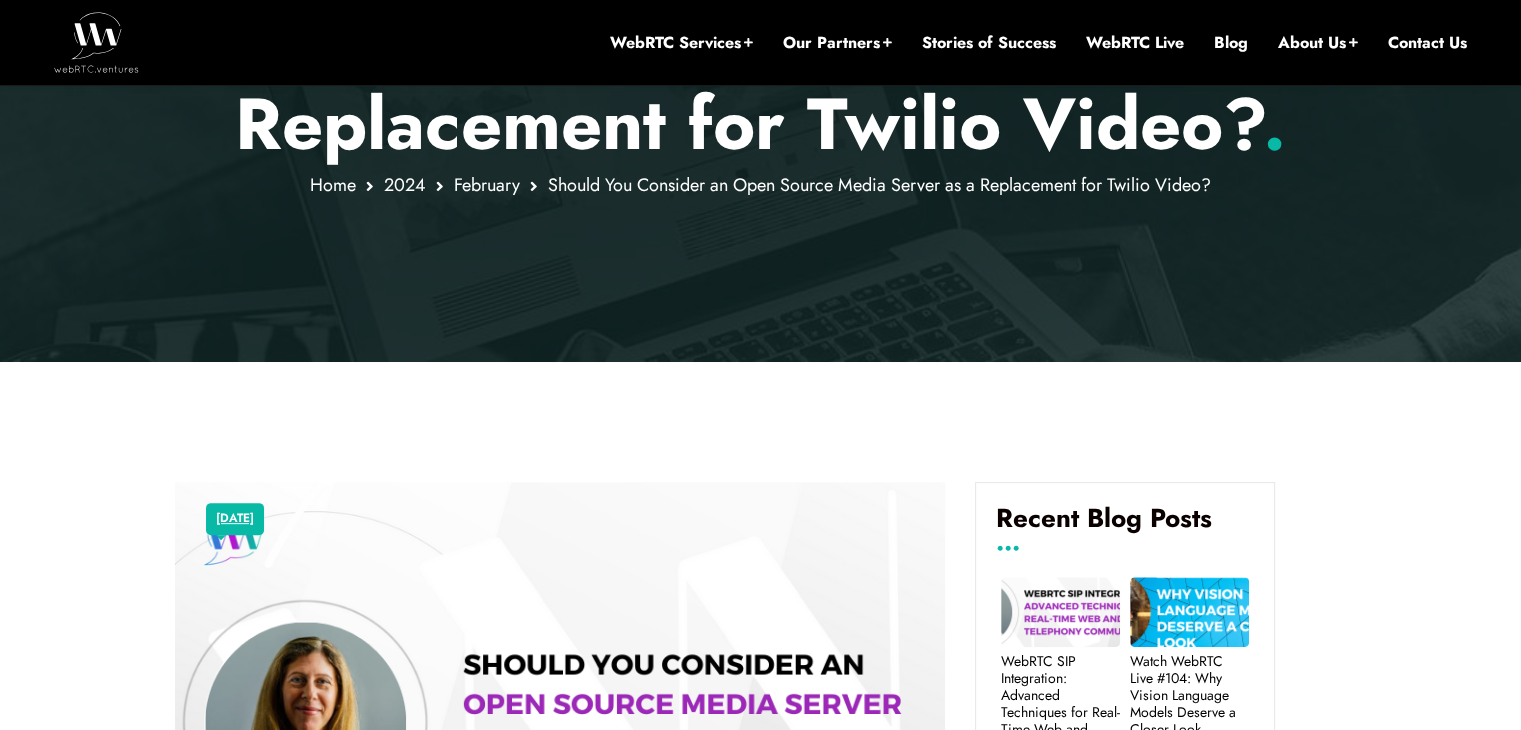 scroll, scrollTop: 0, scrollLeft: 0, axis: both 